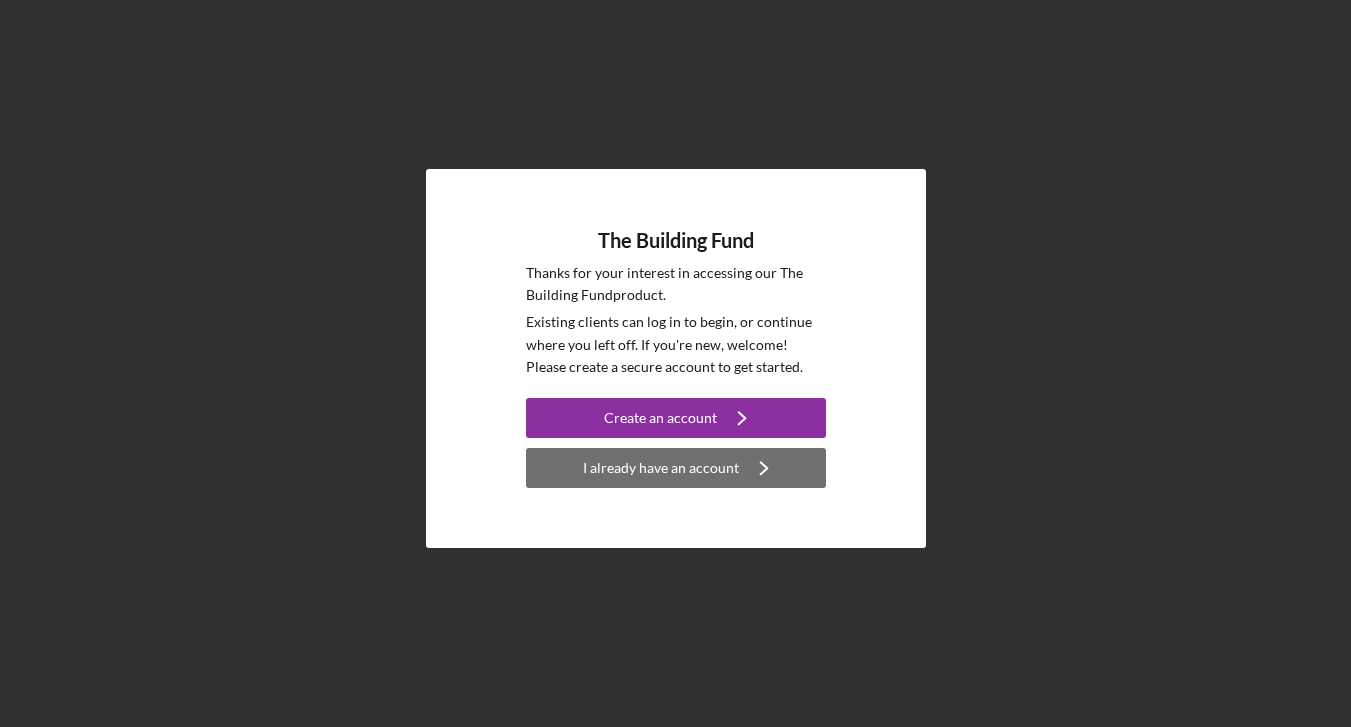 scroll, scrollTop: 0, scrollLeft: 0, axis: both 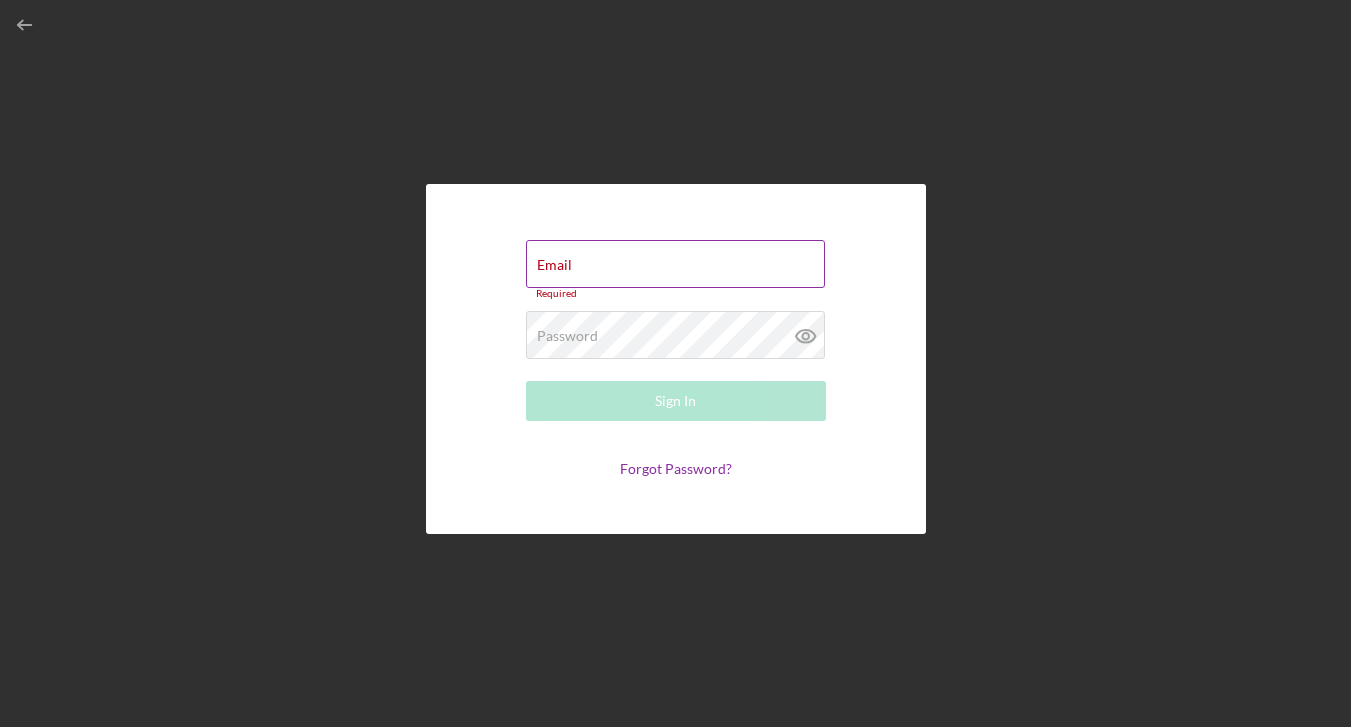 click on "Email Required" at bounding box center [676, 270] 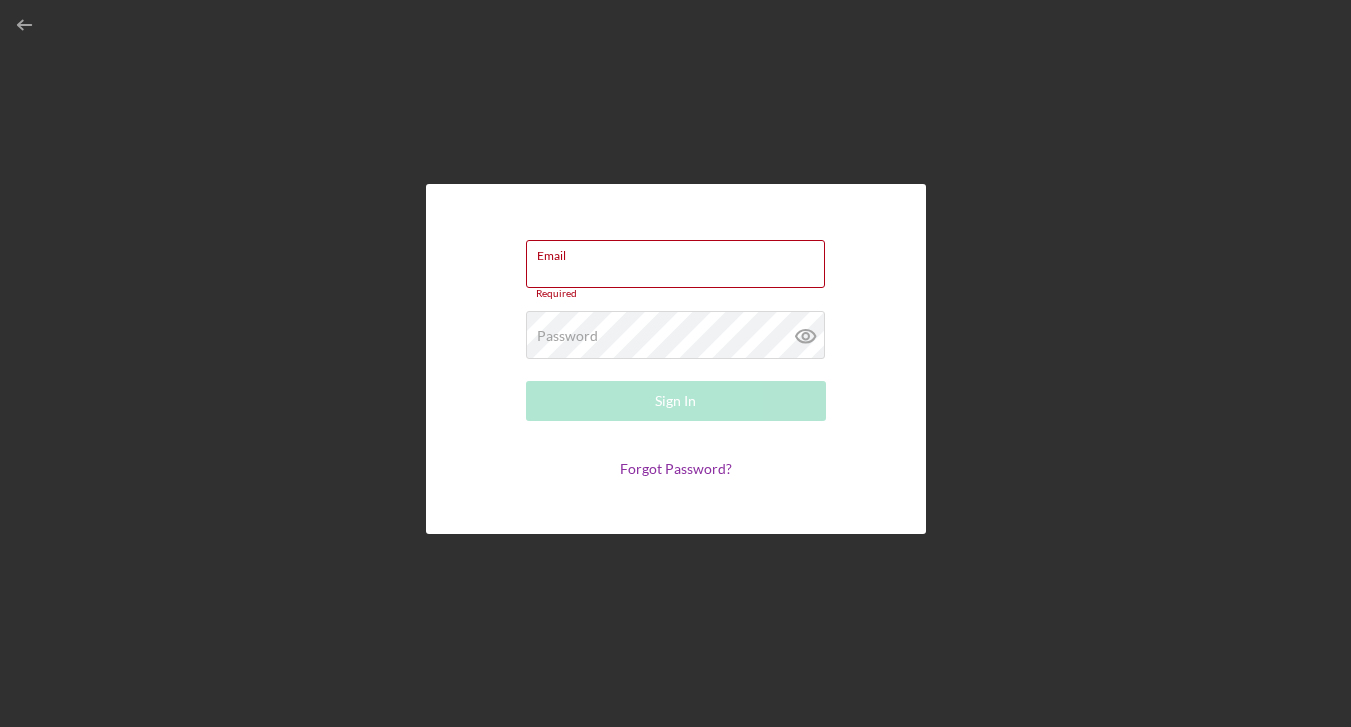 paste on "Be specific: “The IRS computed $X as taxable Social Security. Based on the attached worksheet and my SSA-1099, the correct amount is $Y.” Include copies of any supporting forms or worksheets. Double-check filing status, income, and deductions — small details like an overlooked IRA contribution deduction can change Social Security taxability." 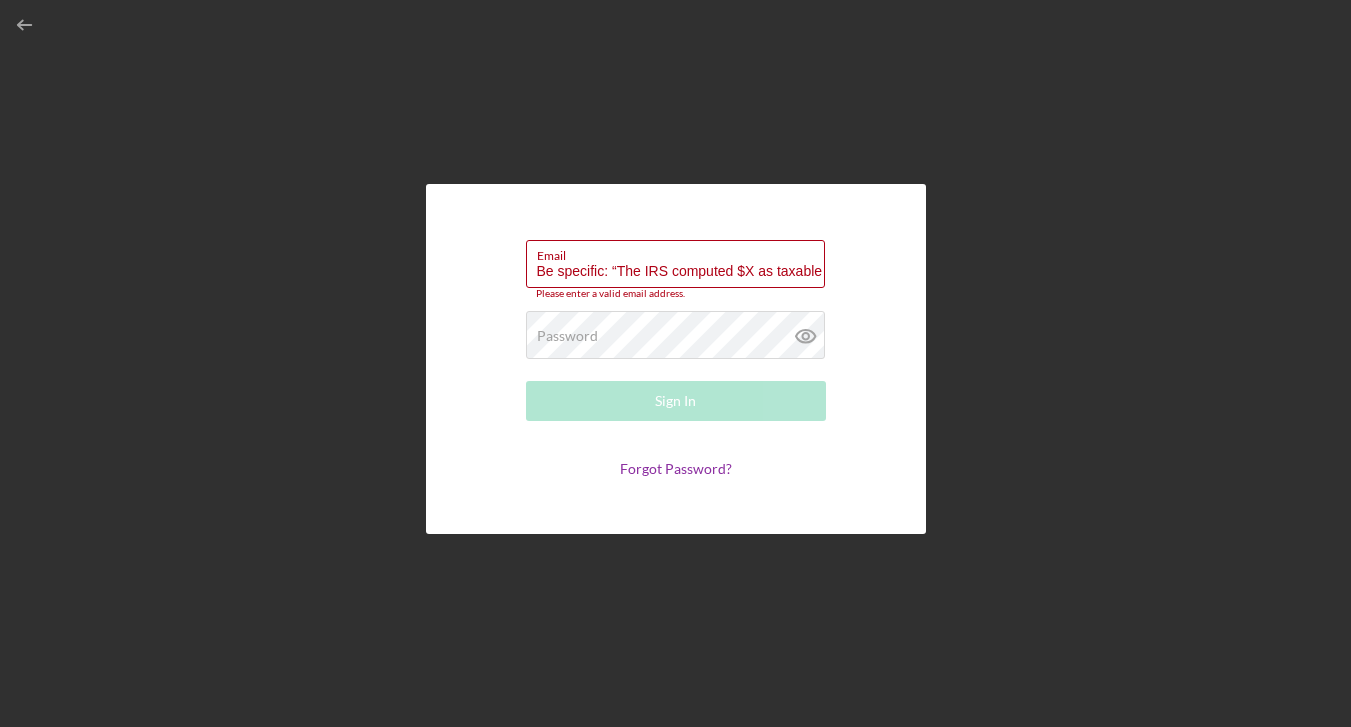 type on "Be specific: “The IRS computed $X as taxable Social Security. Based on the attached worksheet and my SSA-1099, the correct amount is $Y.” Include copies of any supporting forms or worksheets. Double-check filing status, income, and deductions — small details like an overlooked IRA contribution deduction can change Social Securit" 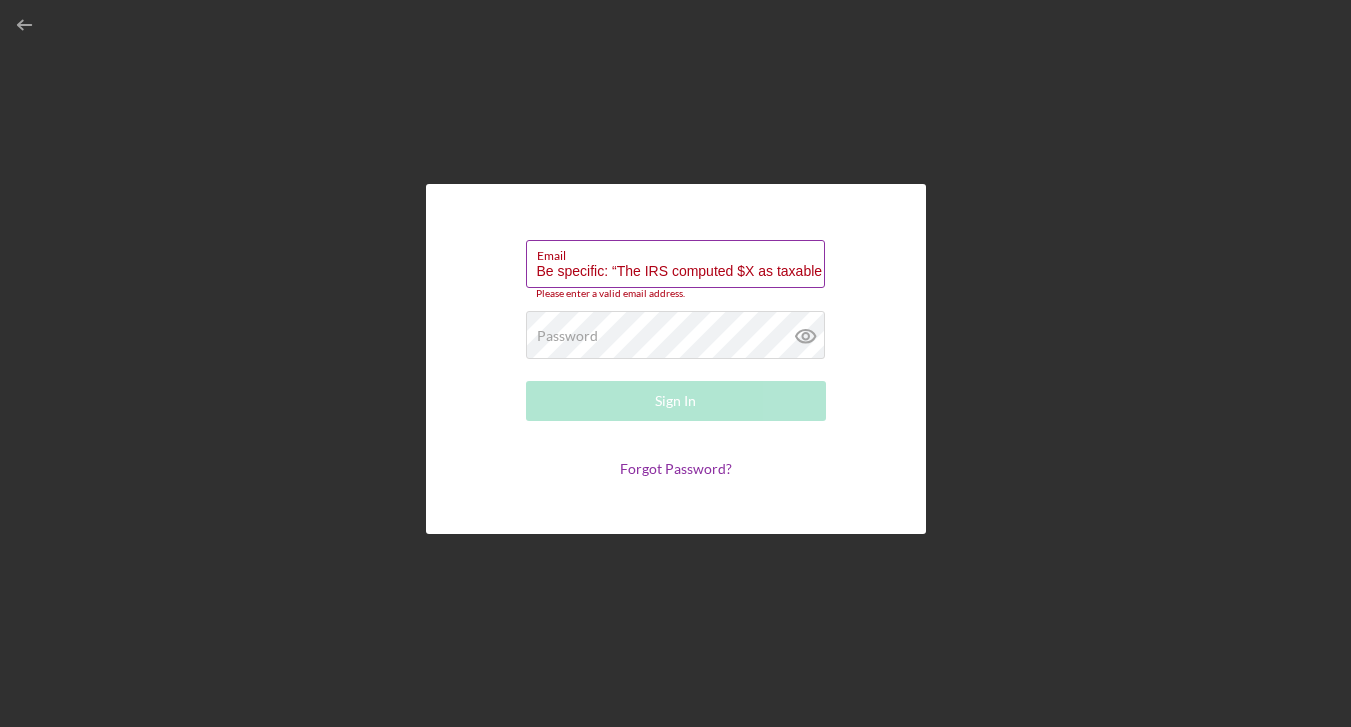 click on "Be specific: “The IRS computed $X as taxable Social Security. Based on the attached worksheet and my SSA-1099, the correct amount is $Y.” Include copies of any supporting forms or worksheets. Double-check filing status, income, and deductions — small details like an overlooked IRA contribution deduction can change Social Securit" at bounding box center (675, 264) 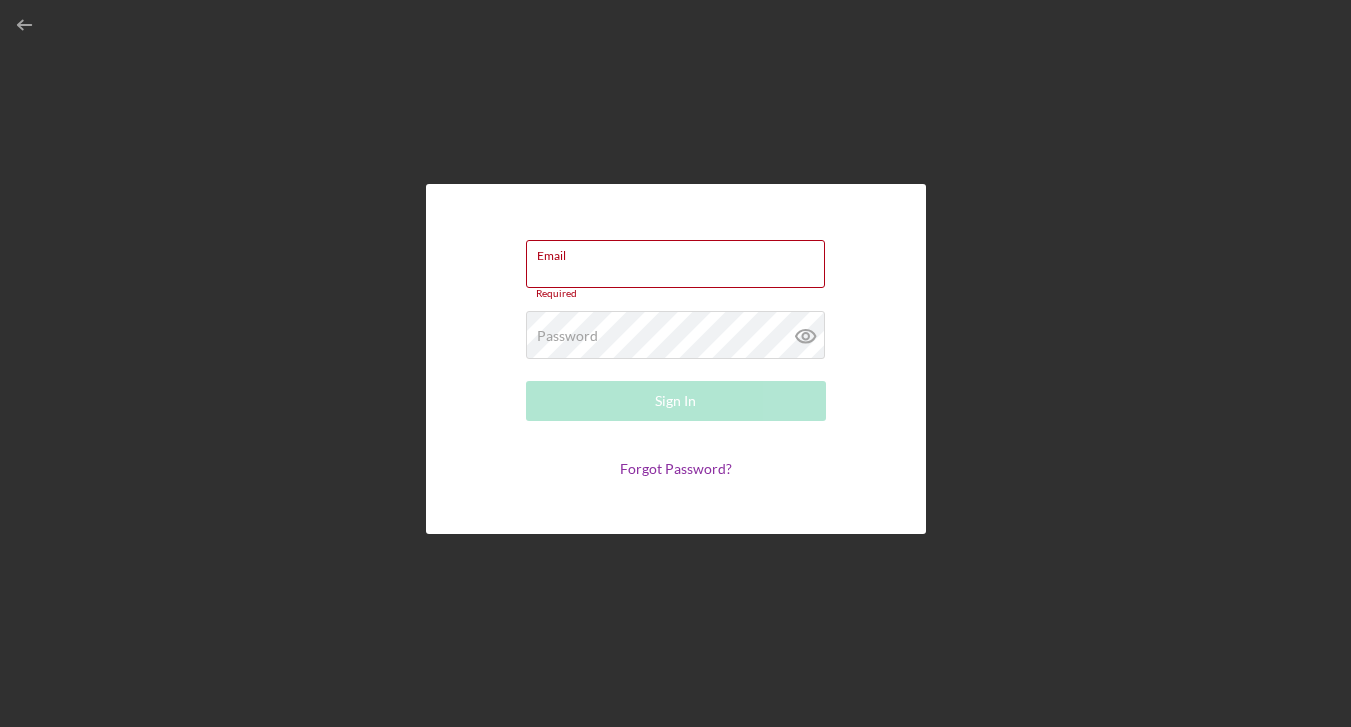 paste on "[EMAIL_ADDRESS][DOMAIN_NAME]" 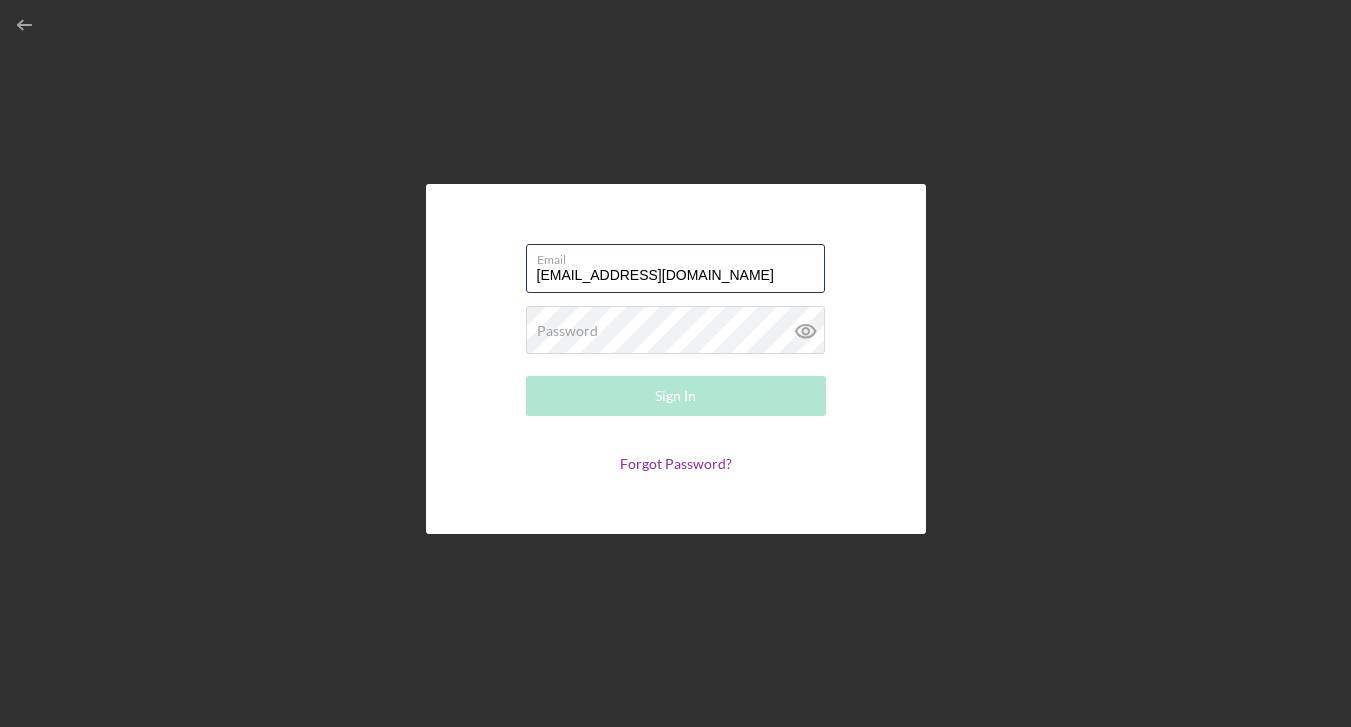 type on "[EMAIL_ADDRESS][DOMAIN_NAME]" 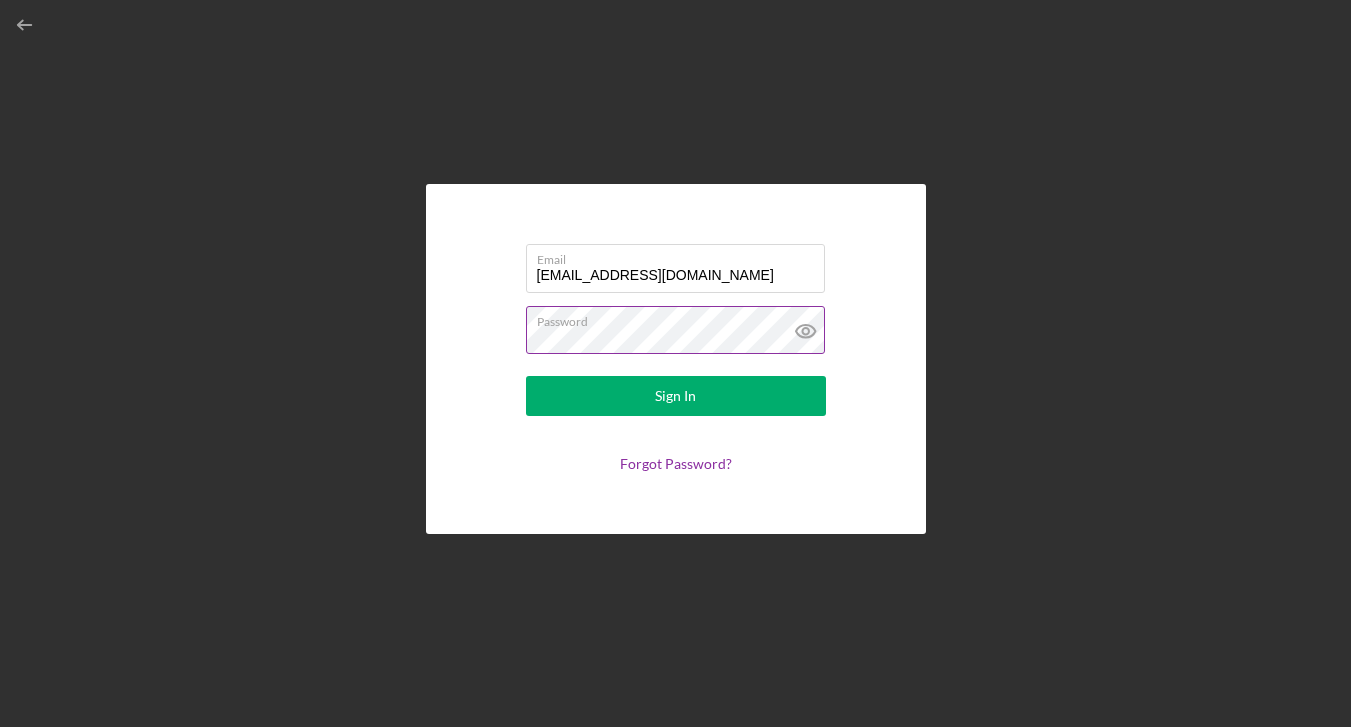 click 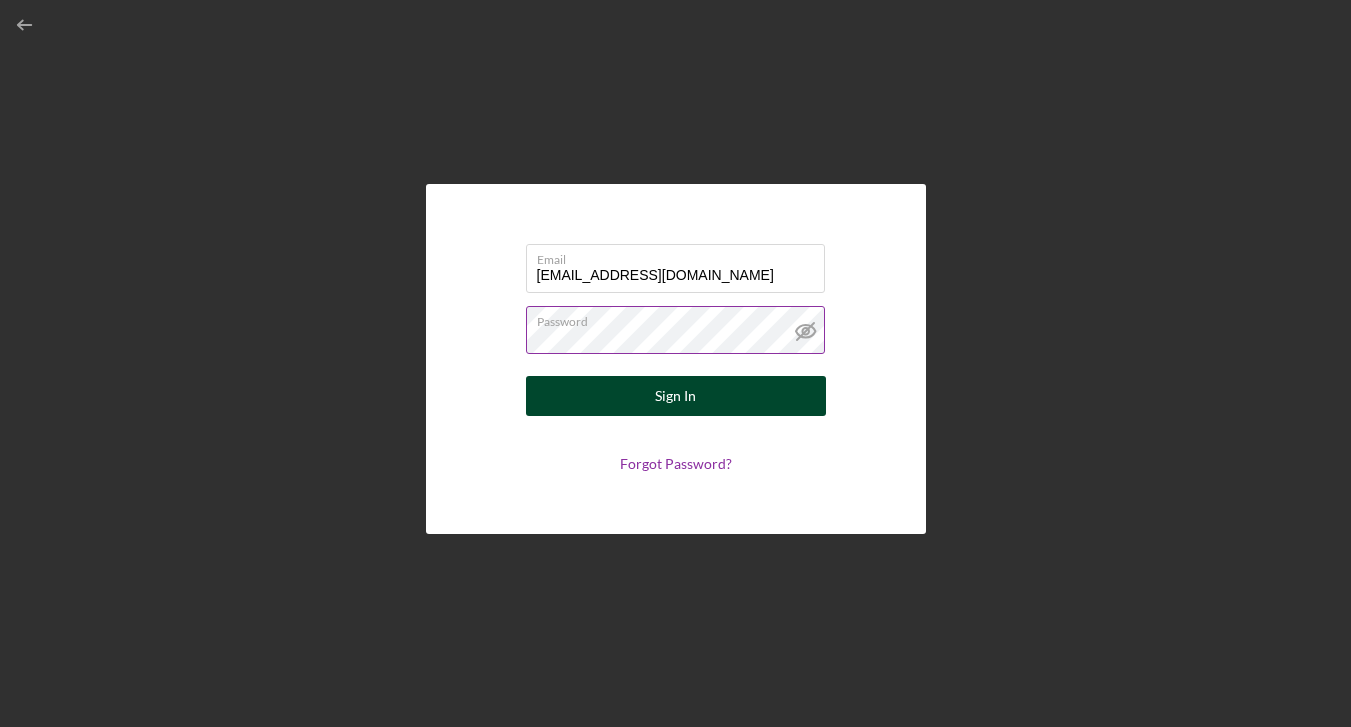 click on "Sign In" at bounding box center (675, 396) 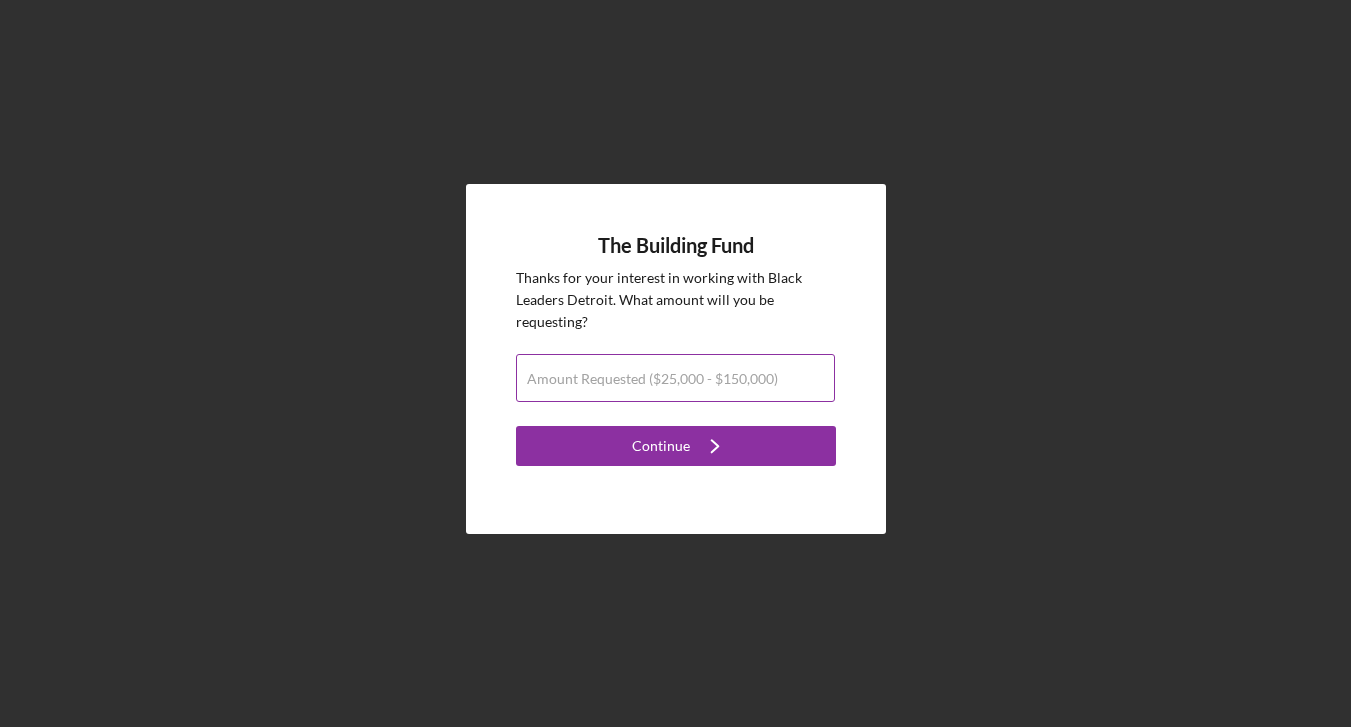 click on "Amount Requested ($25,000 - $150,000)" at bounding box center (675, 378) 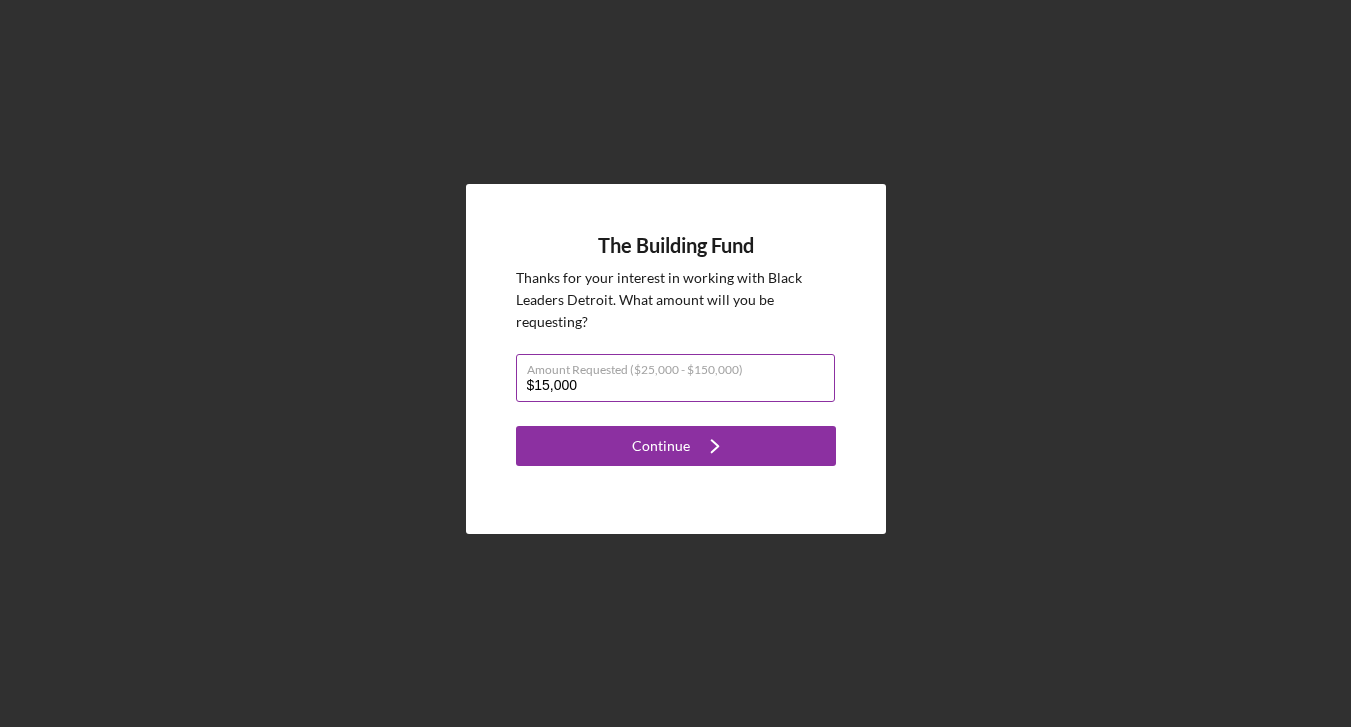type on "$150,000" 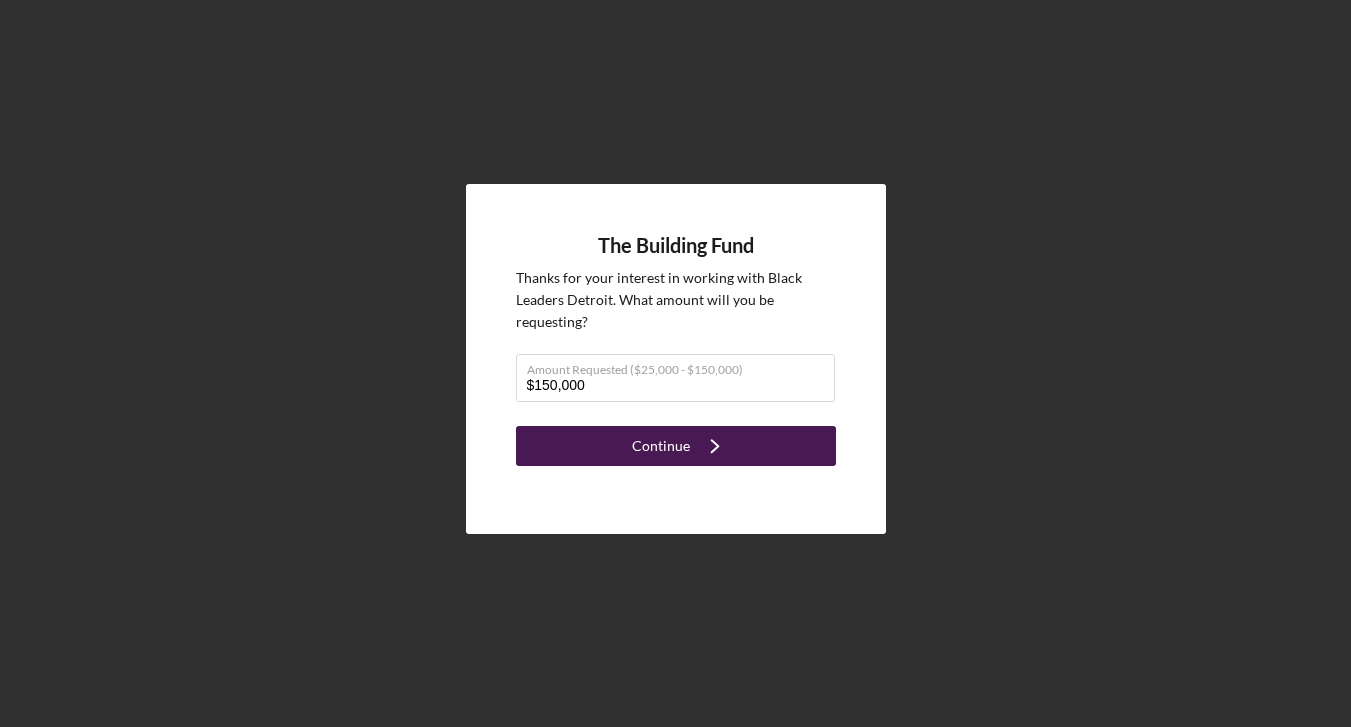 click on "Icon/Navigate" 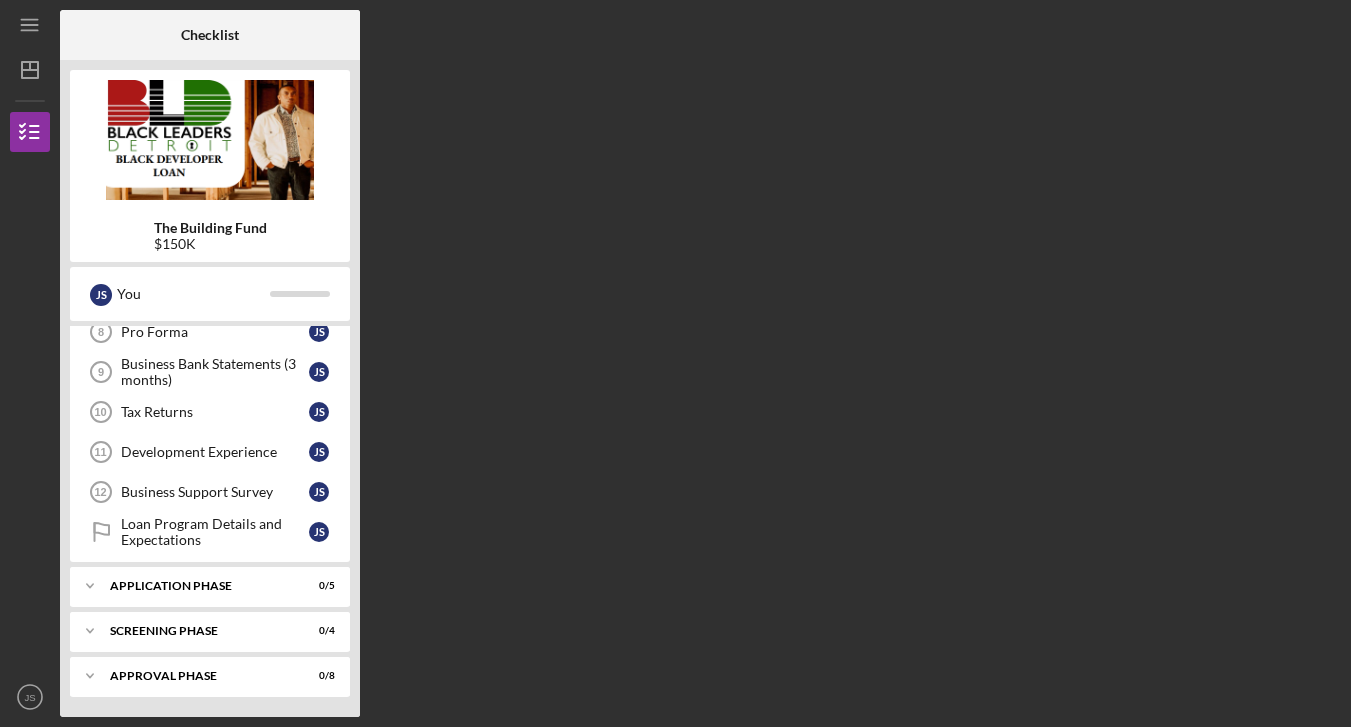 scroll, scrollTop: 375, scrollLeft: 0, axis: vertical 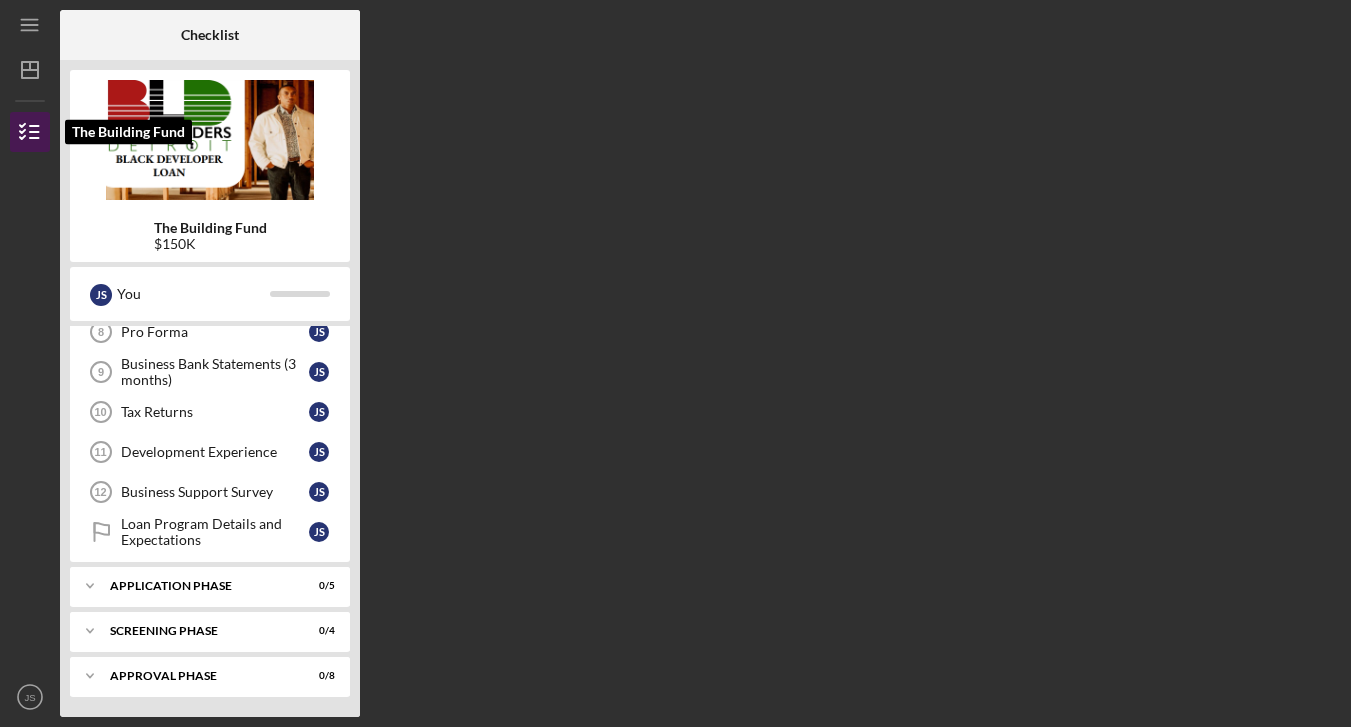 click 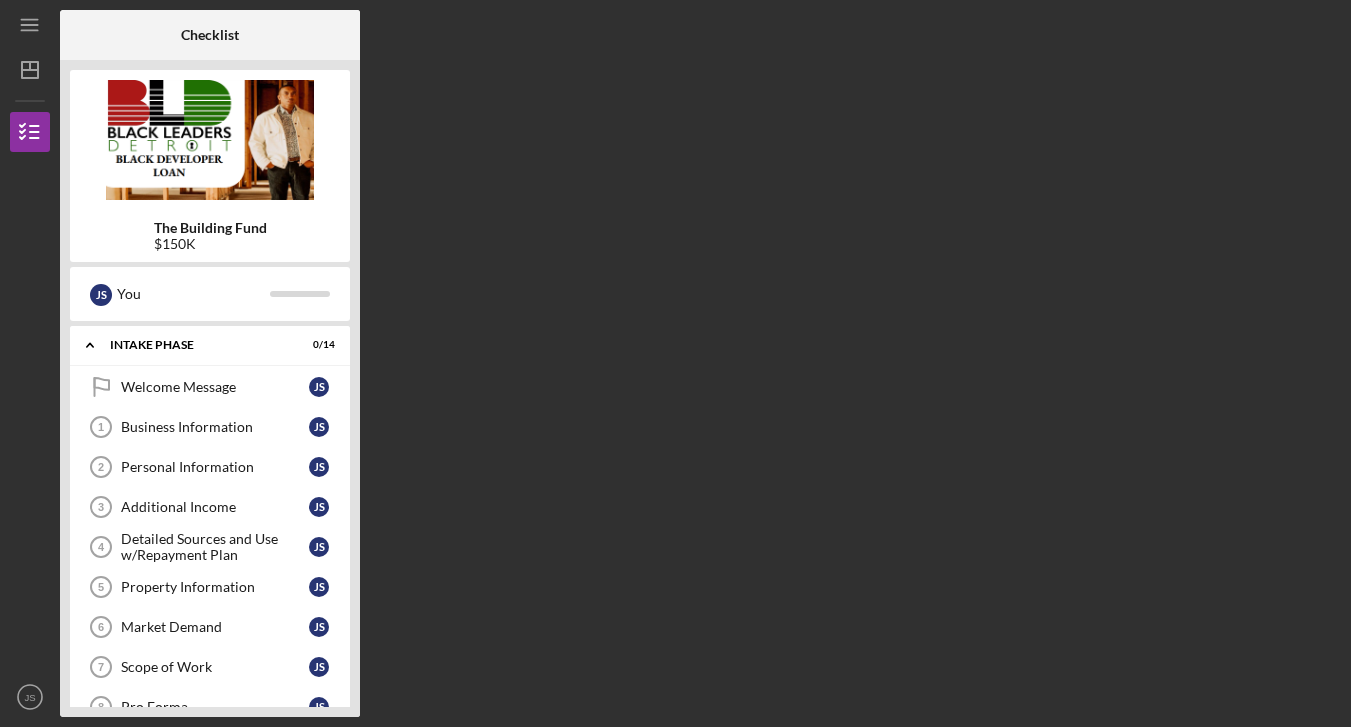 scroll, scrollTop: 0, scrollLeft: 0, axis: both 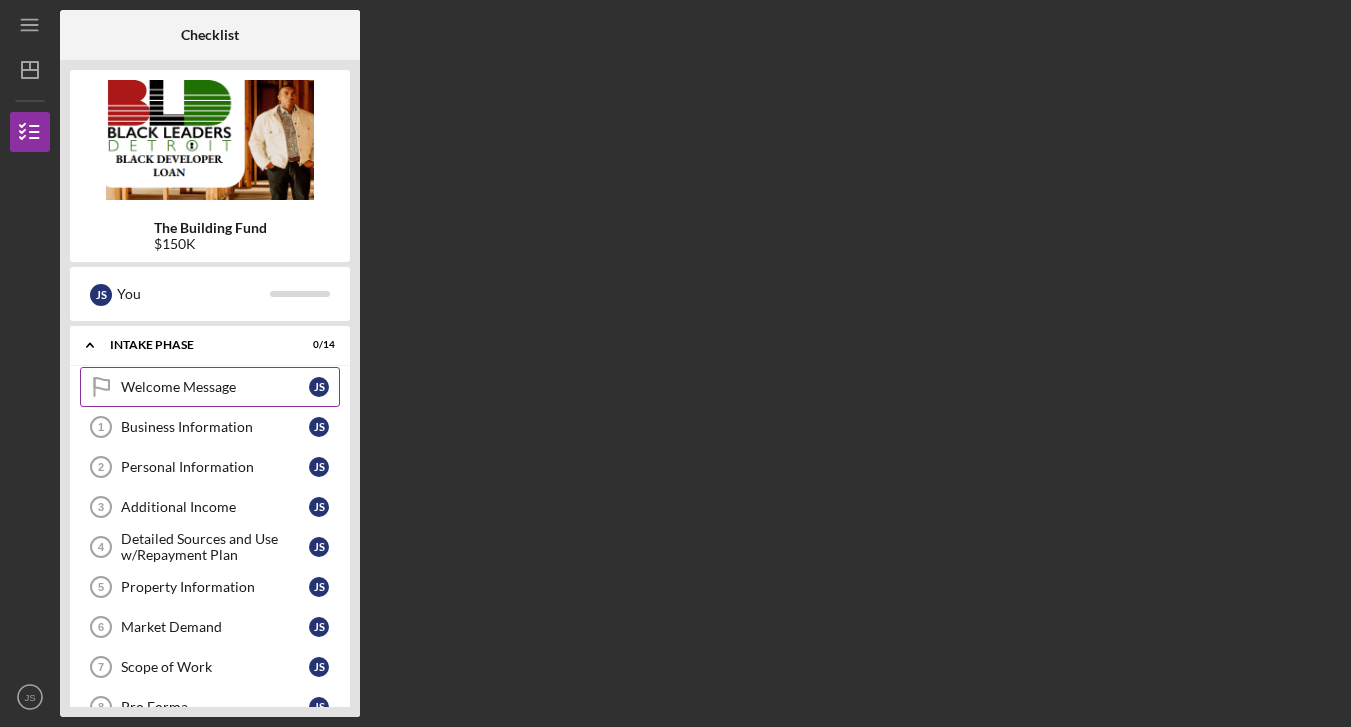 click on "Welcome Message" at bounding box center [215, 387] 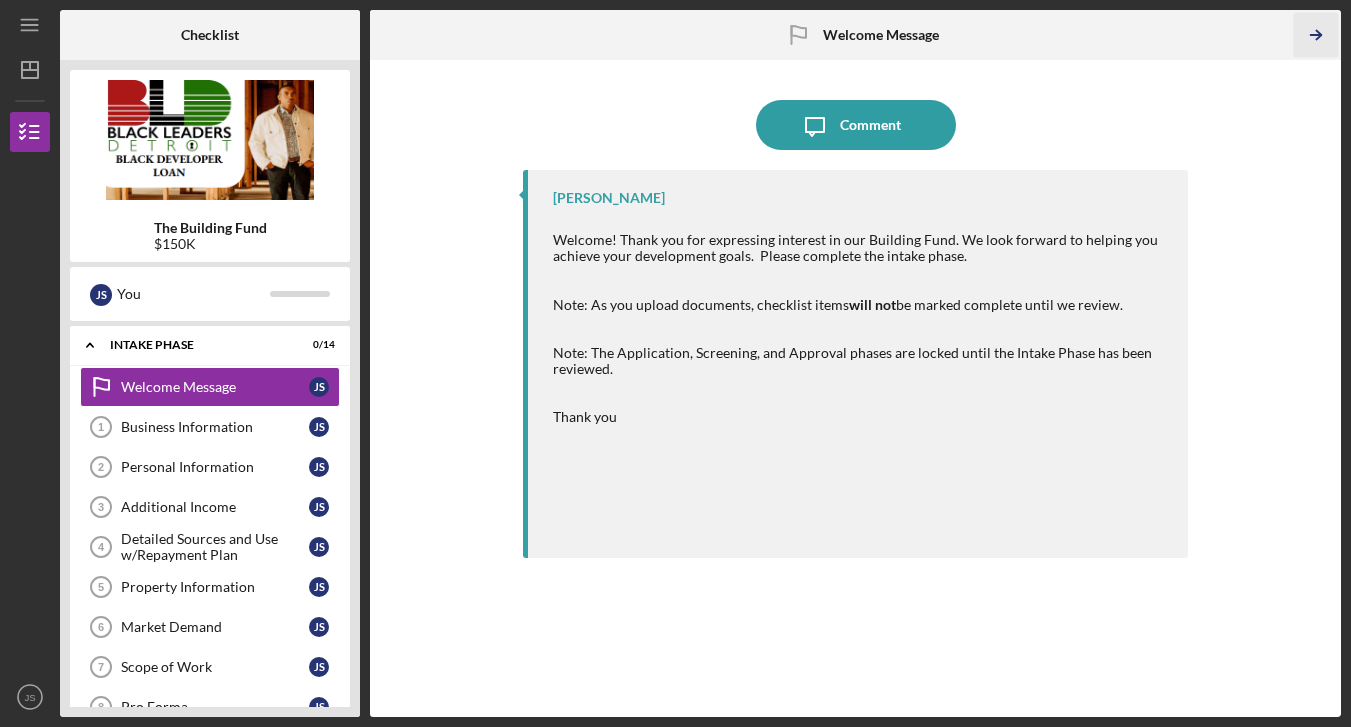 click 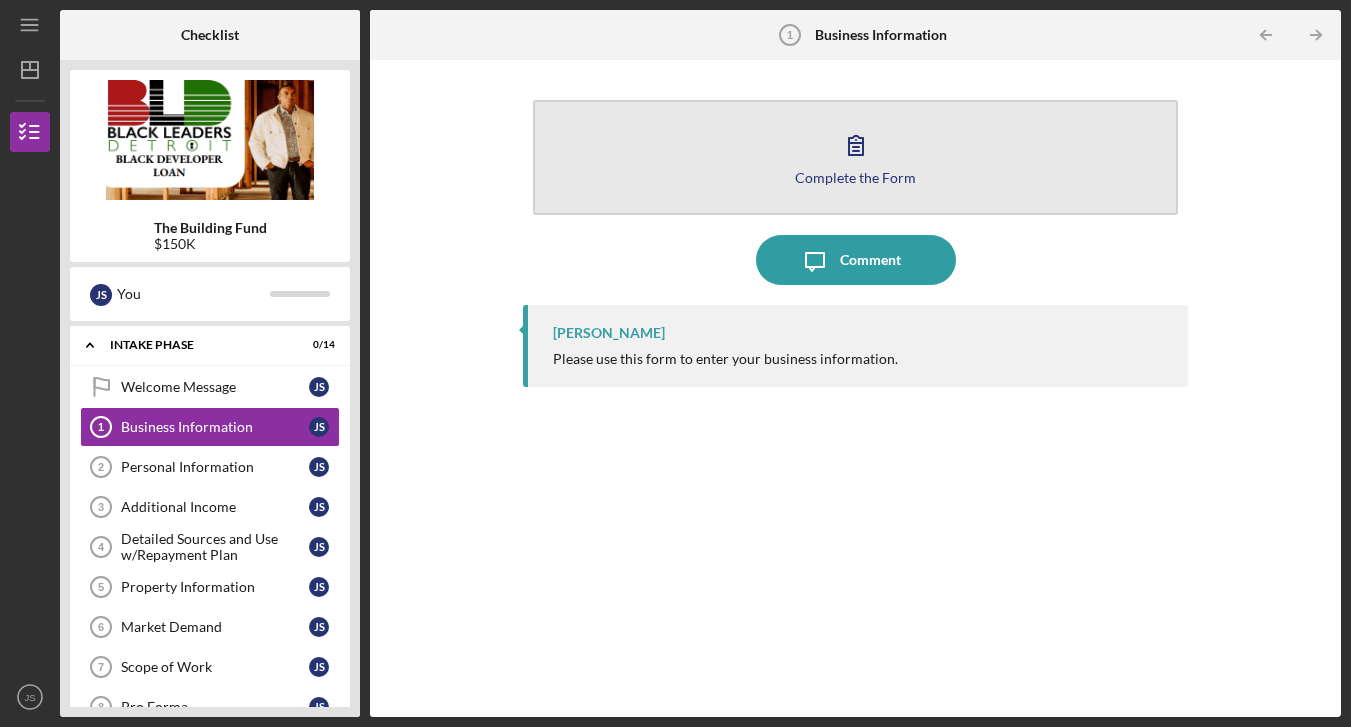 click 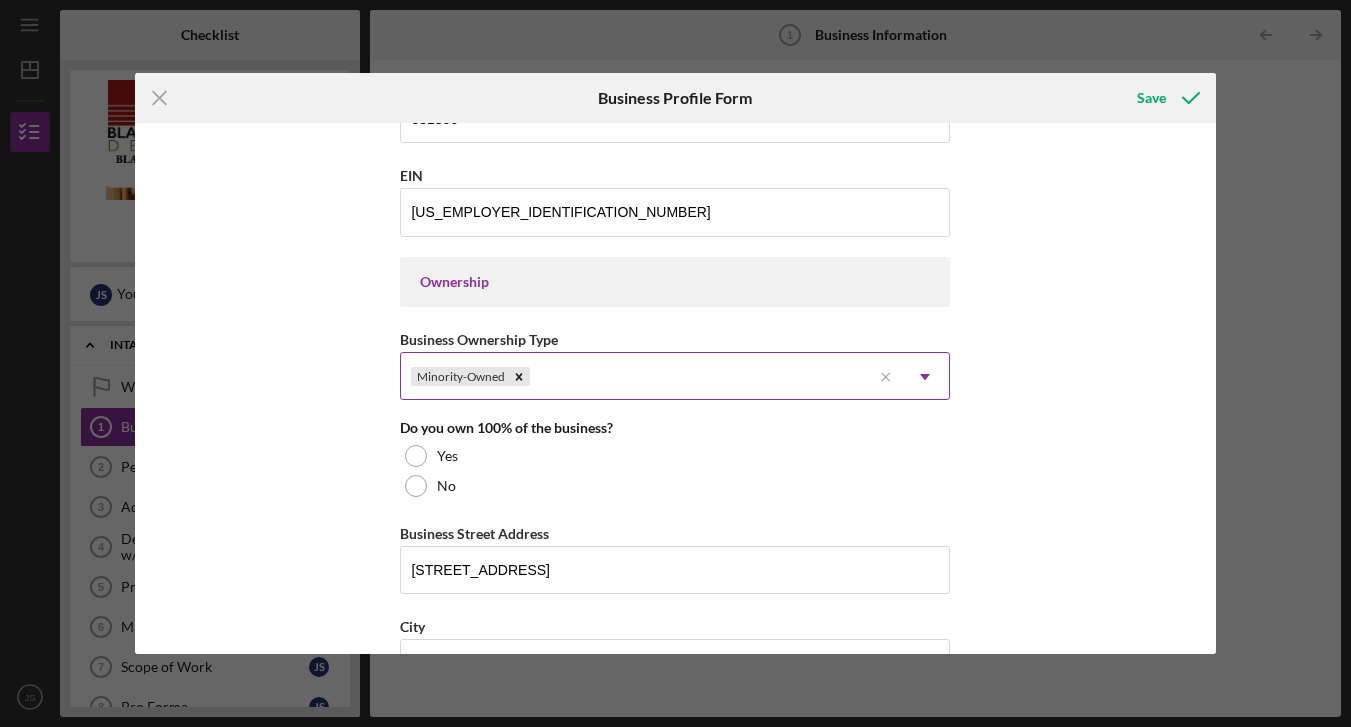 scroll, scrollTop: 801, scrollLeft: 0, axis: vertical 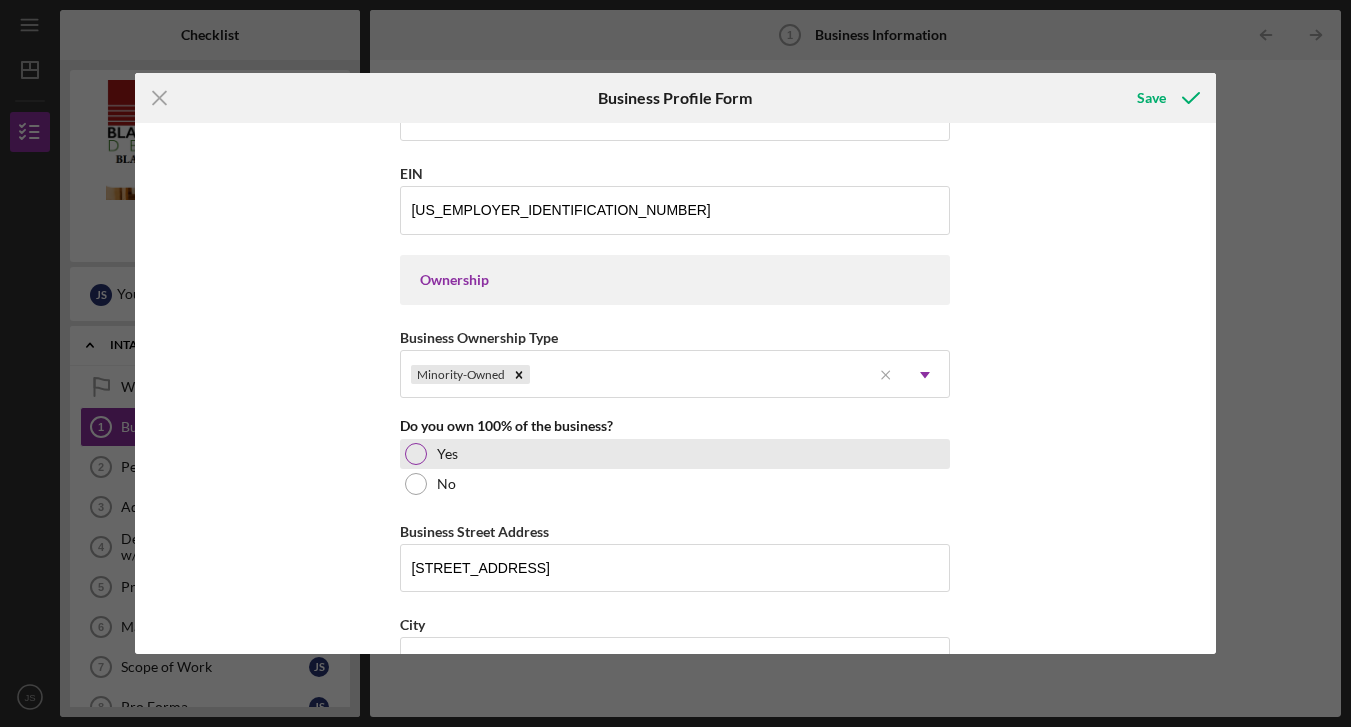 click on "Yes" at bounding box center (675, 454) 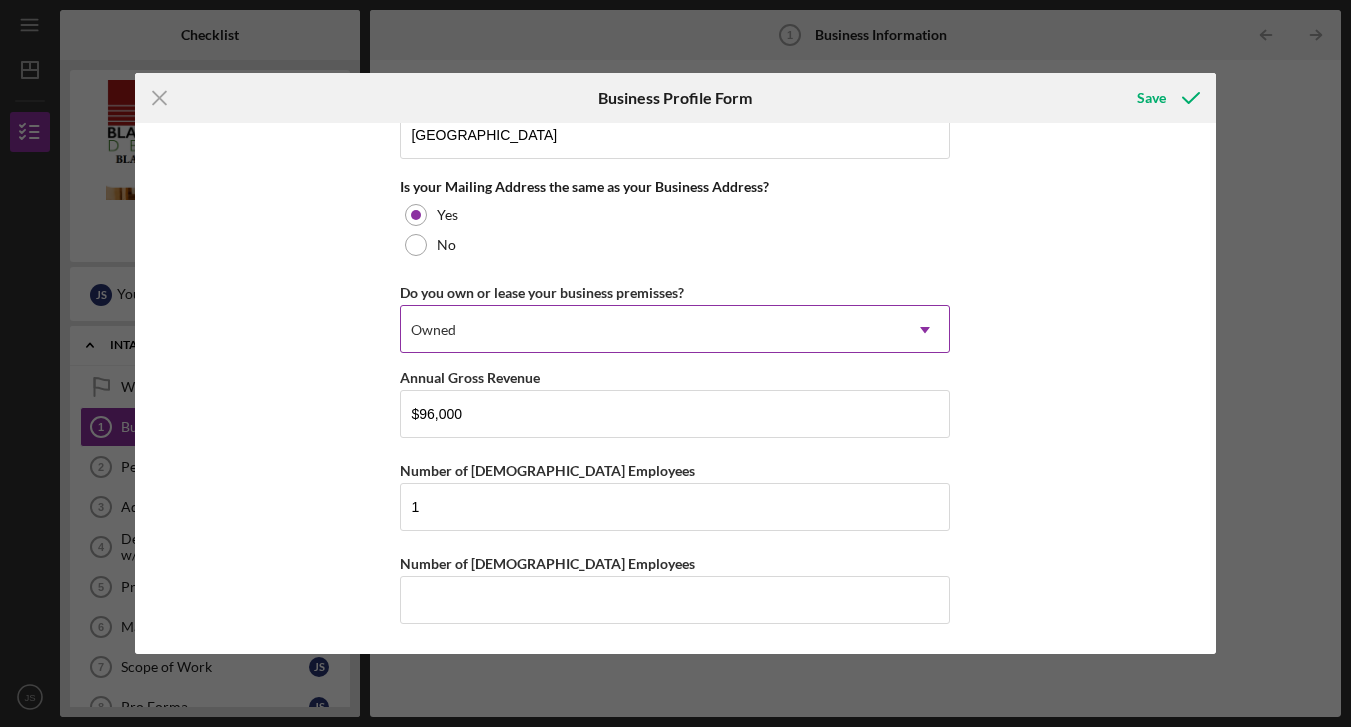 scroll, scrollTop: 1511, scrollLeft: 0, axis: vertical 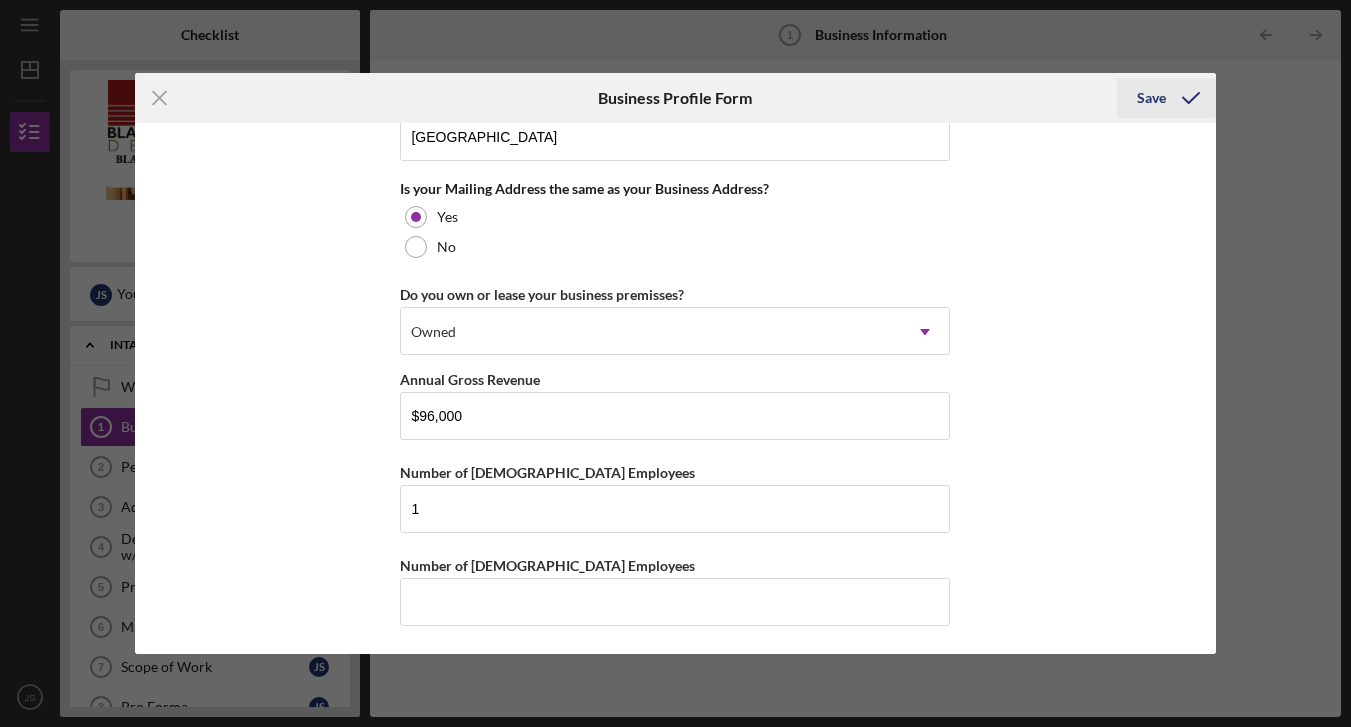 click 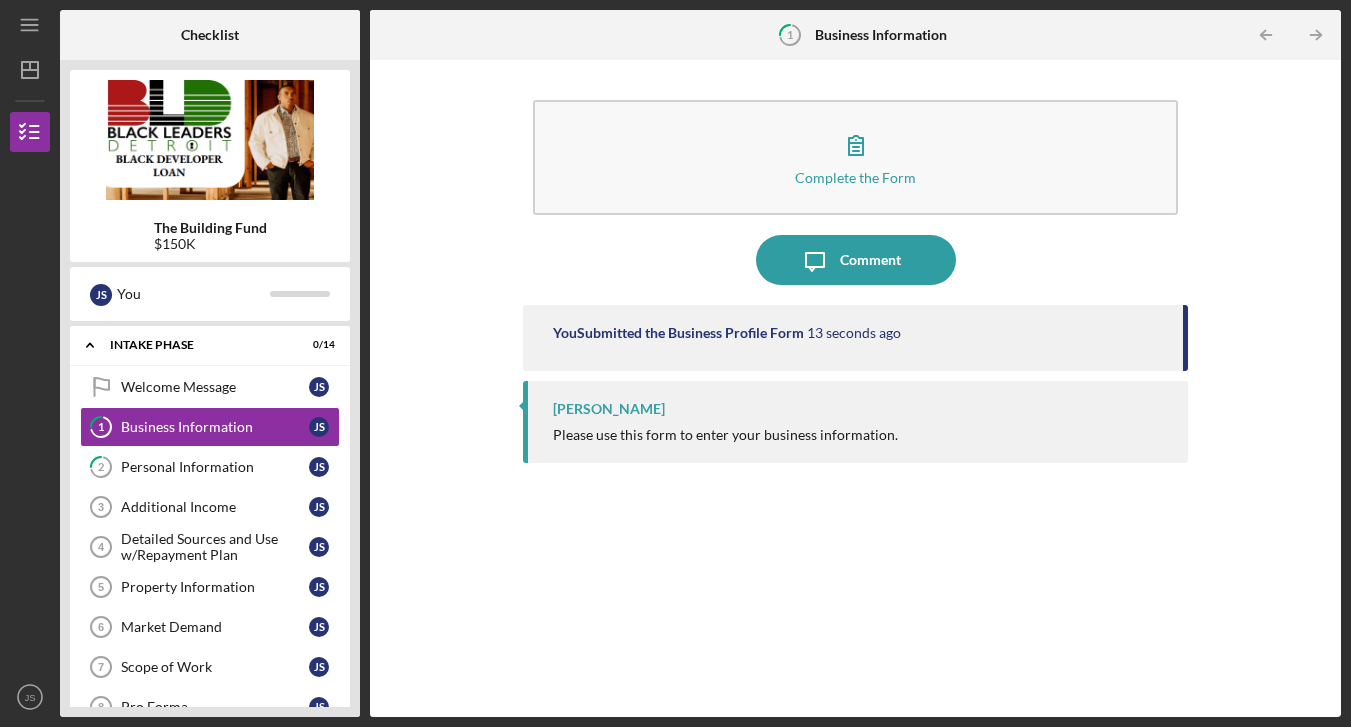 click on "You  Submitted the Business Profile Form   13 seconds ago" at bounding box center (856, 338) 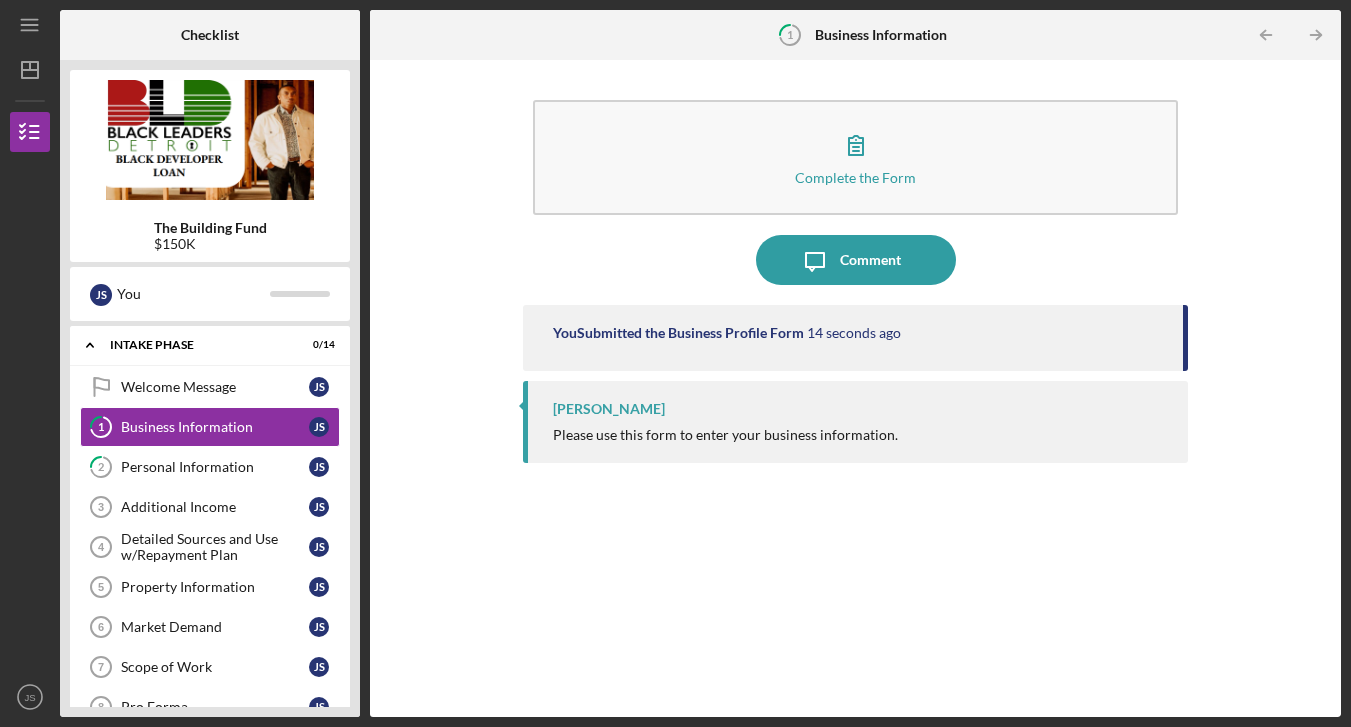 click on "You  Submitted the Business Profile Form" at bounding box center [678, 333] 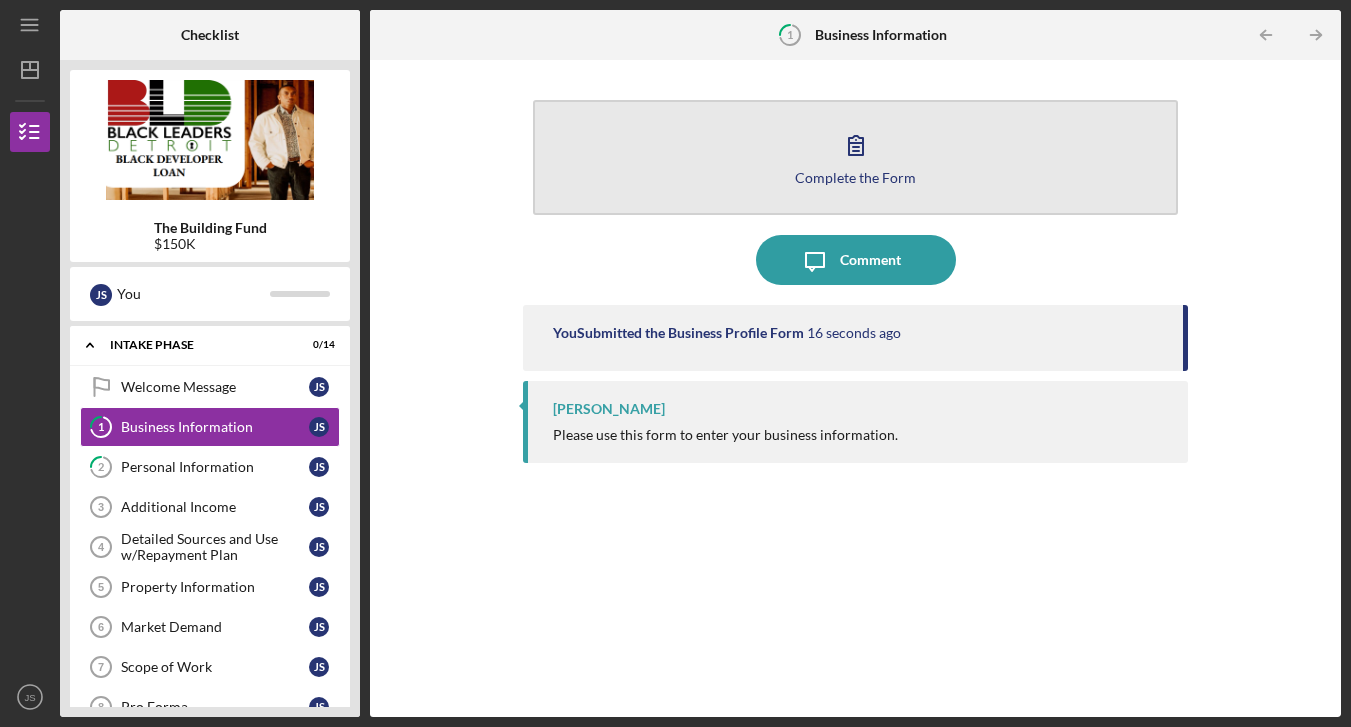 click 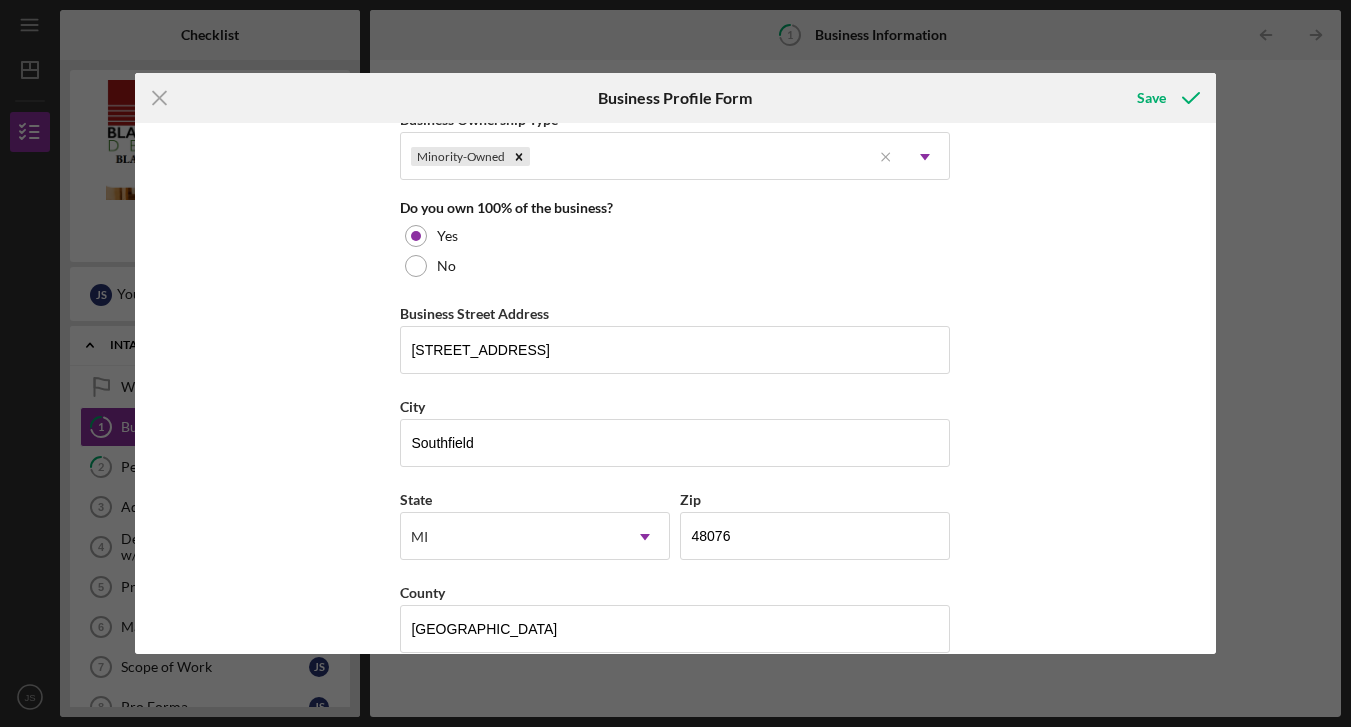scroll, scrollTop: 1023, scrollLeft: 0, axis: vertical 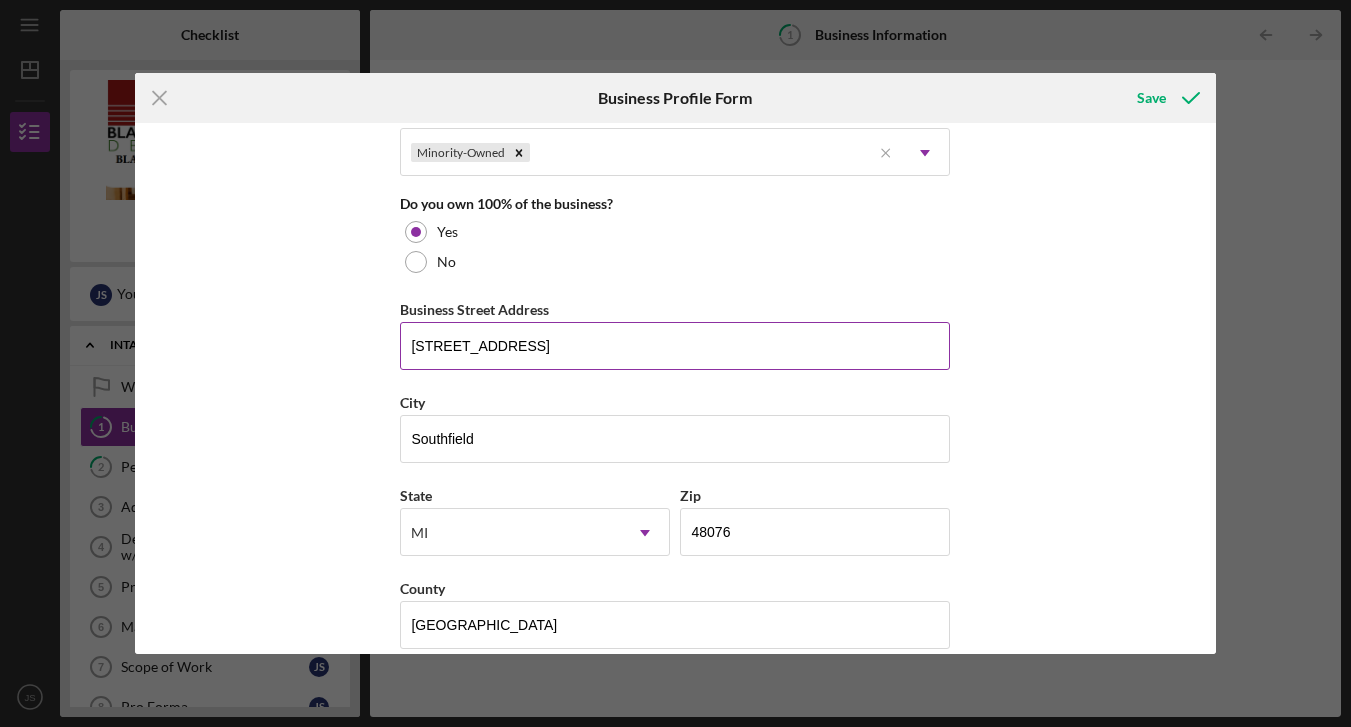 drag, startPoint x: 579, startPoint y: 336, endPoint x: 481, endPoint y: 334, distance: 98.02041 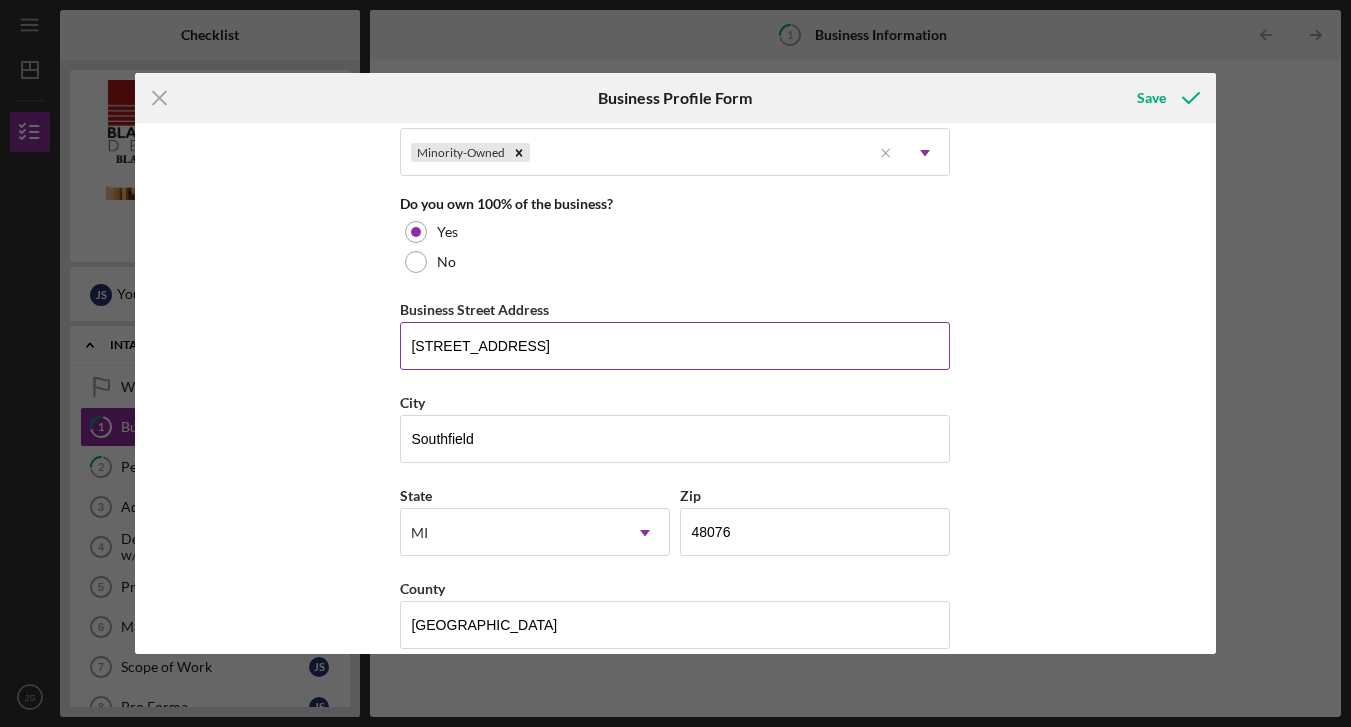 click on "[STREET_ADDRESS]" at bounding box center (675, 346) 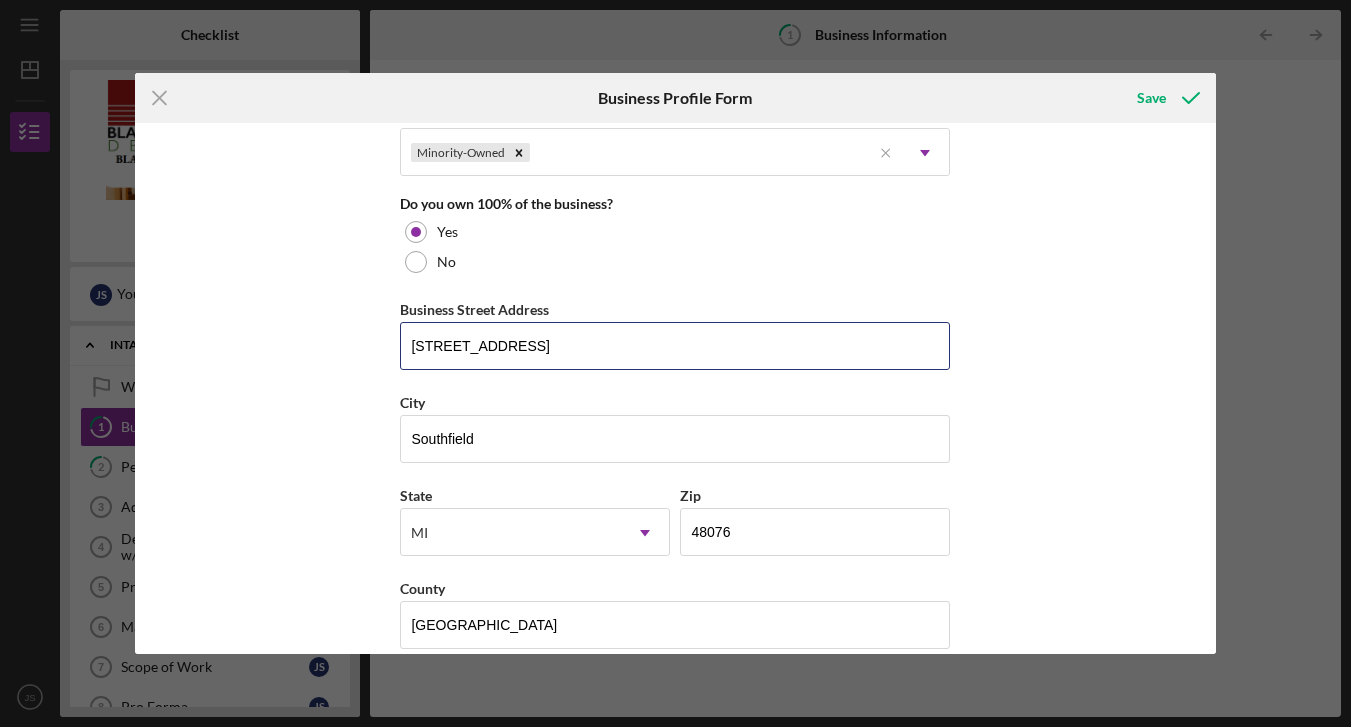 paste on "[STREET_ADDRESS][PERSON_NAME]" 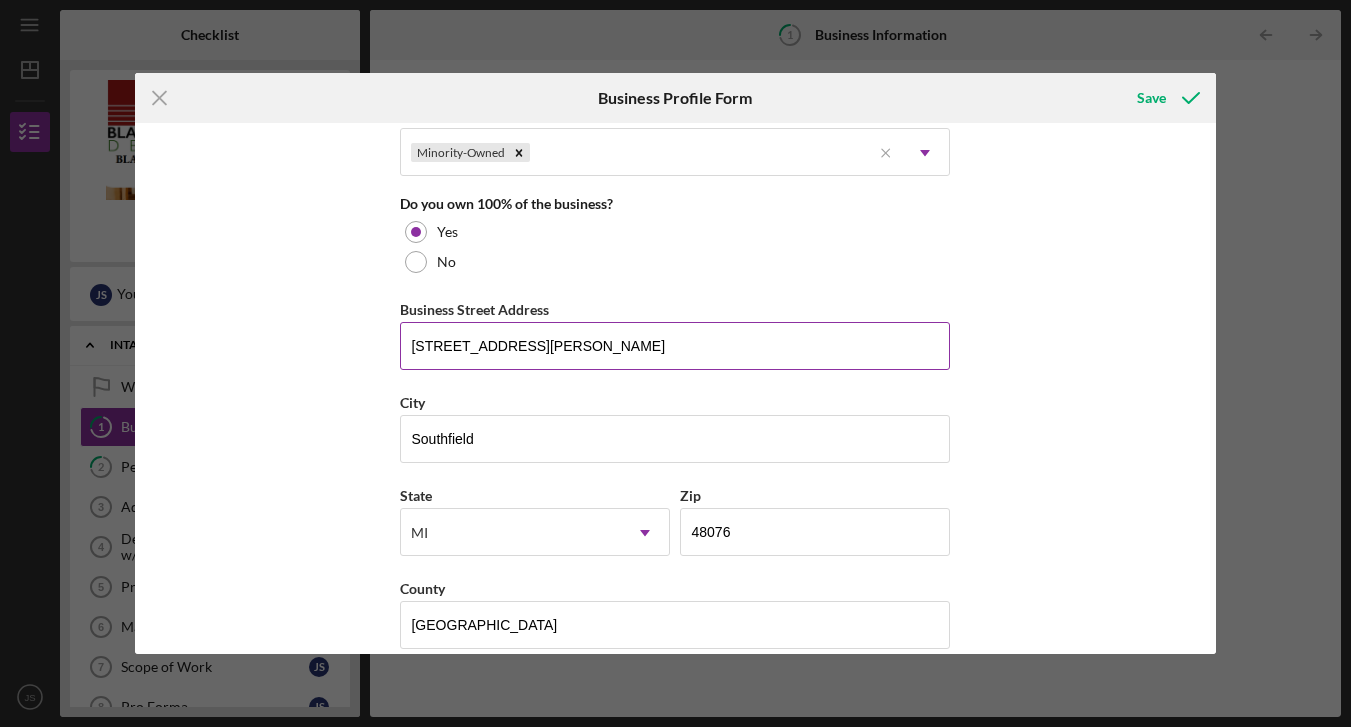 click on "[STREET_ADDRESS][PERSON_NAME]" at bounding box center [675, 346] 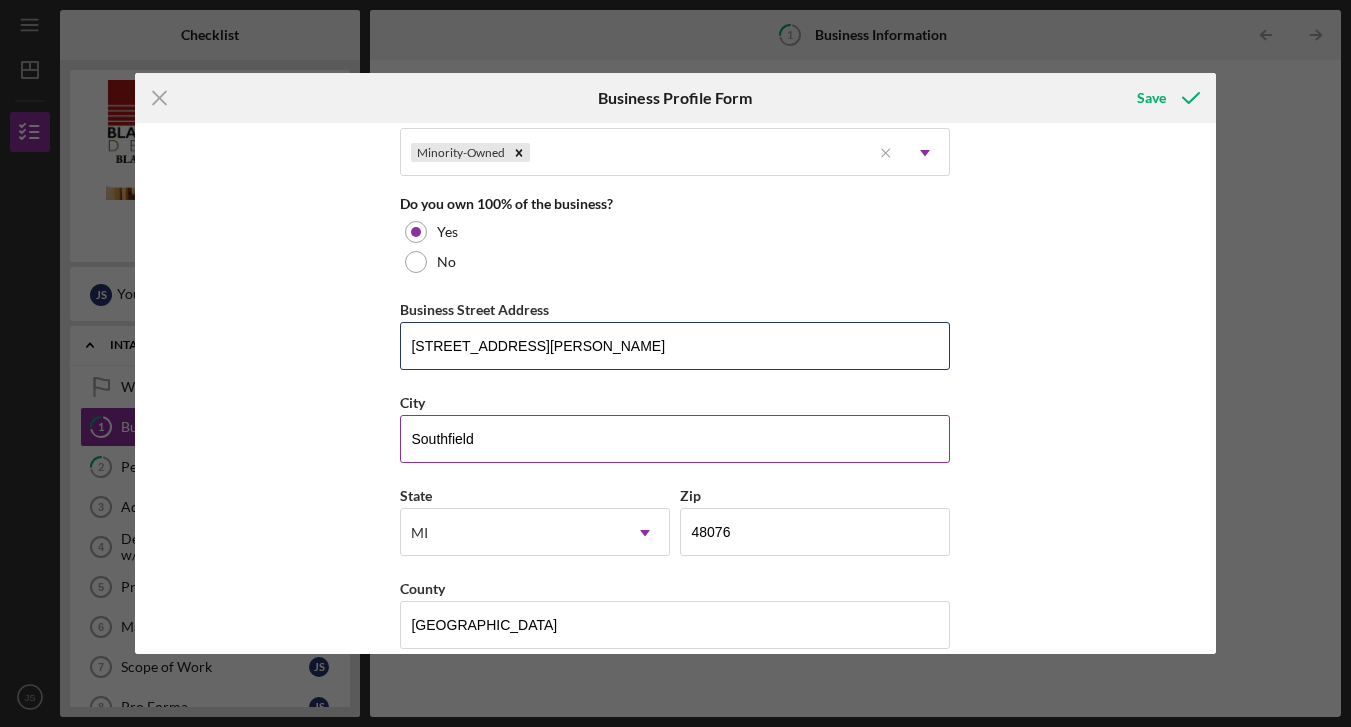 type on "[STREET_ADDRESS][PERSON_NAME]" 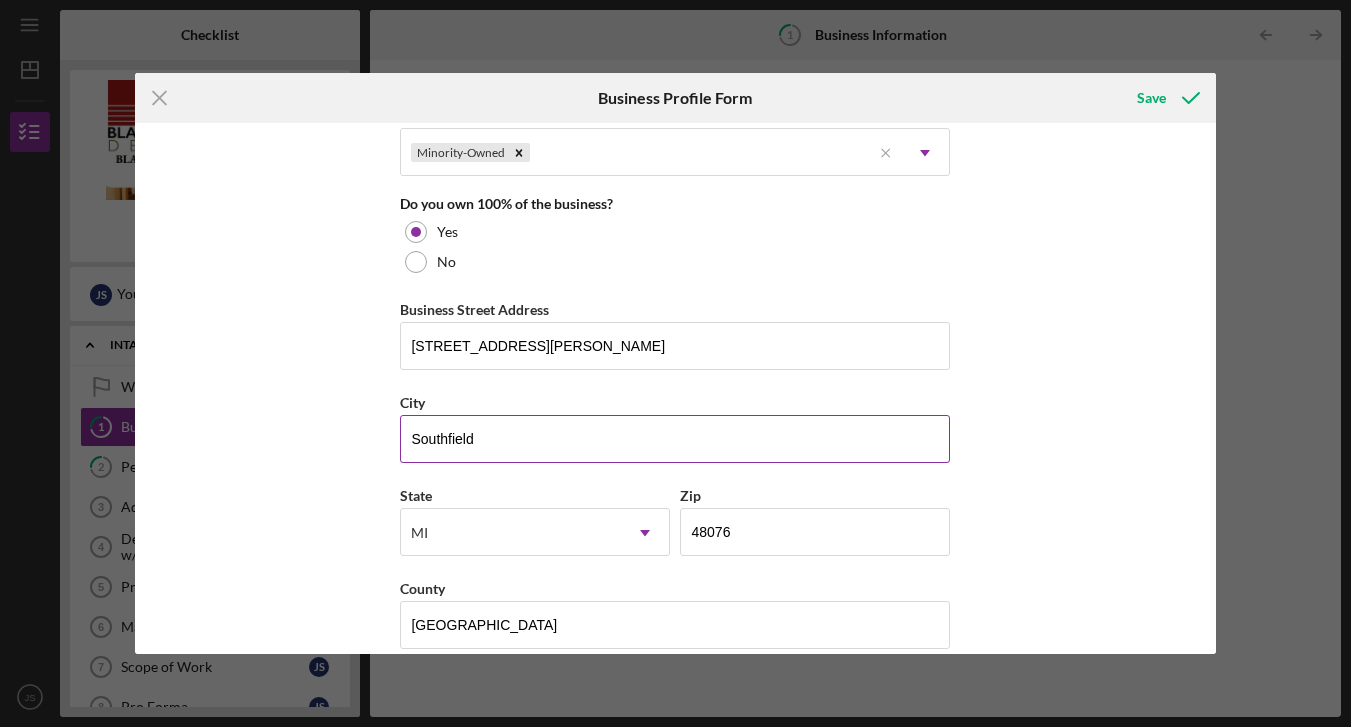 click on "Southfield" at bounding box center (675, 439) 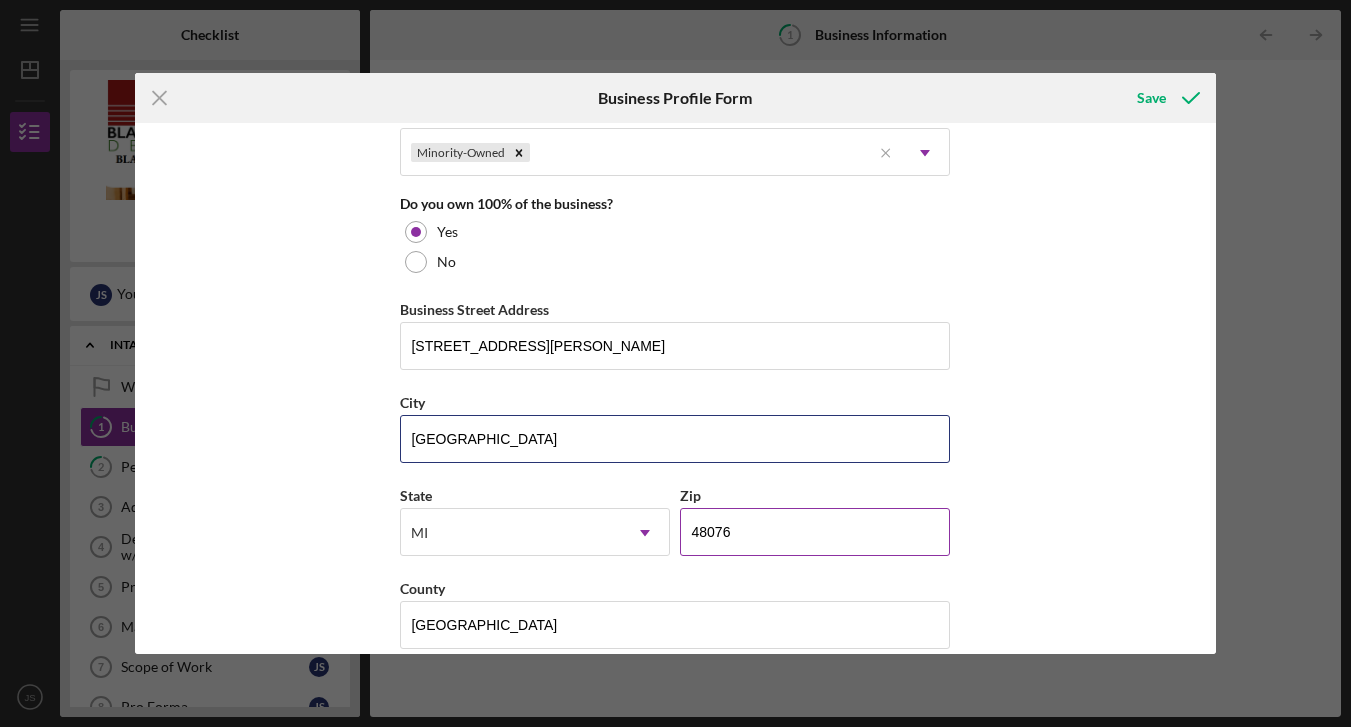 type on "[GEOGRAPHIC_DATA]" 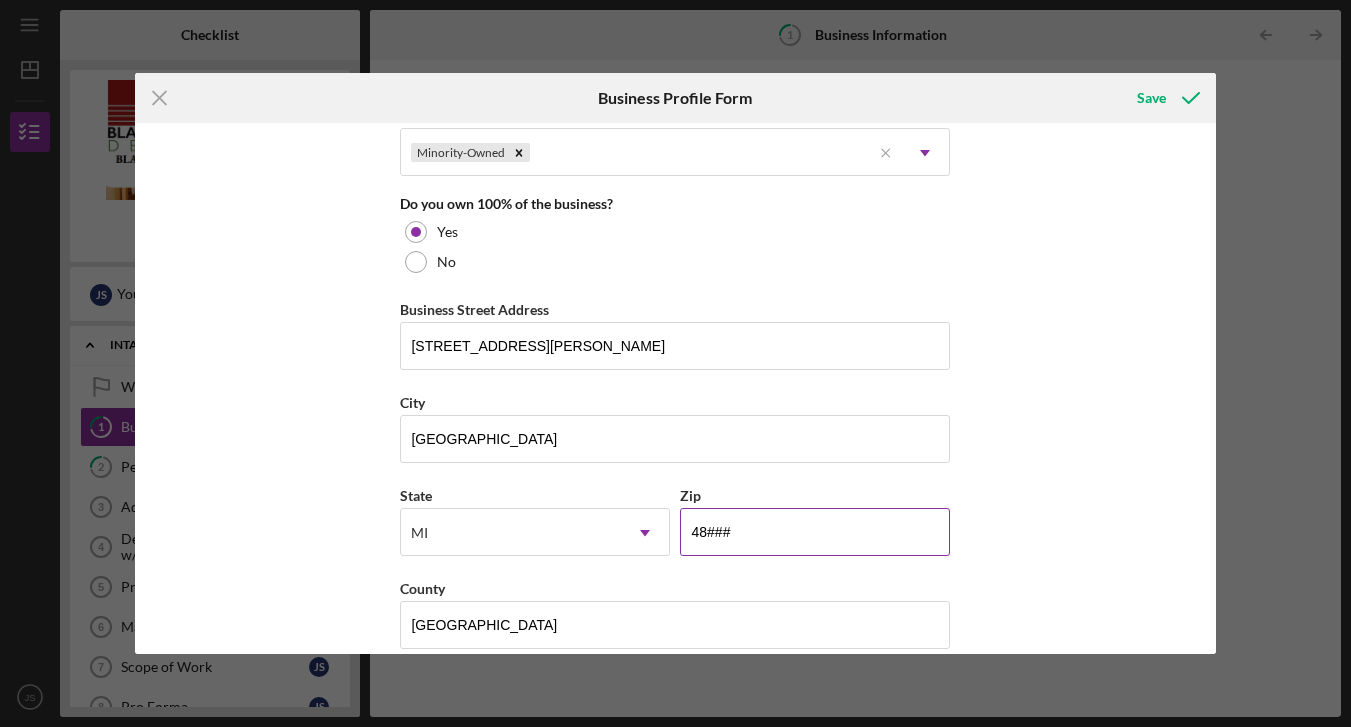 type on "4####" 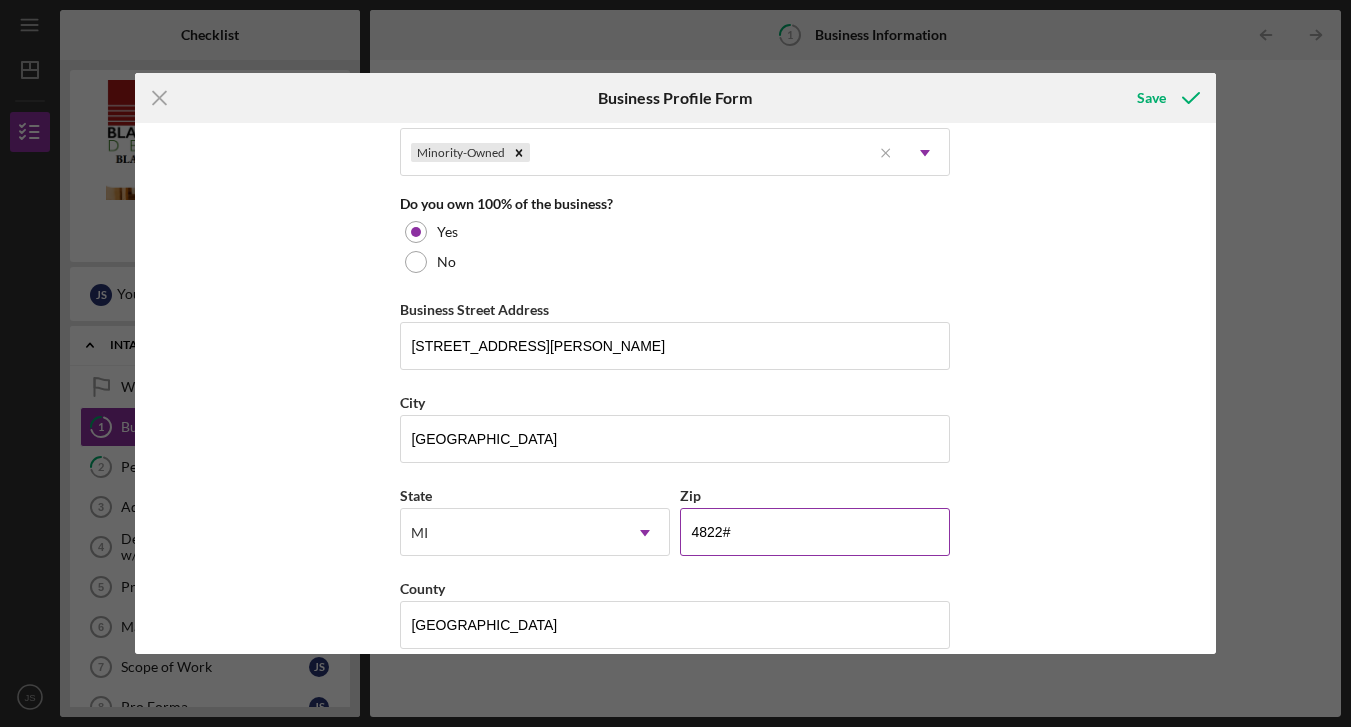 type on "48221" 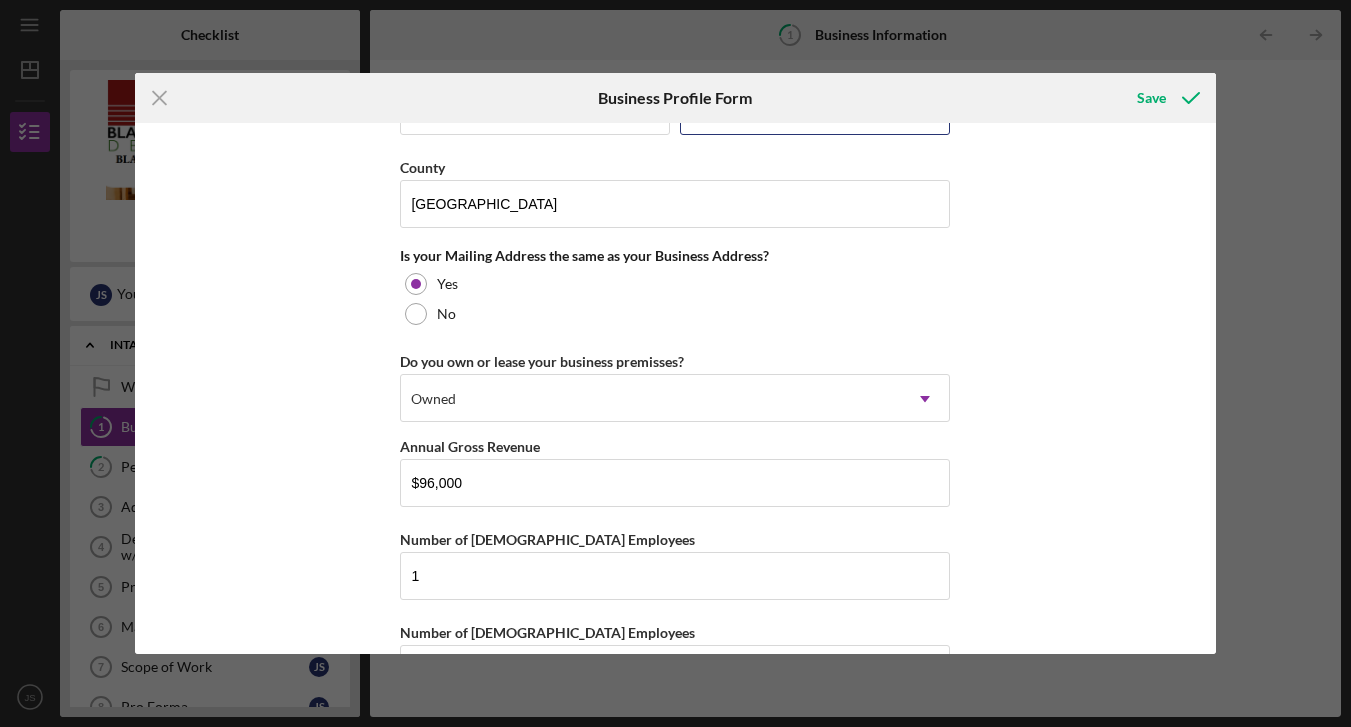 scroll, scrollTop: 1453, scrollLeft: 0, axis: vertical 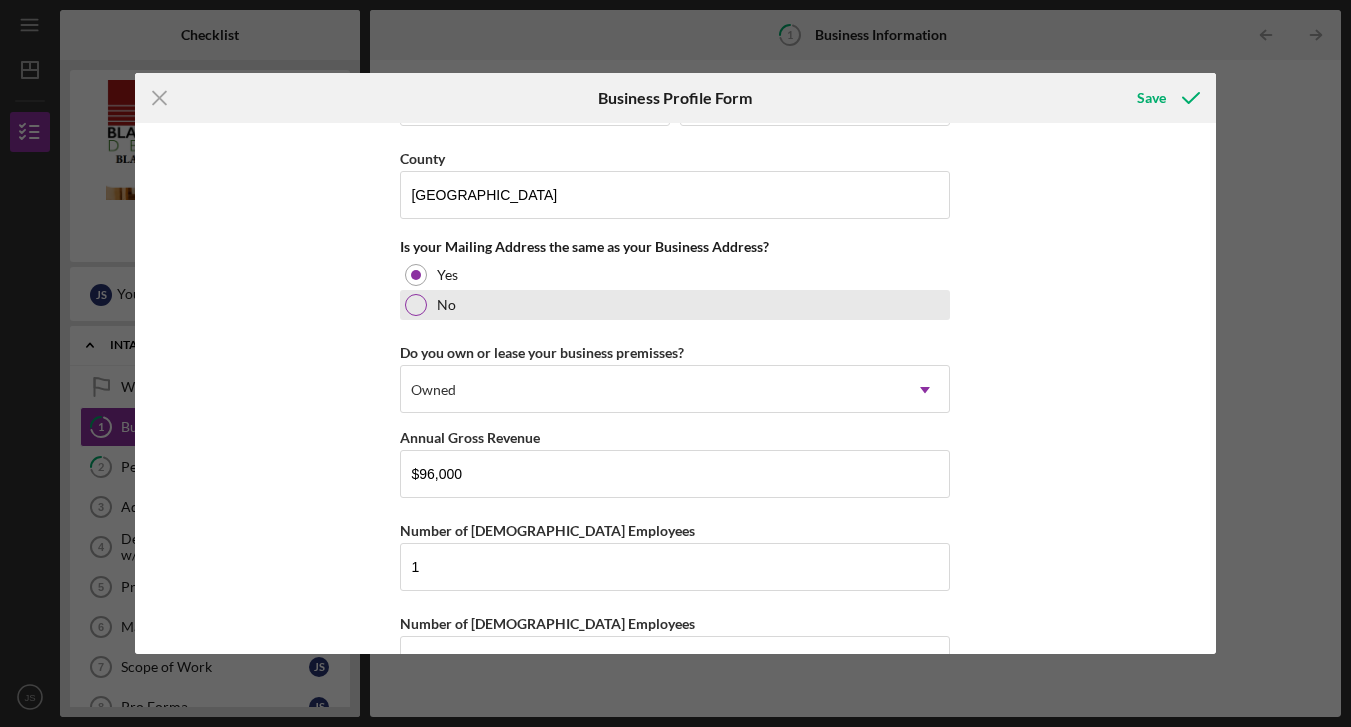 click on "No" at bounding box center [675, 305] 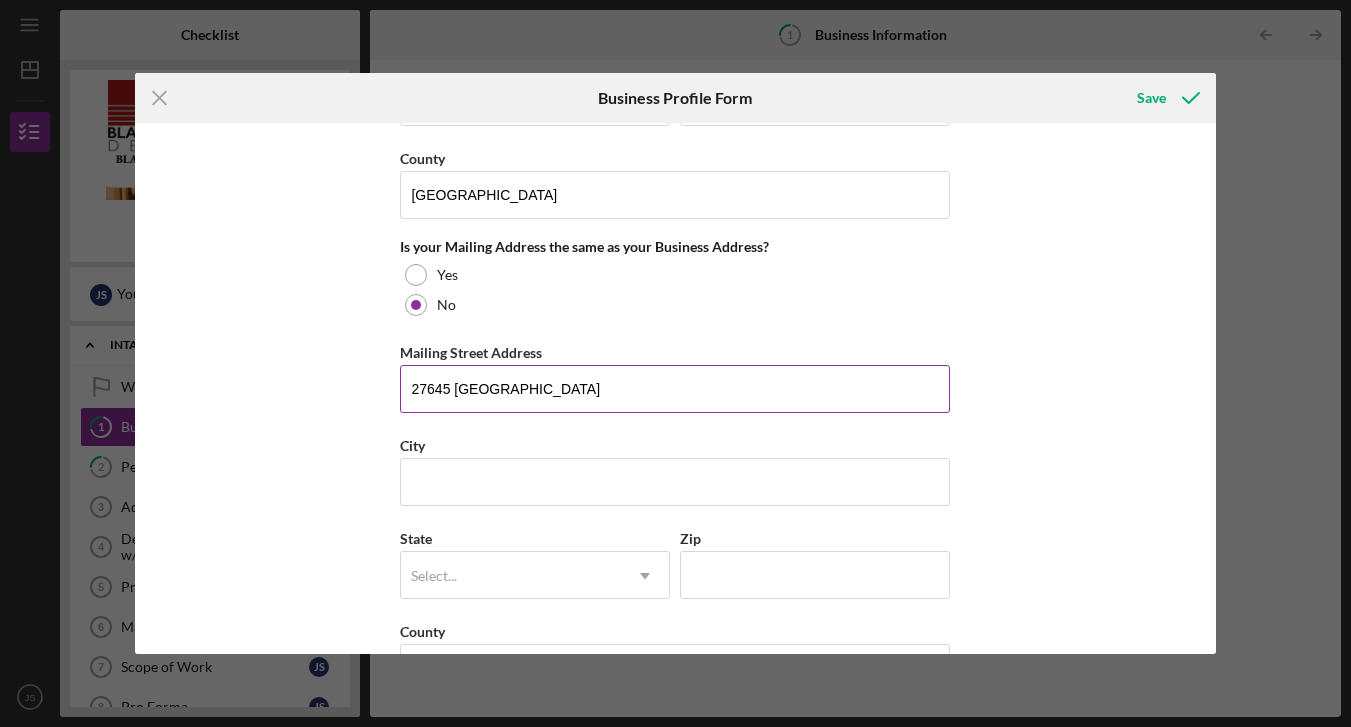 type on "27645 [GEOGRAPHIC_DATA]" 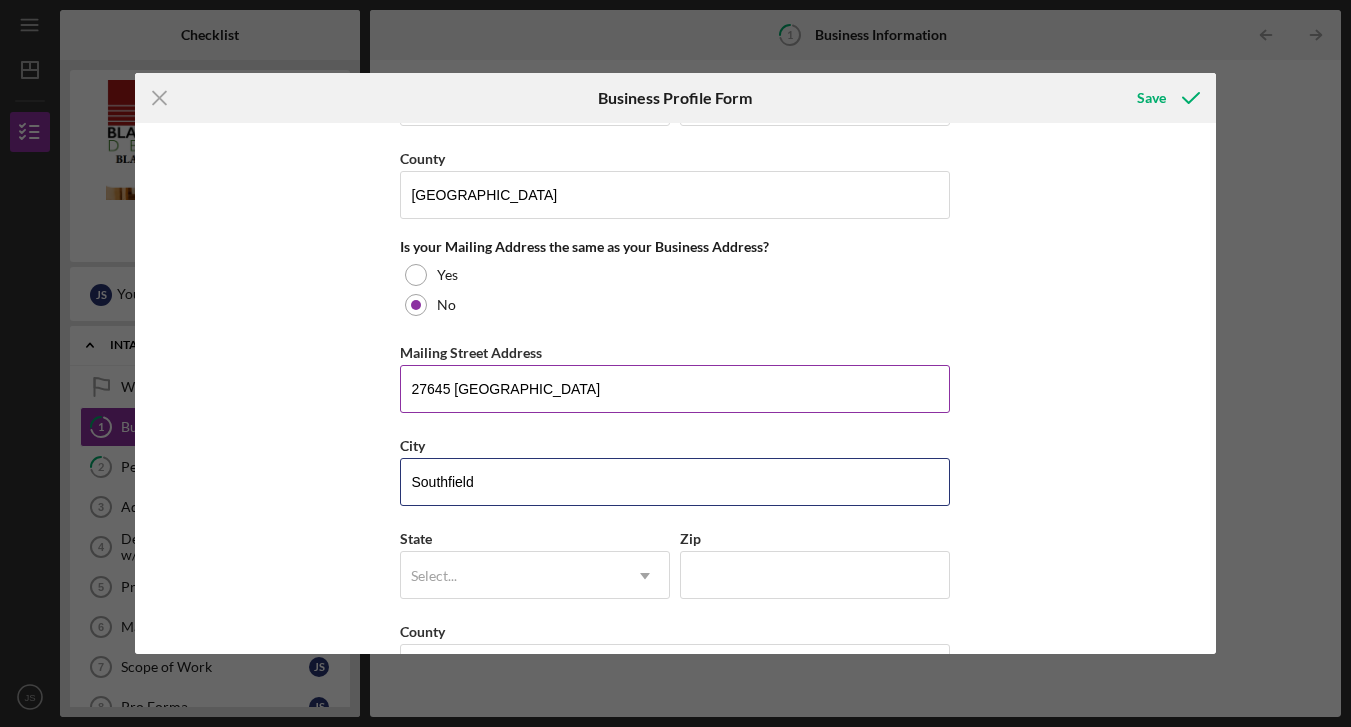 type on "Southfield" 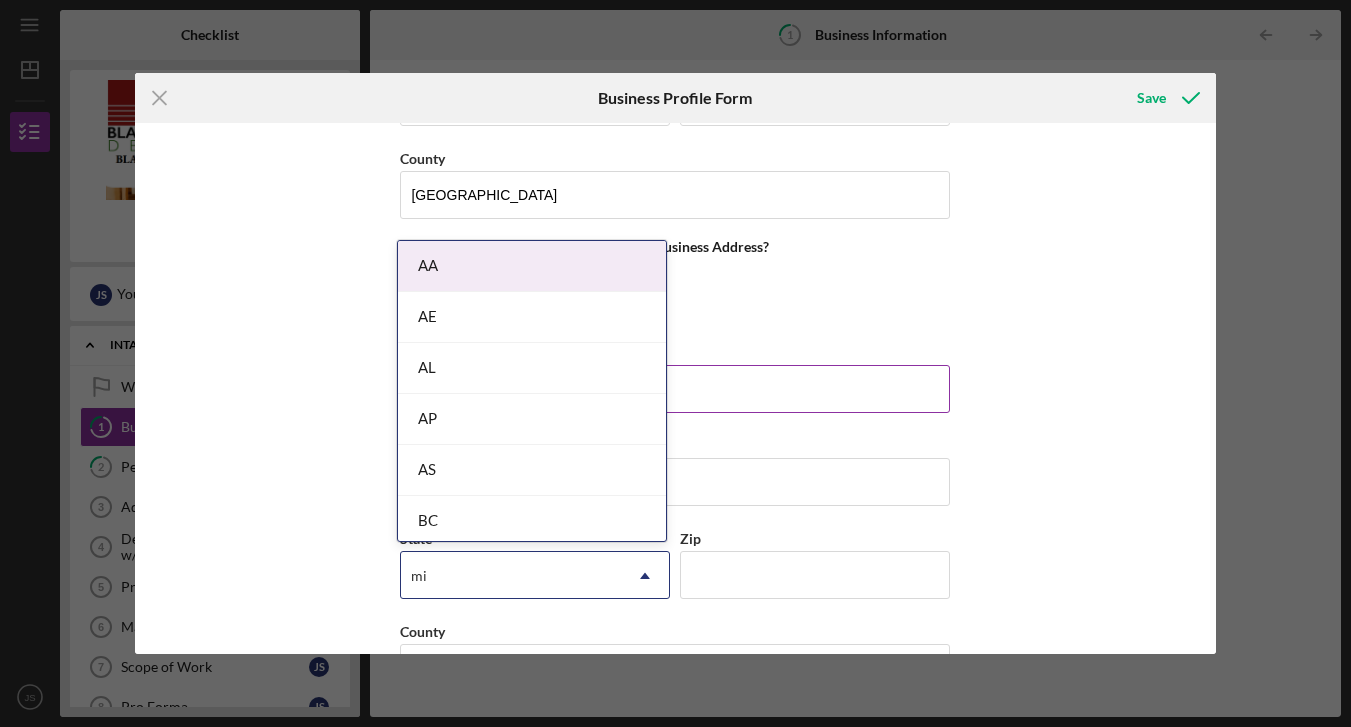type on "mi" 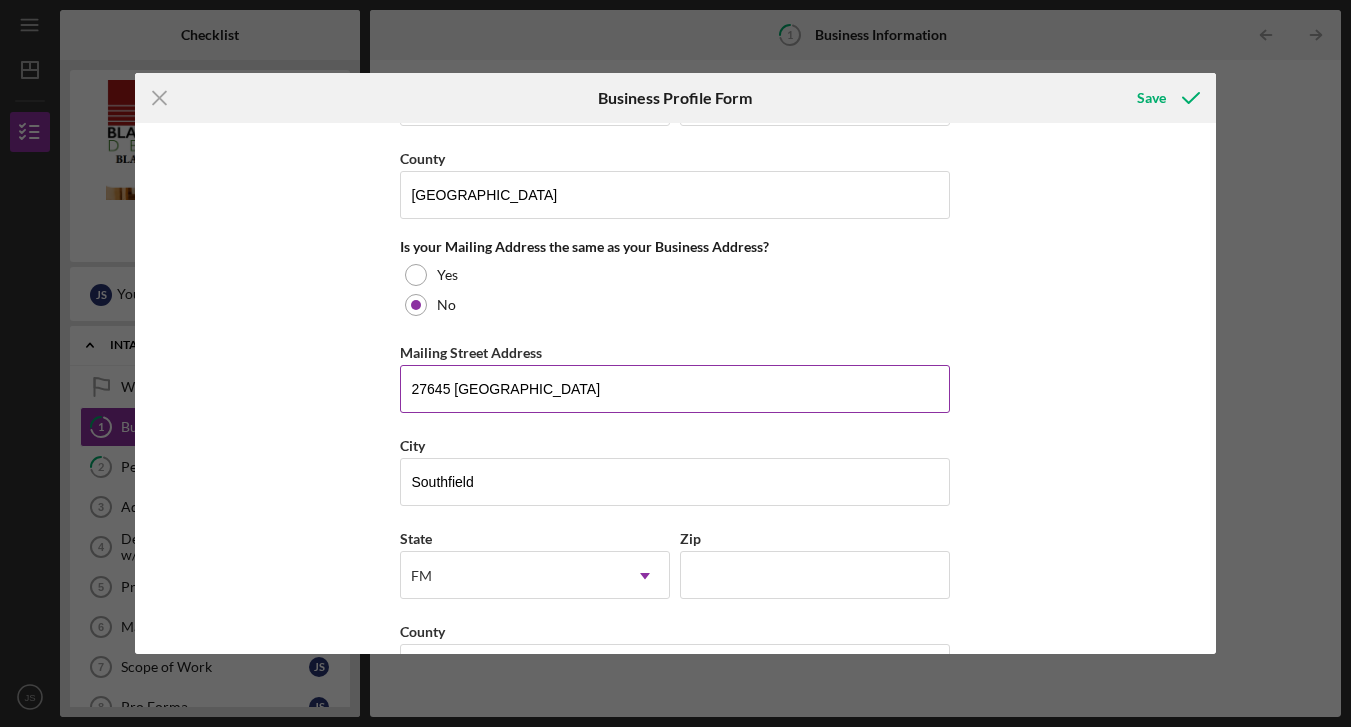 type 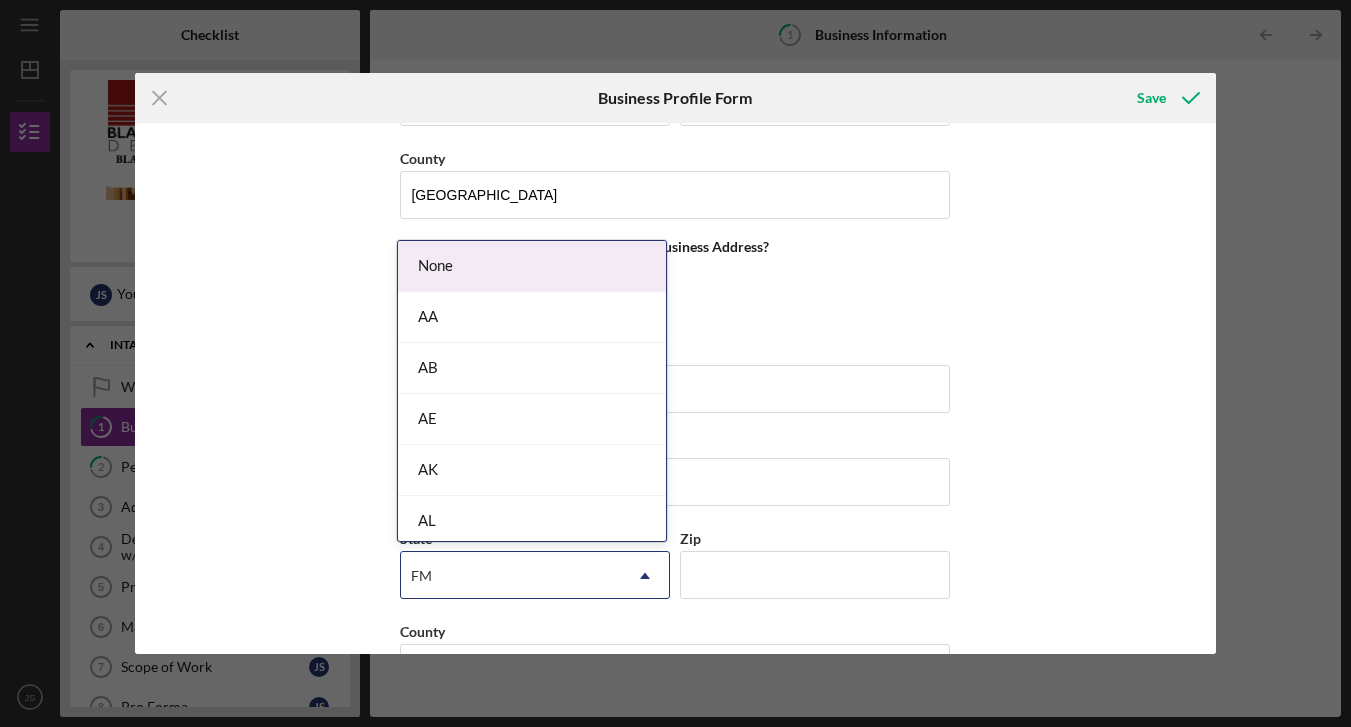 click on "FM" at bounding box center (511, 576) 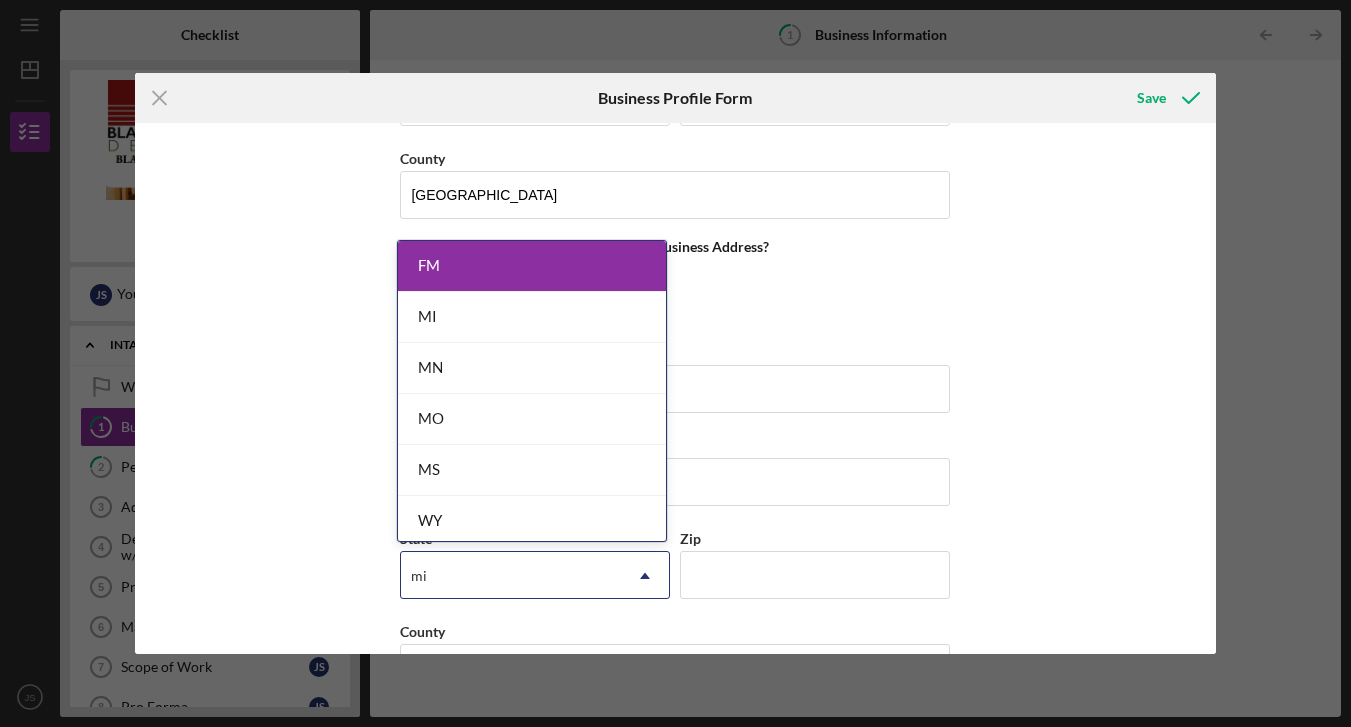 type on "mi" 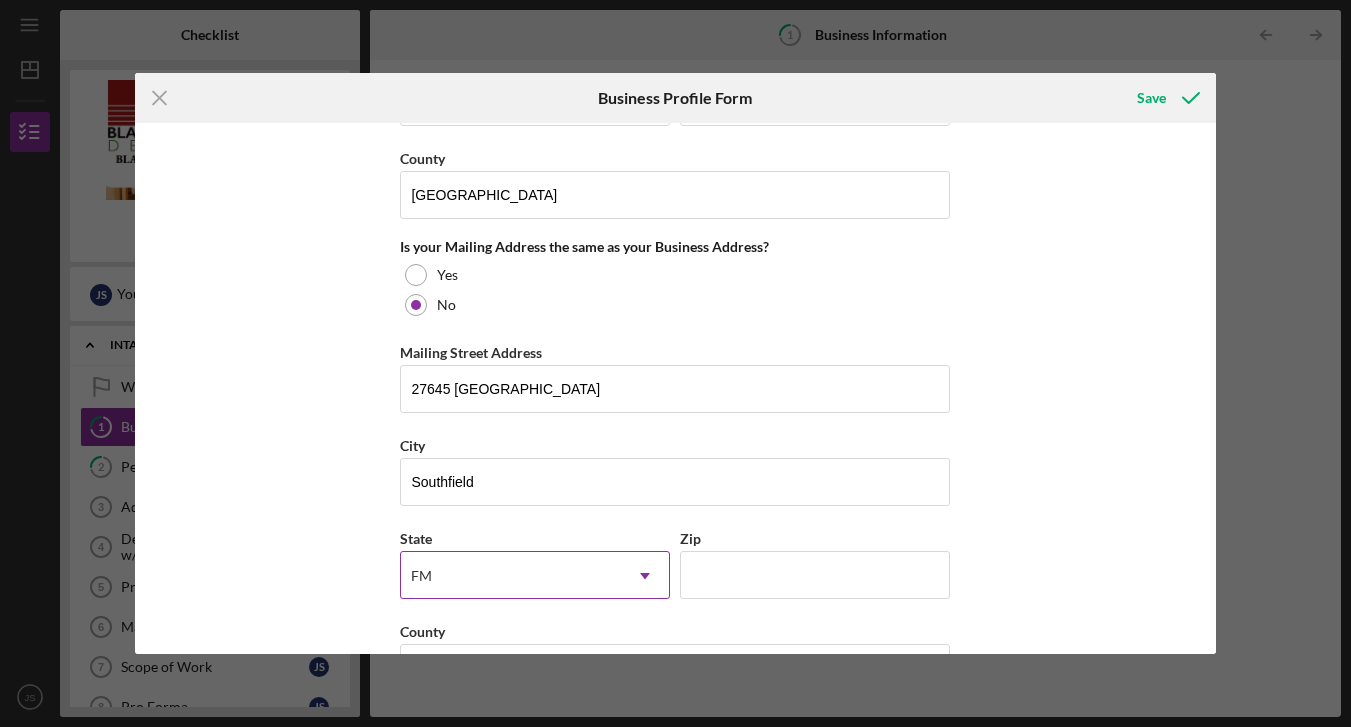 type 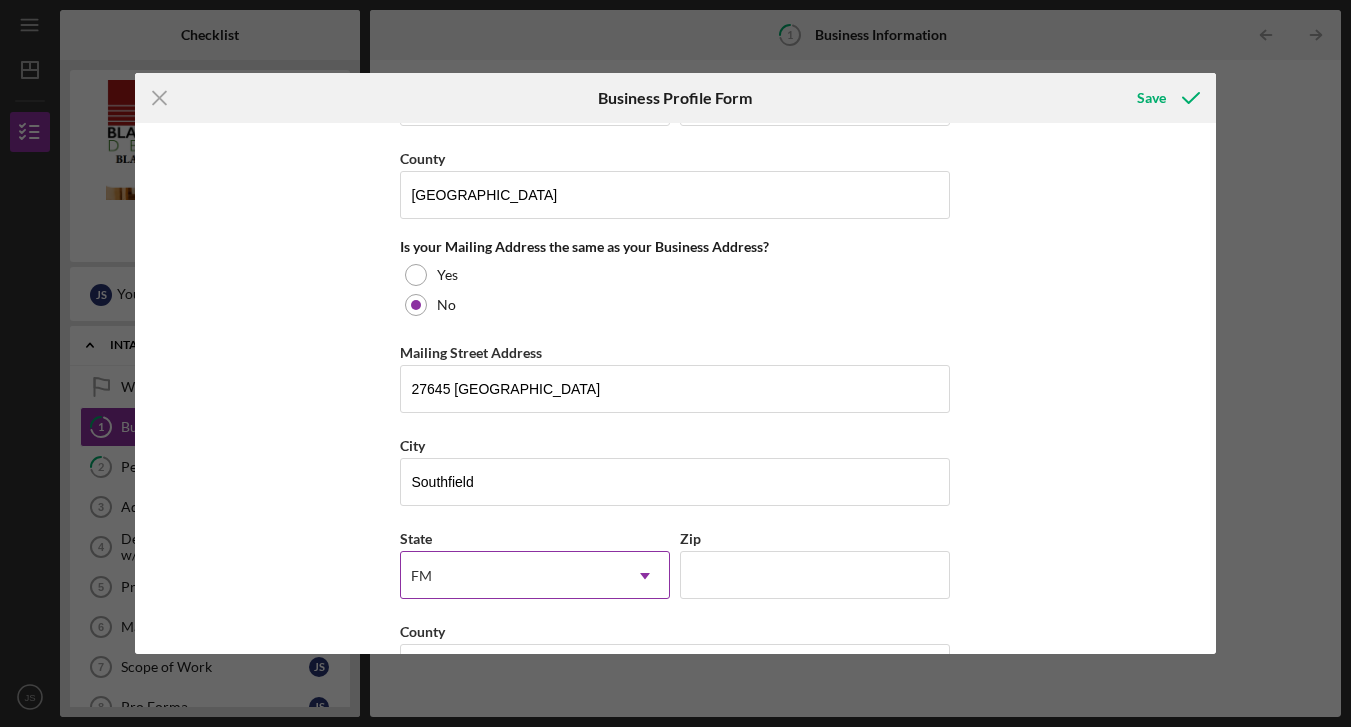 click on "FM" at bounding box center [511, 576] 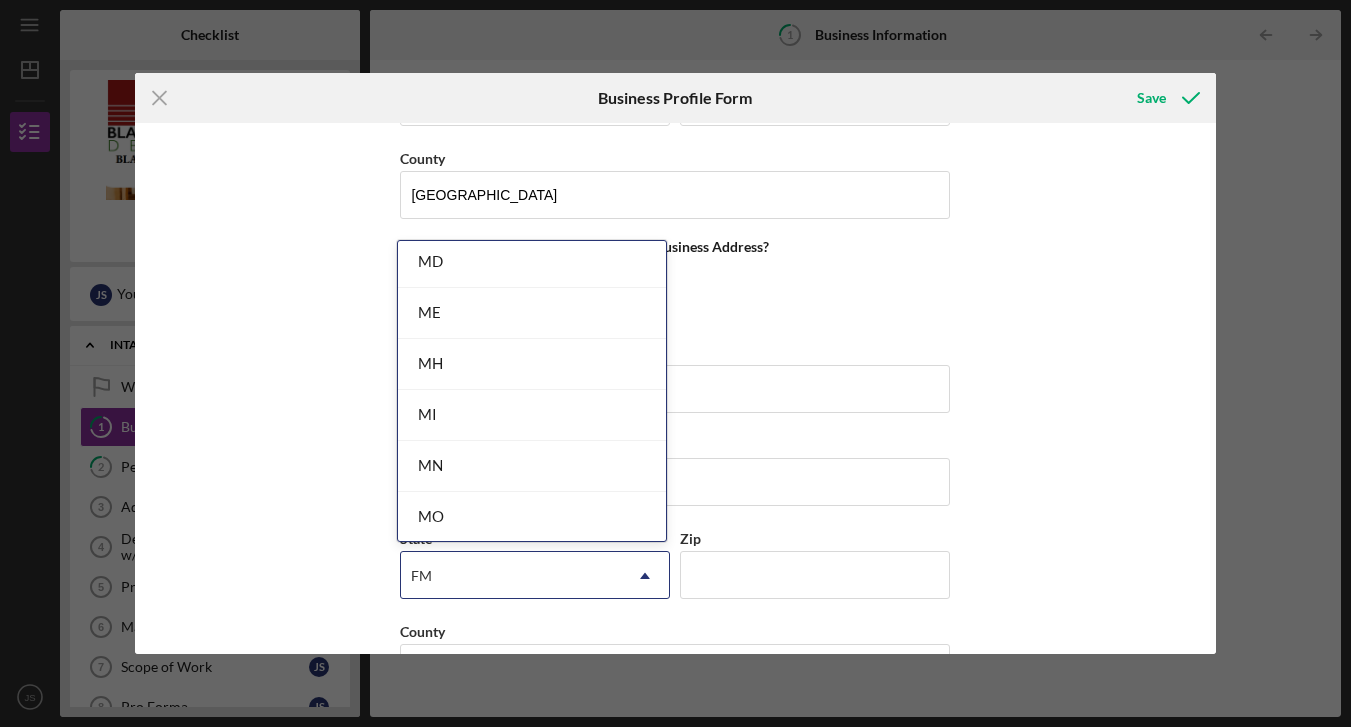 scroll, scrollTop: 1542, scrollLeft: 0, axis: vertical 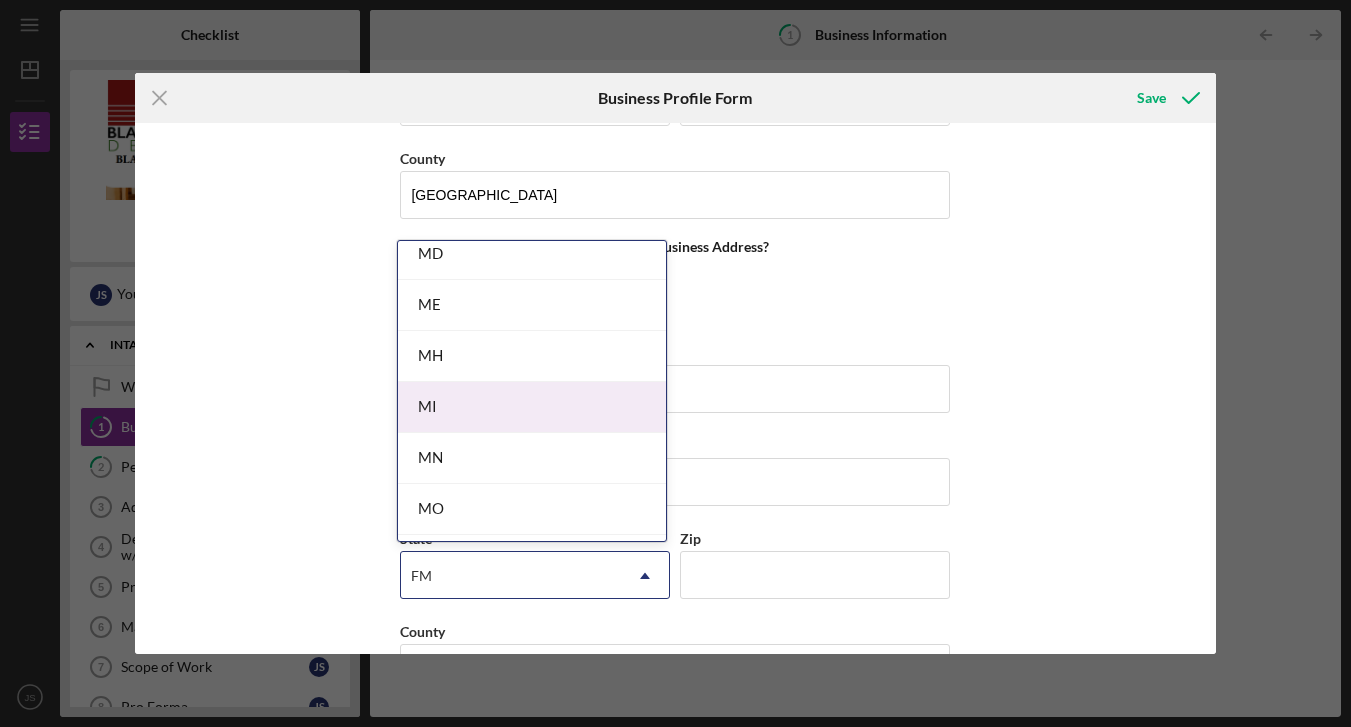 click on "MI" at bounding box center (532, 407) 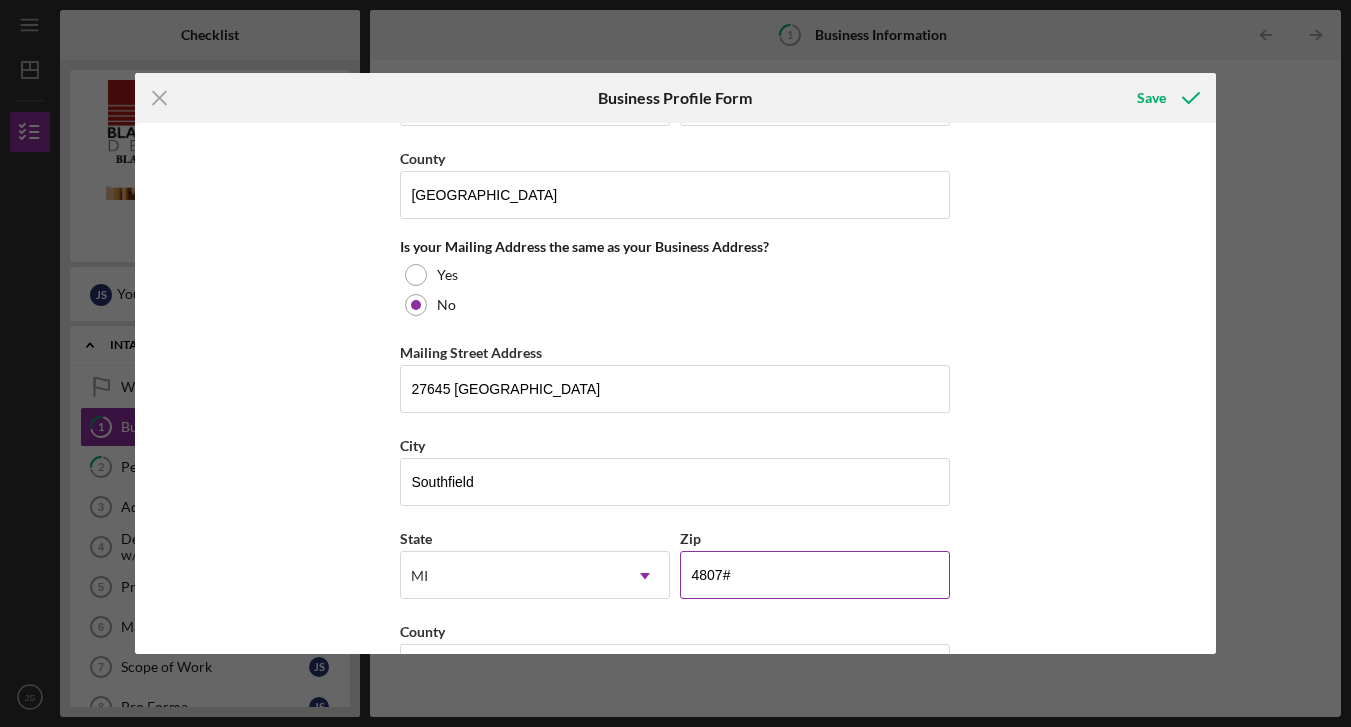 type on "48076" 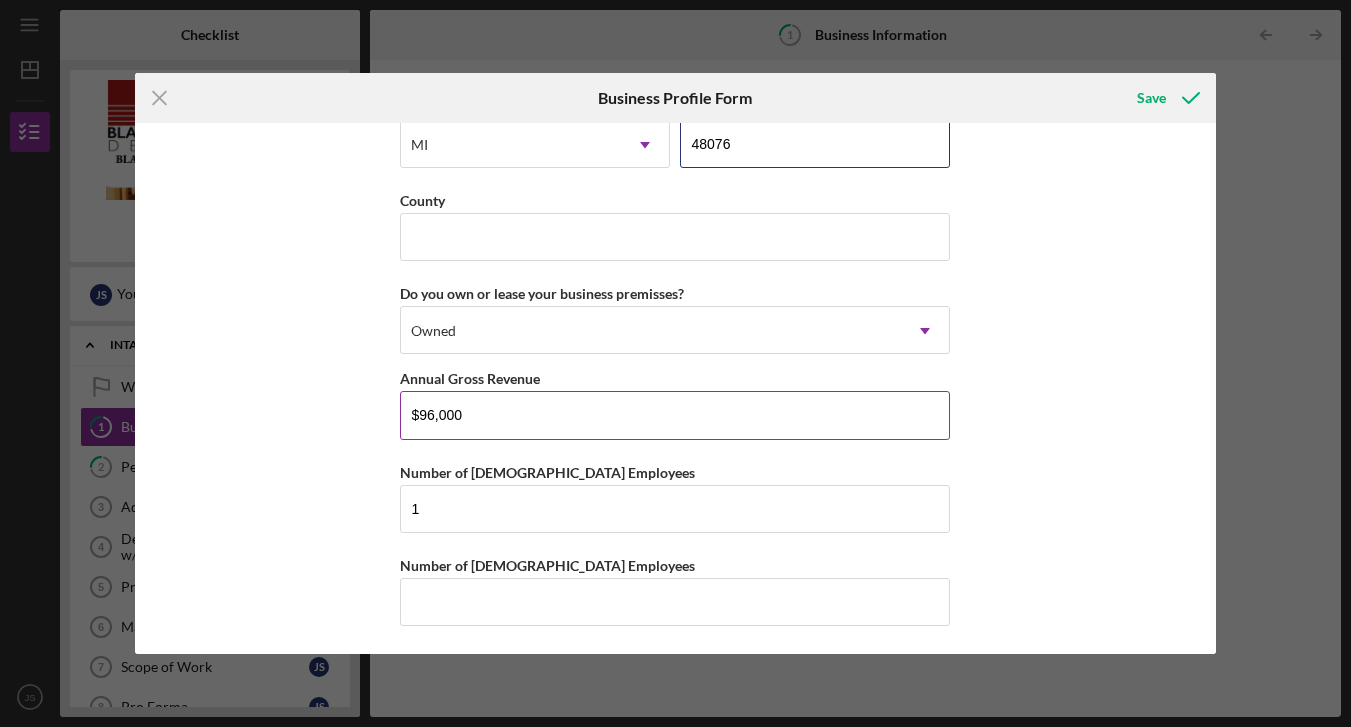 scroll, scrollTop: 1883, scrollLeft: 0, axis: vertical 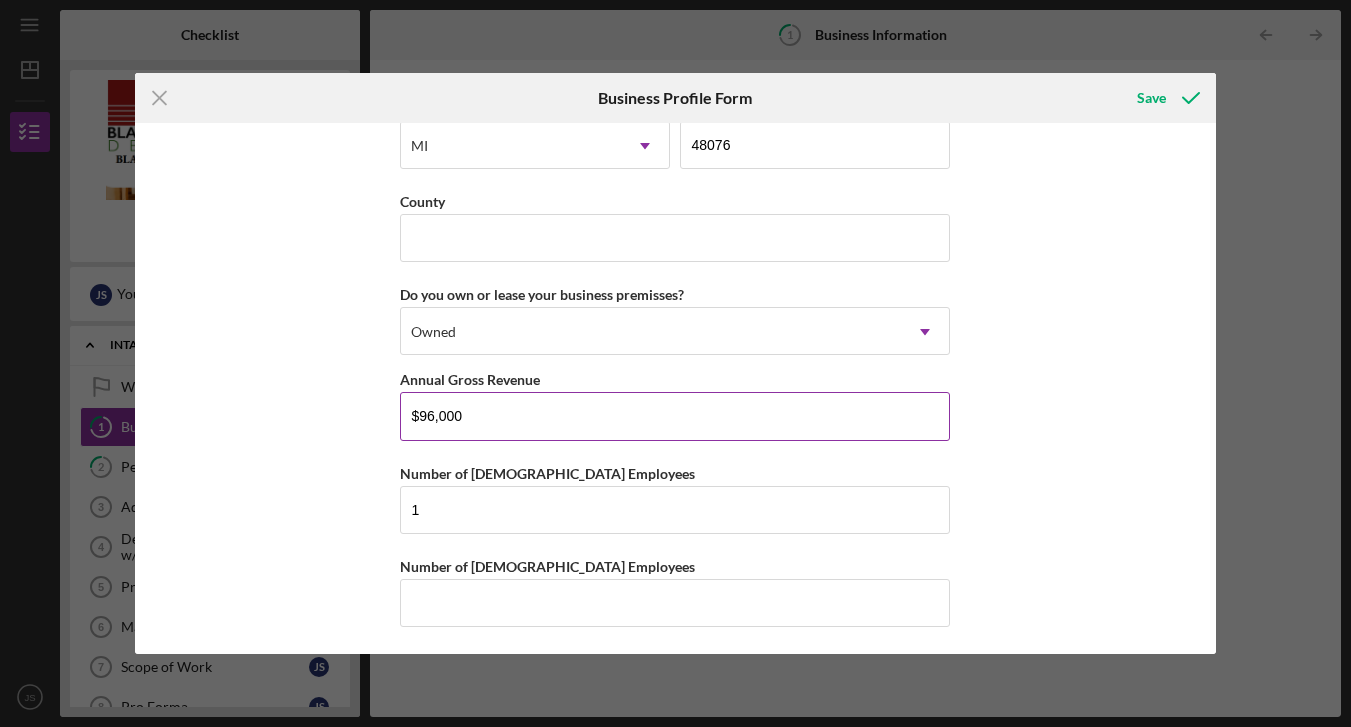 click on "$96,000" at bounding box center (675, 416) 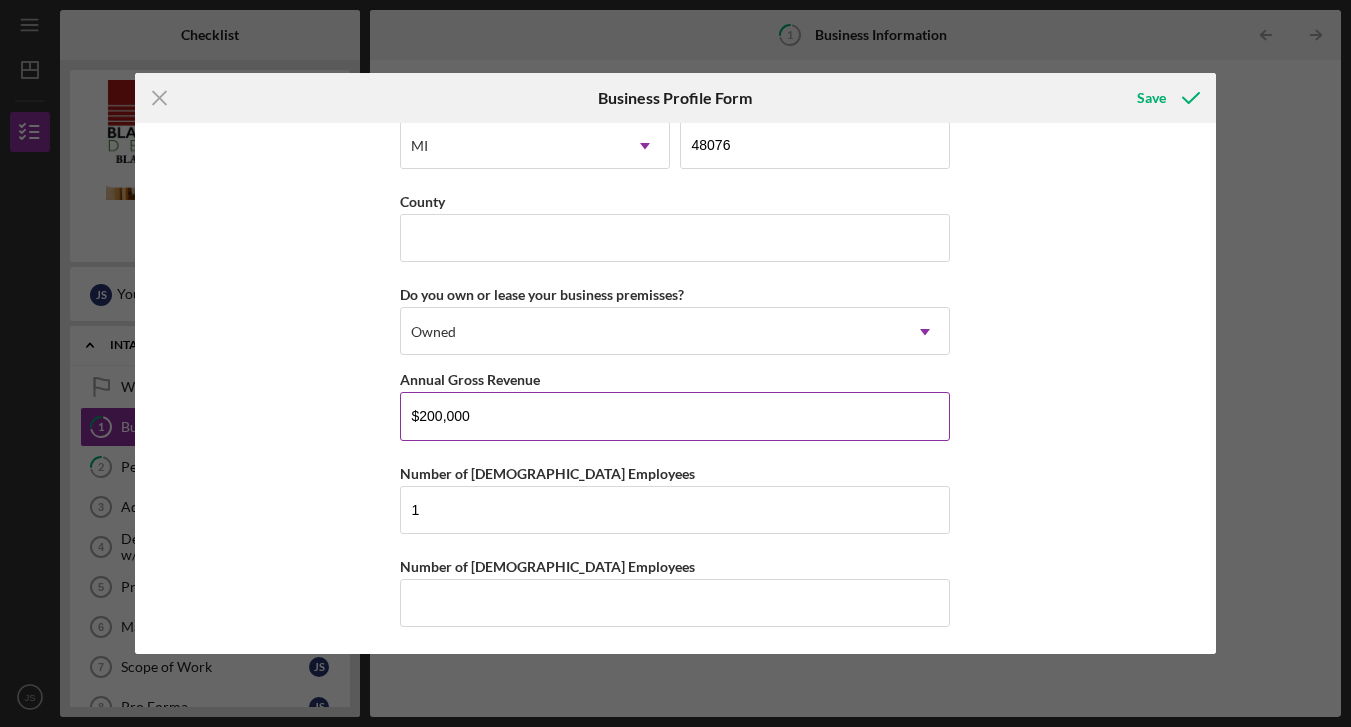 click on "$200,000" at bounding box center (675, 416) 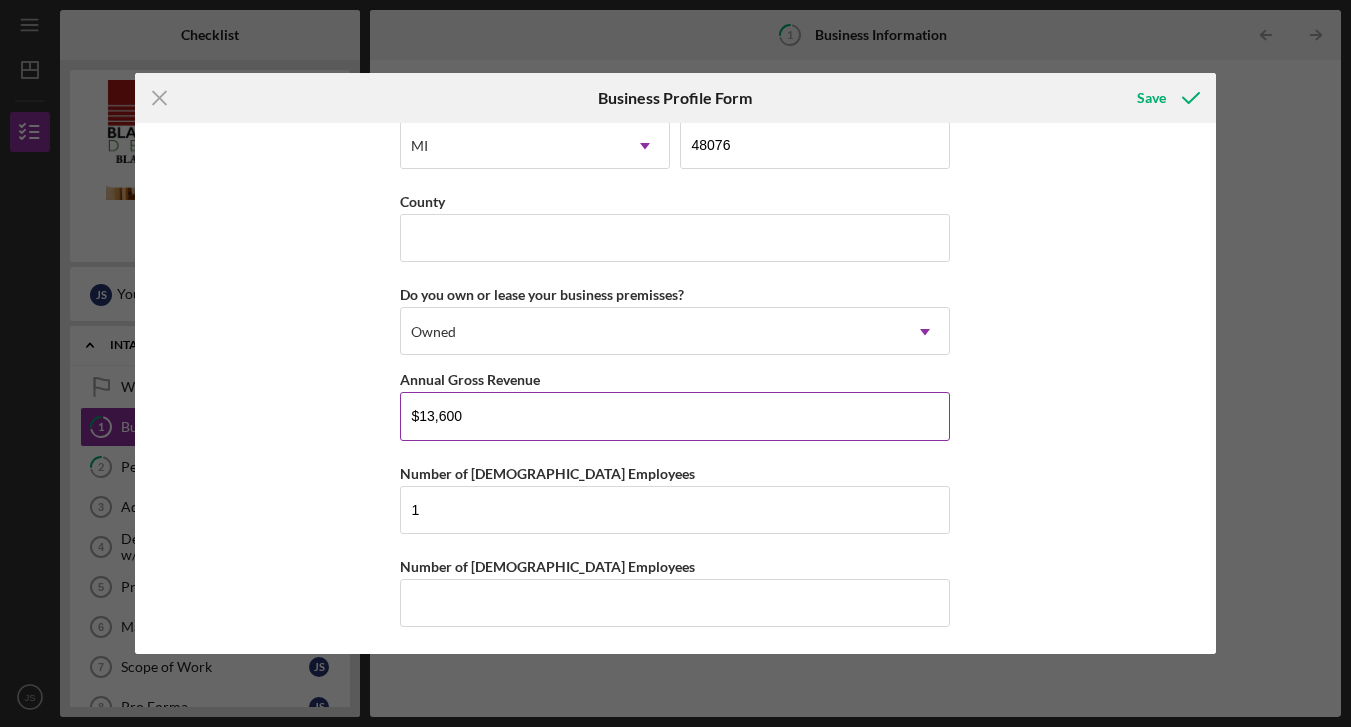 type on "$136,000" 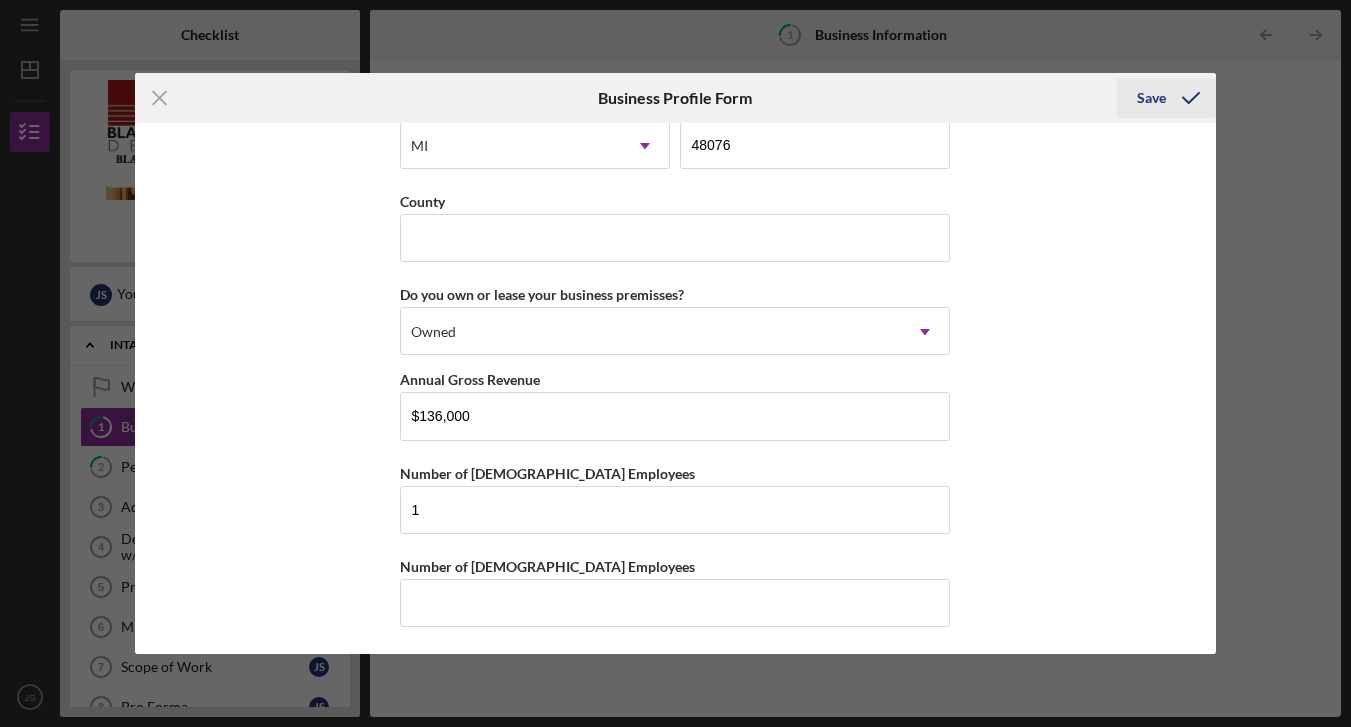 click 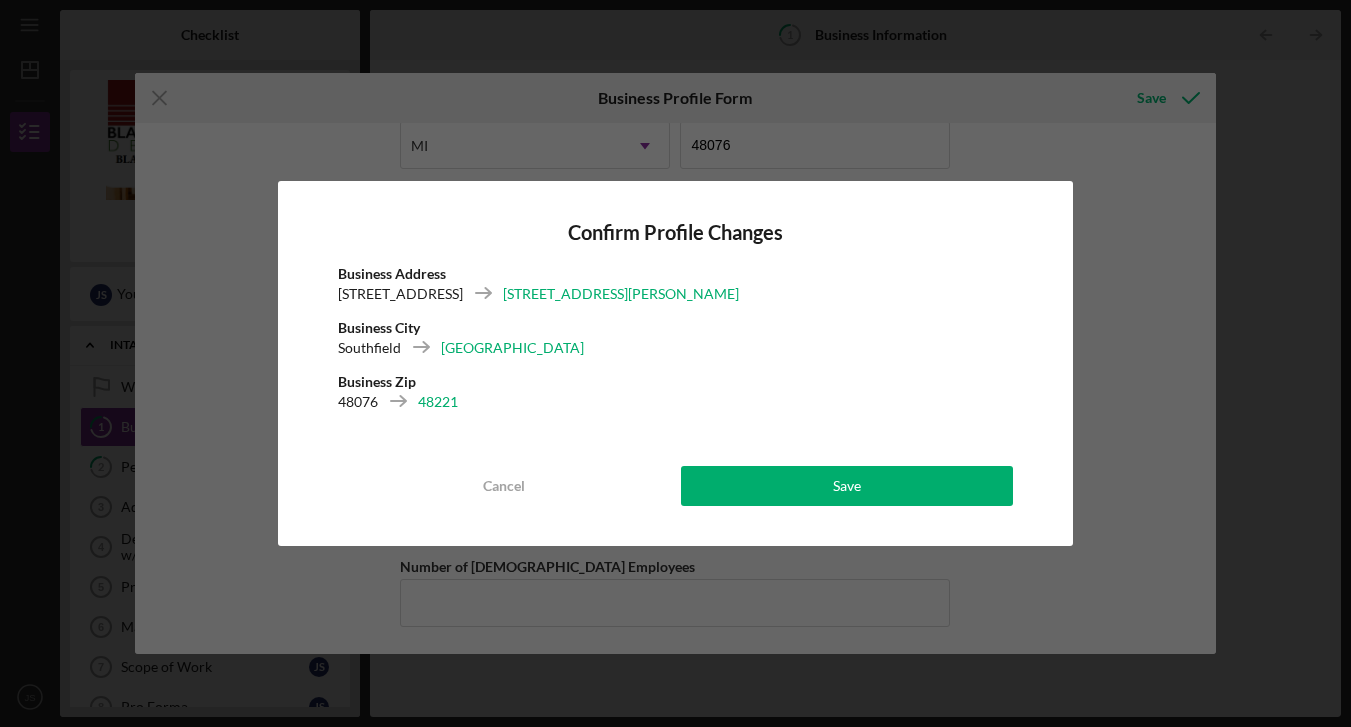 click on "Confirm Profile Changes Business Address [STREET_ADDRESS][GEOGRAPHIC_DATA][PERSON_NAME] Business Zip 48076 48221 Cancel Save" at bounding box center [676, 363] 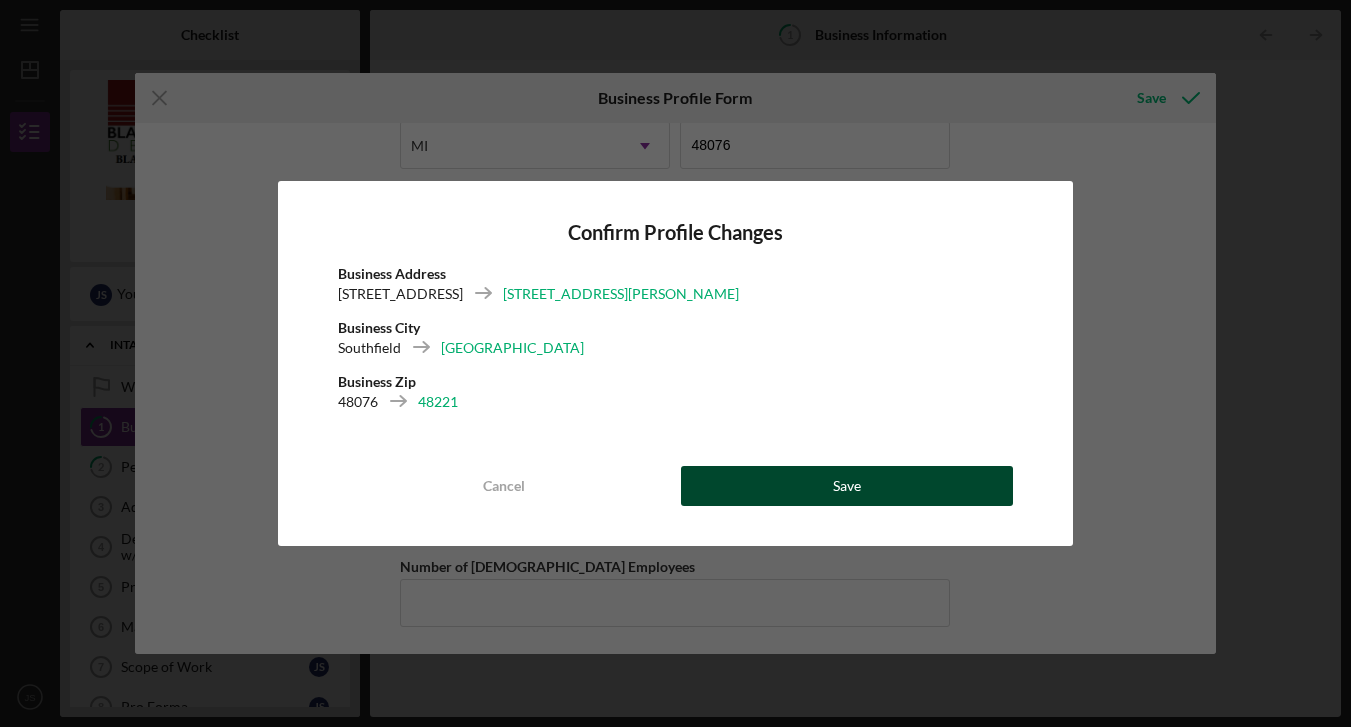 click on "Save" at bounding box center [847, 486] 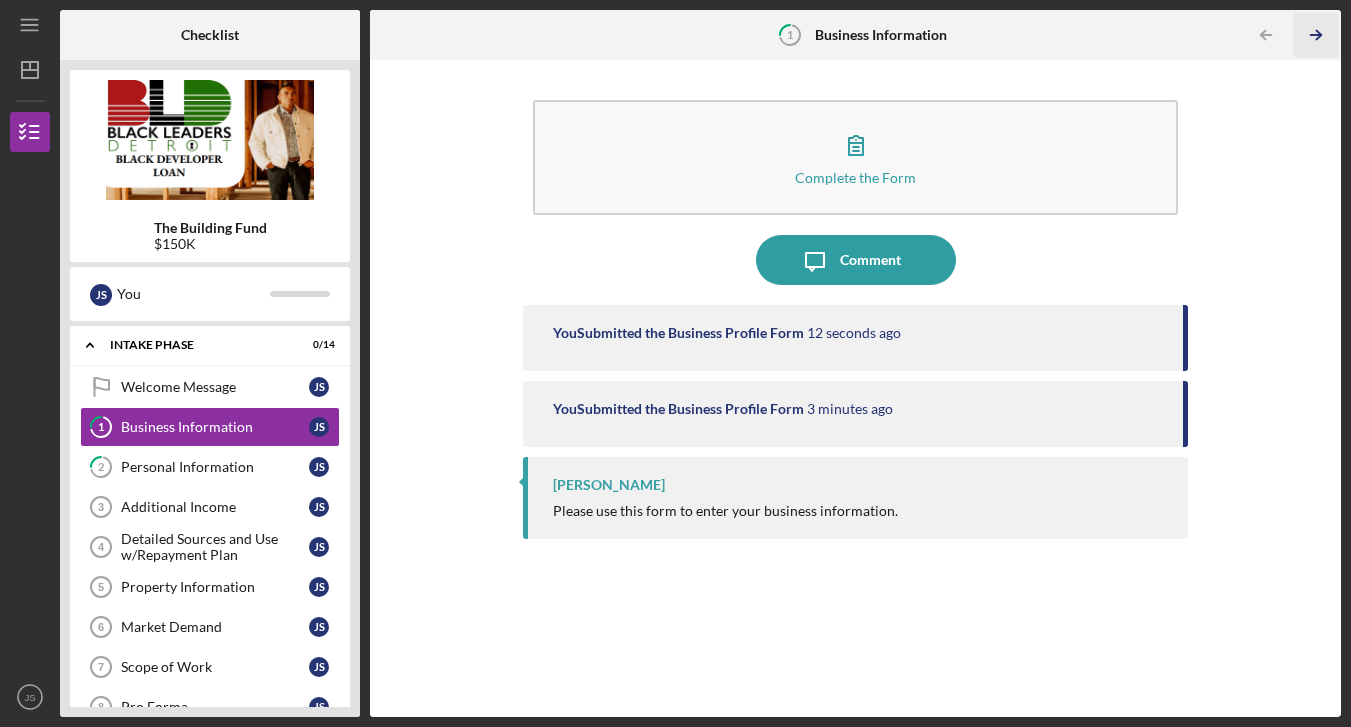 click on "Icon/Table Pagination Arrow" 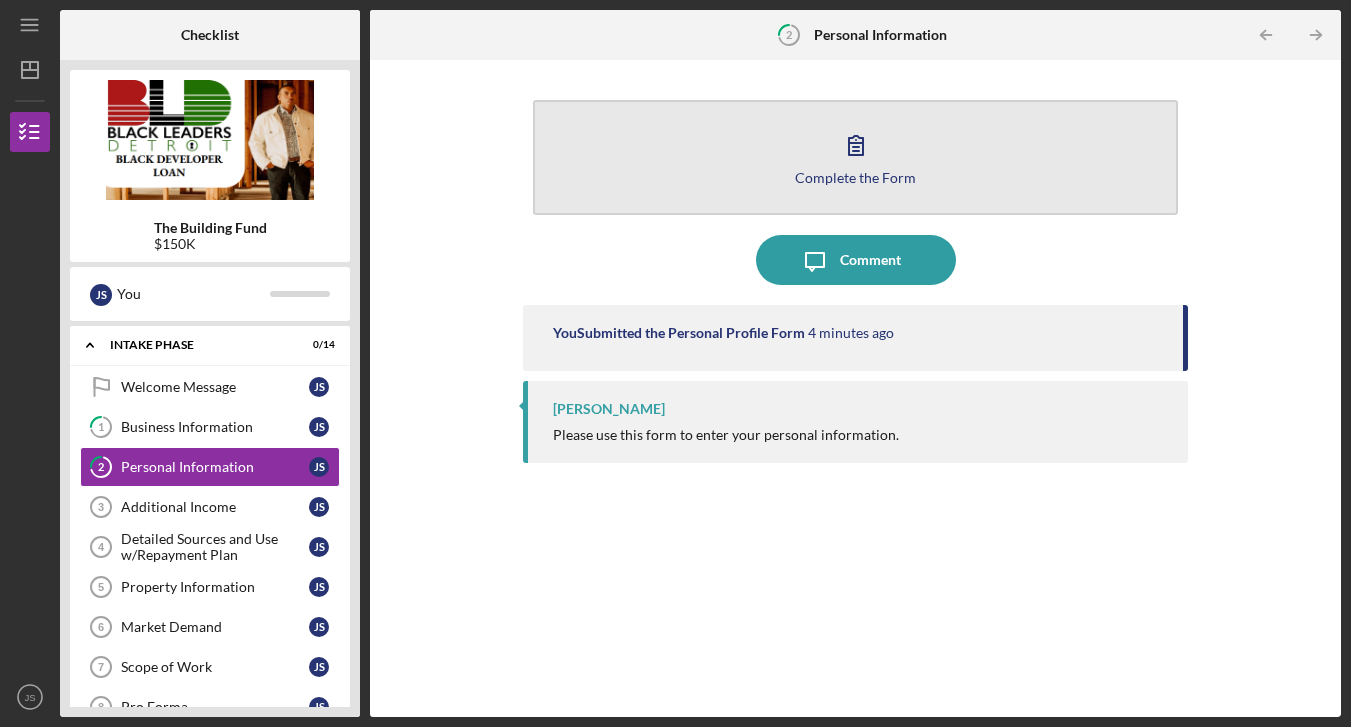 click 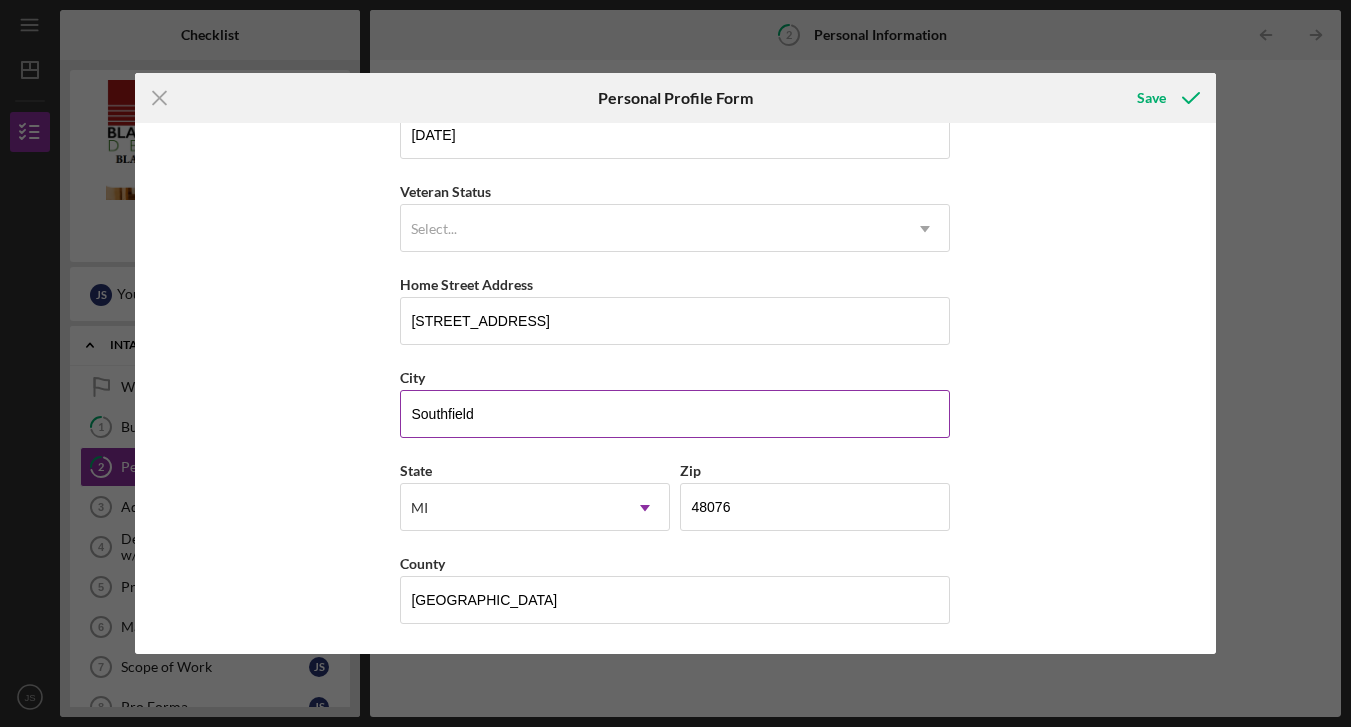 scroll, scrollTop: 232, scrollLeft: 0, axis: vertical 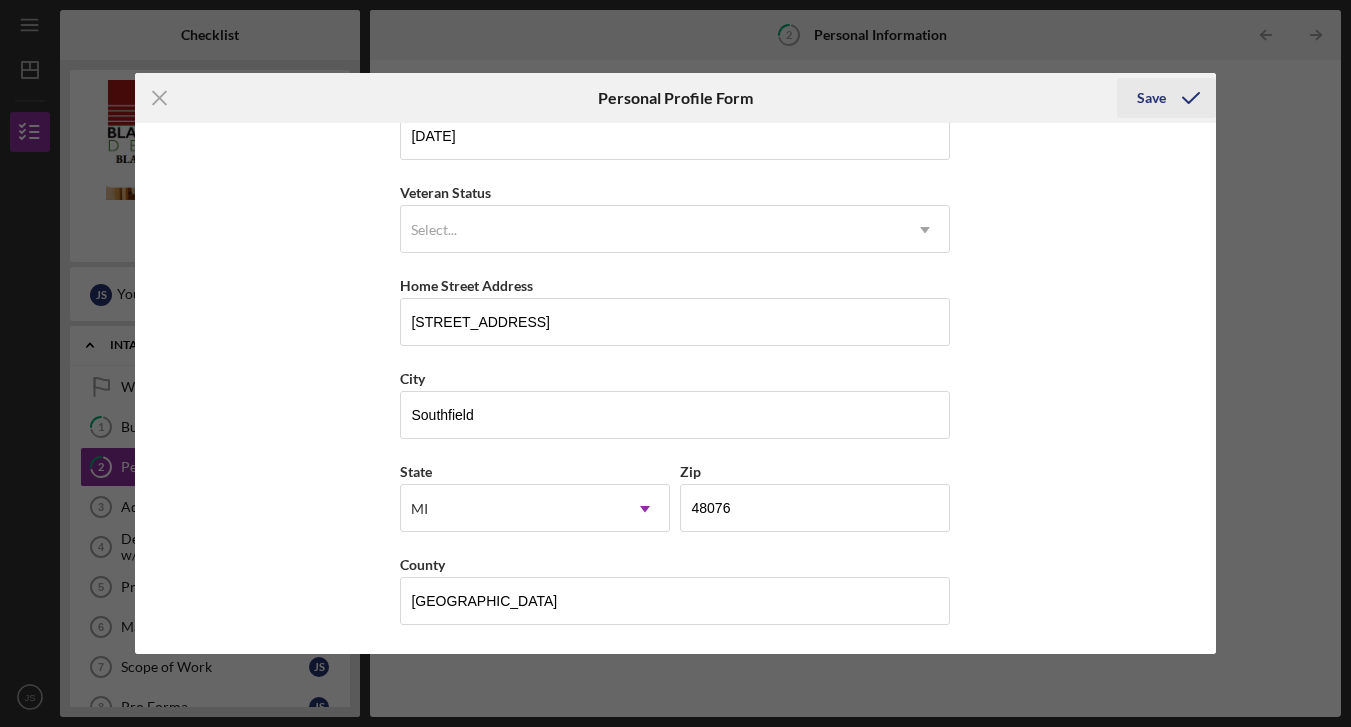 click 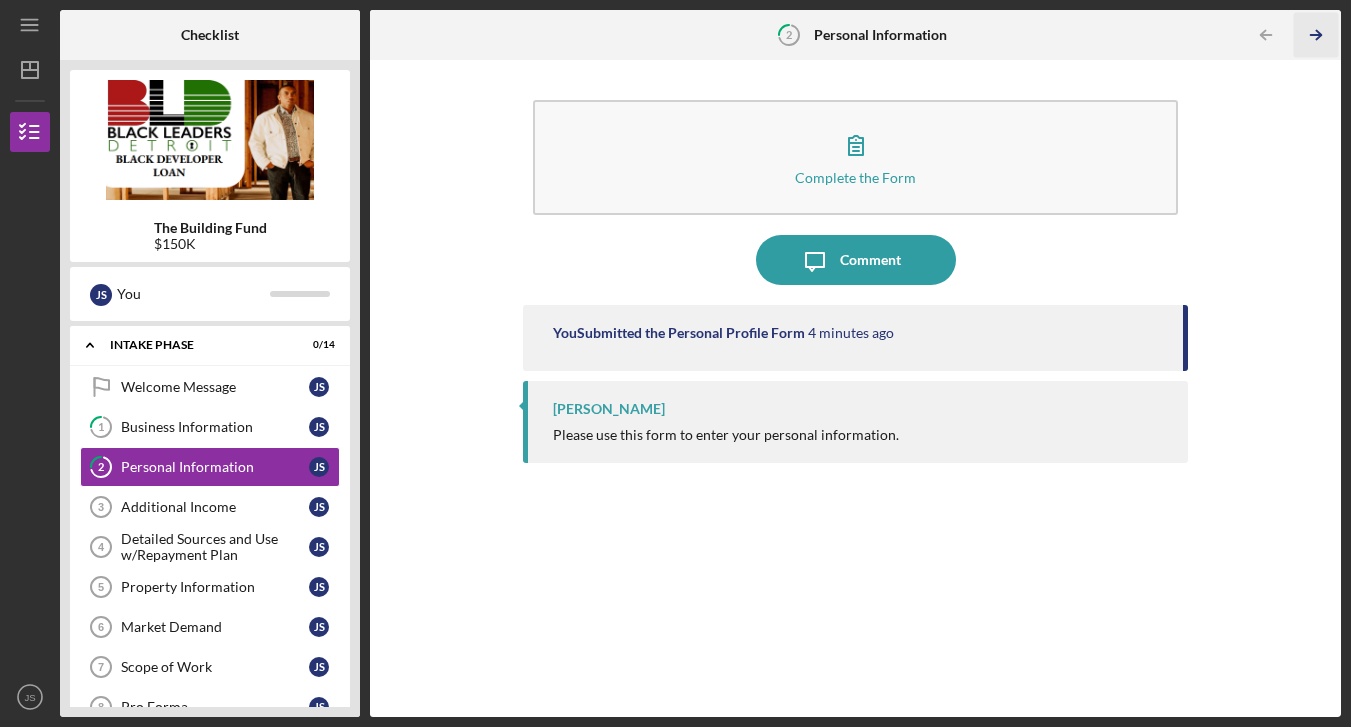 click 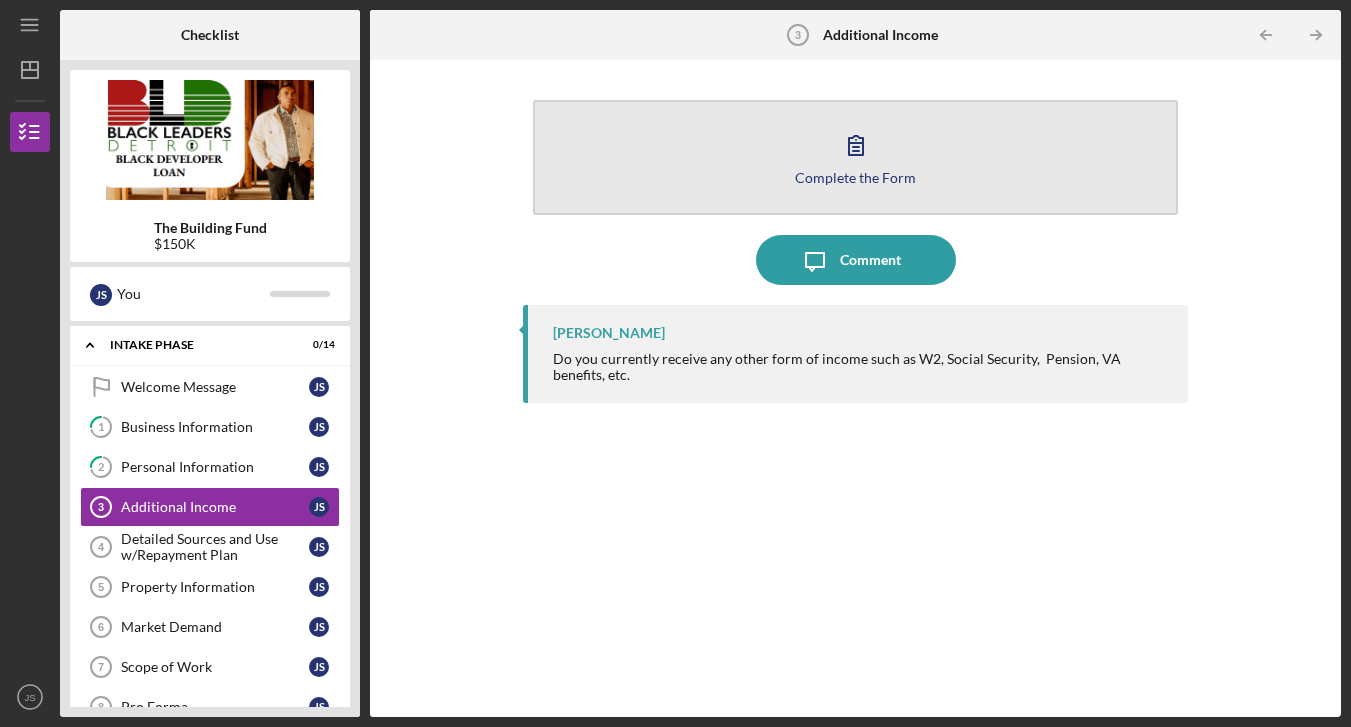 click on "Complete the Form Form" at bounding box center [856, 157] 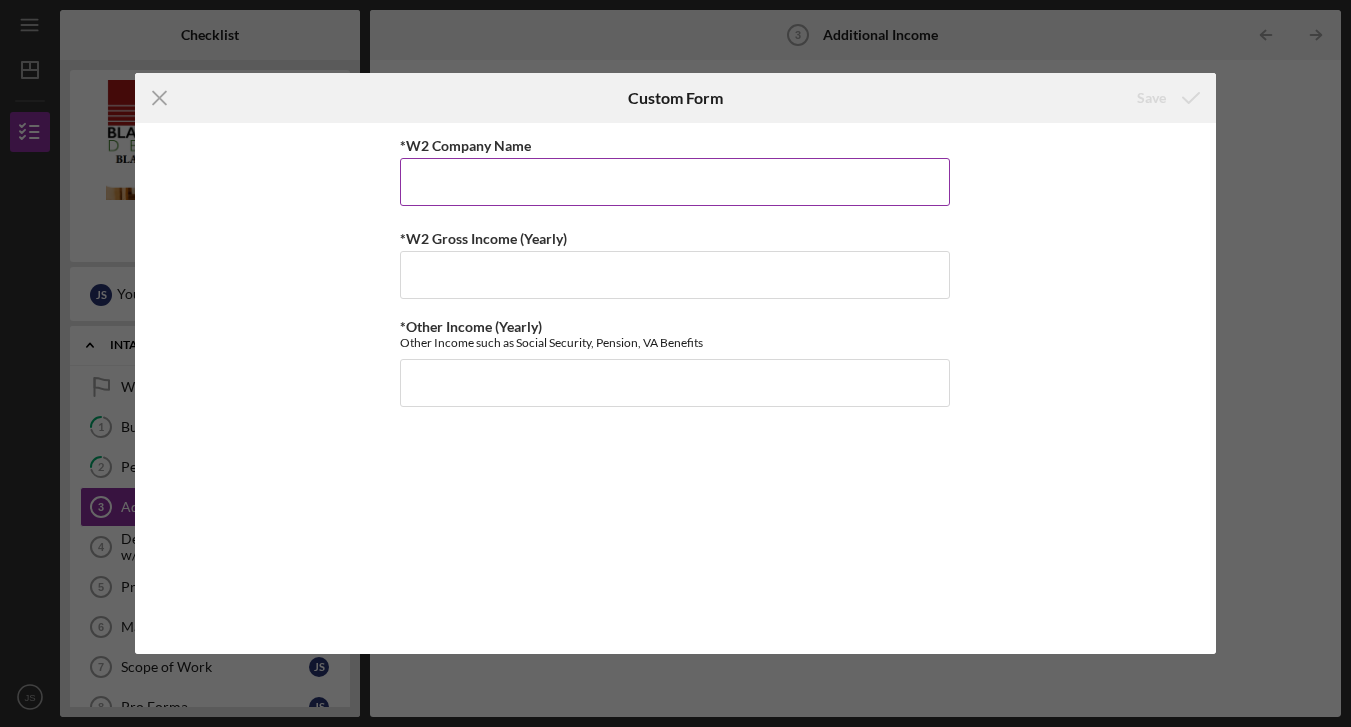 click on "*W2 Company Name" at bounding box center [675, 182] 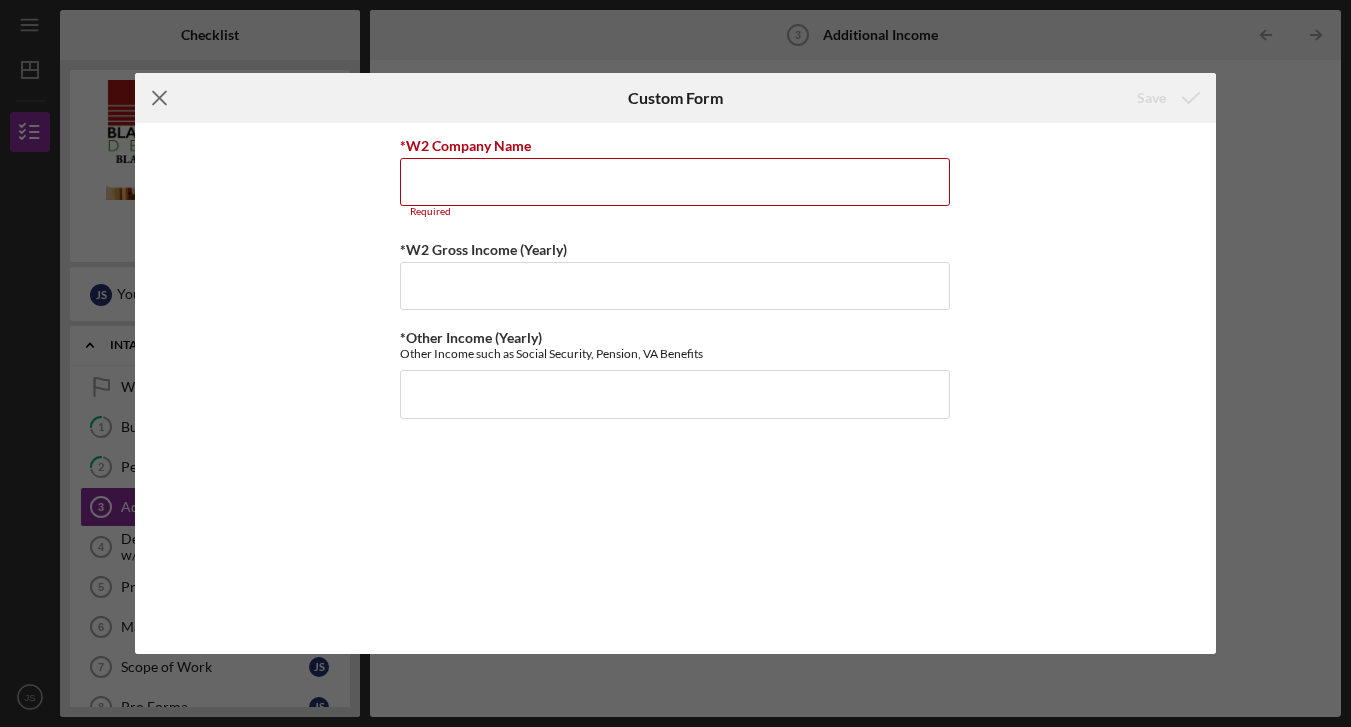 click on "Icon/Menu Close" 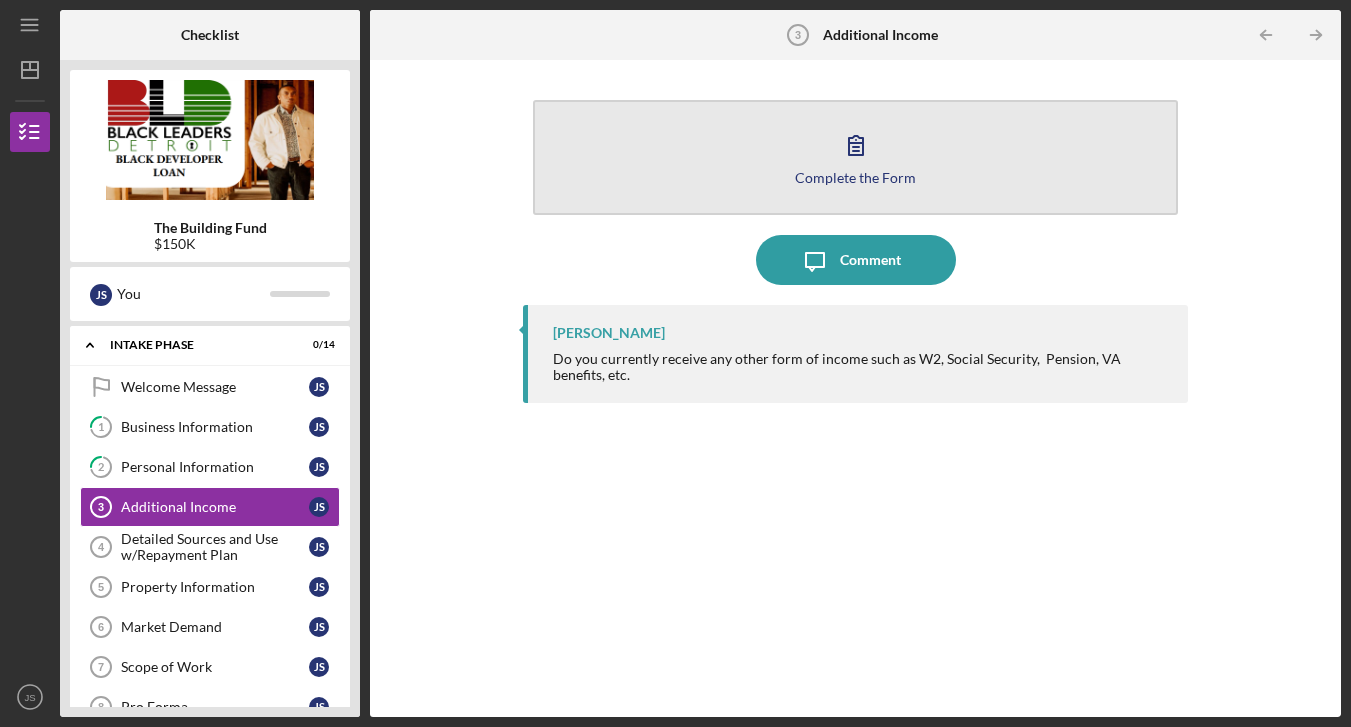 click on "Complete the Form" at bounding box center (855, 177) 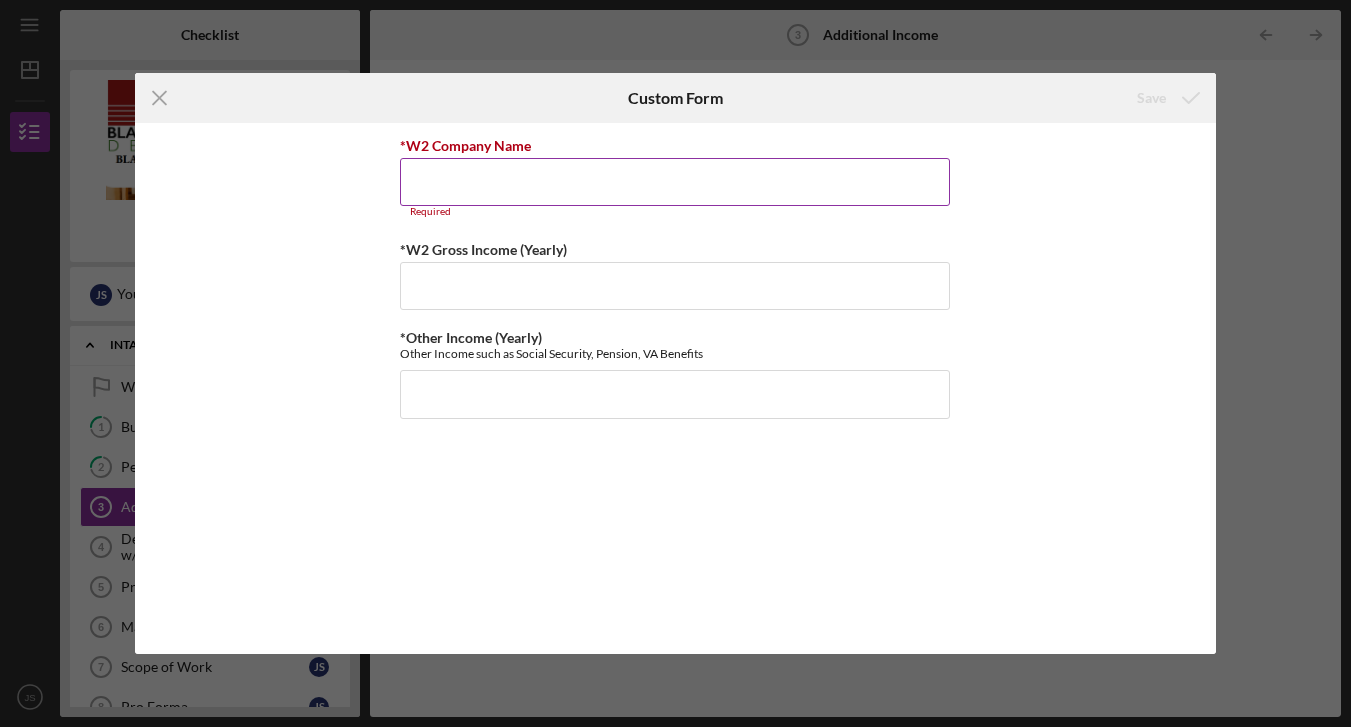 click on "*W2 Company Name" at bounding box center [675, 182] 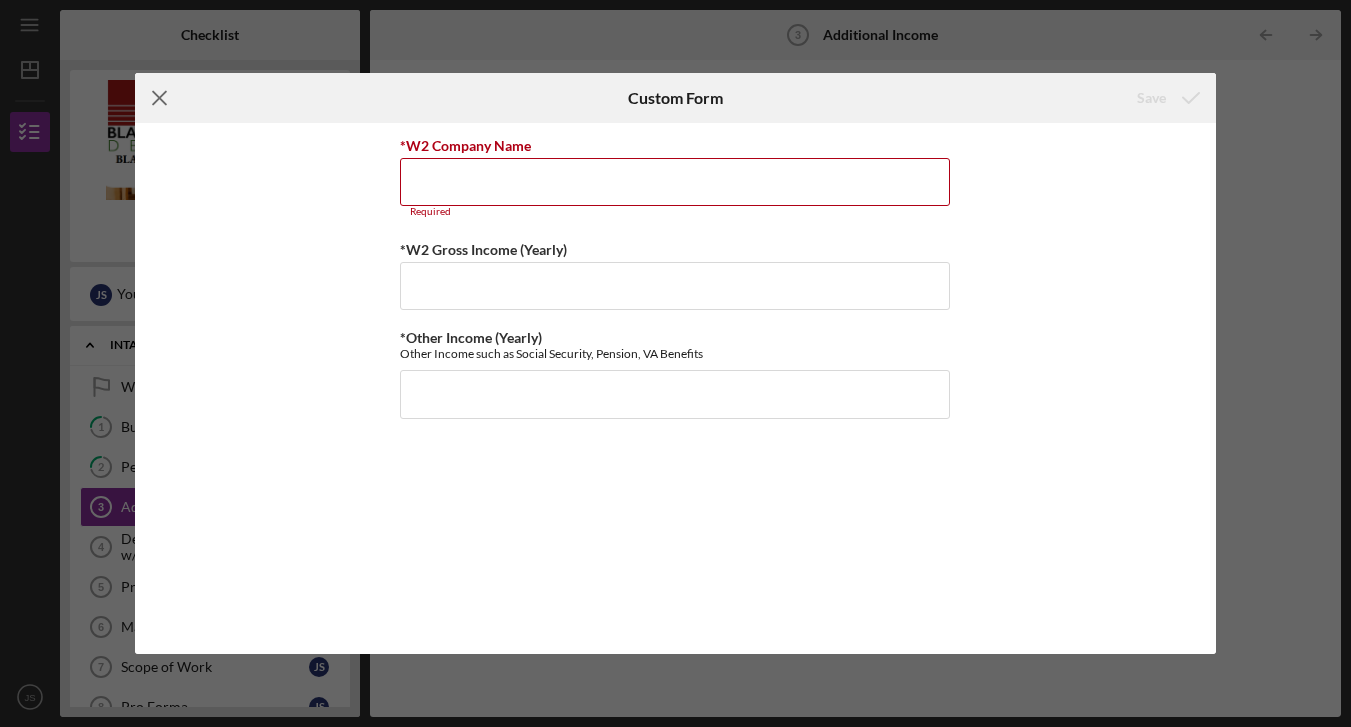 click on "Icon/Menu Close" 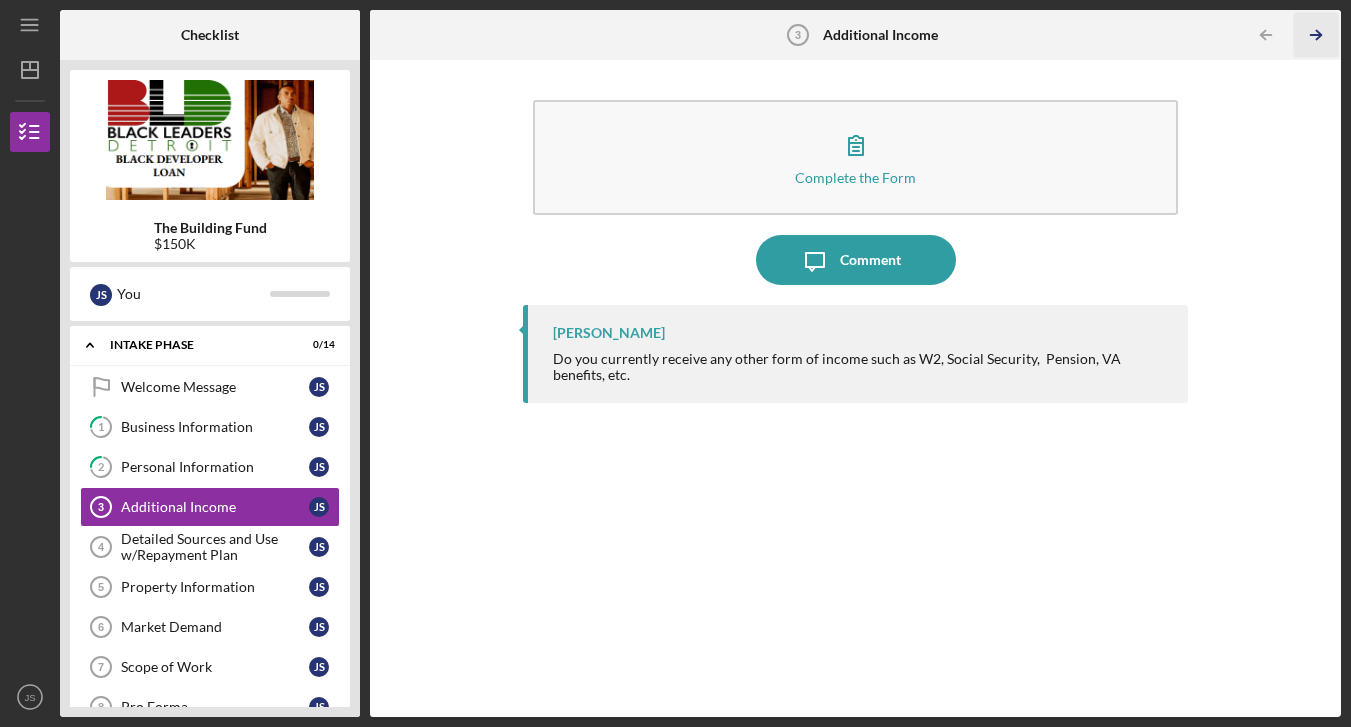 click on "Icon/Table Pagination Arrow" 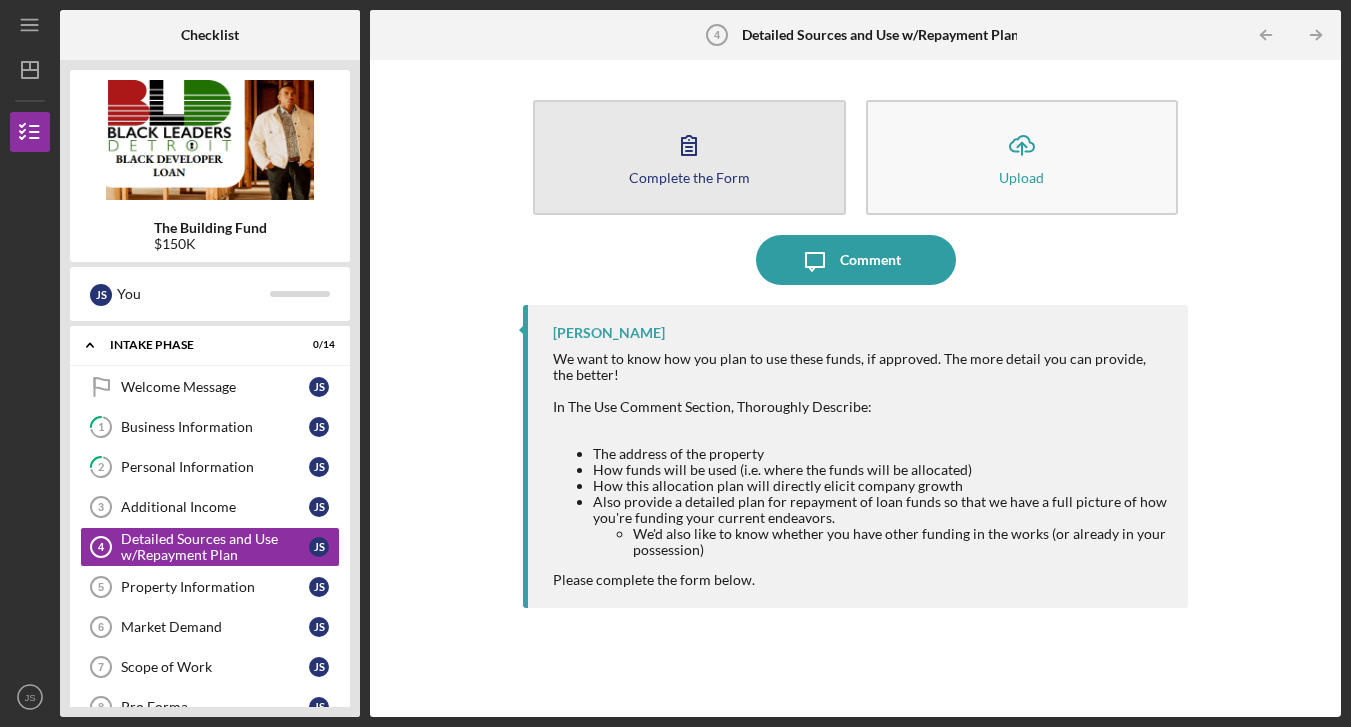 click on "Complete the Form Form" at bounding box center (689, 157) 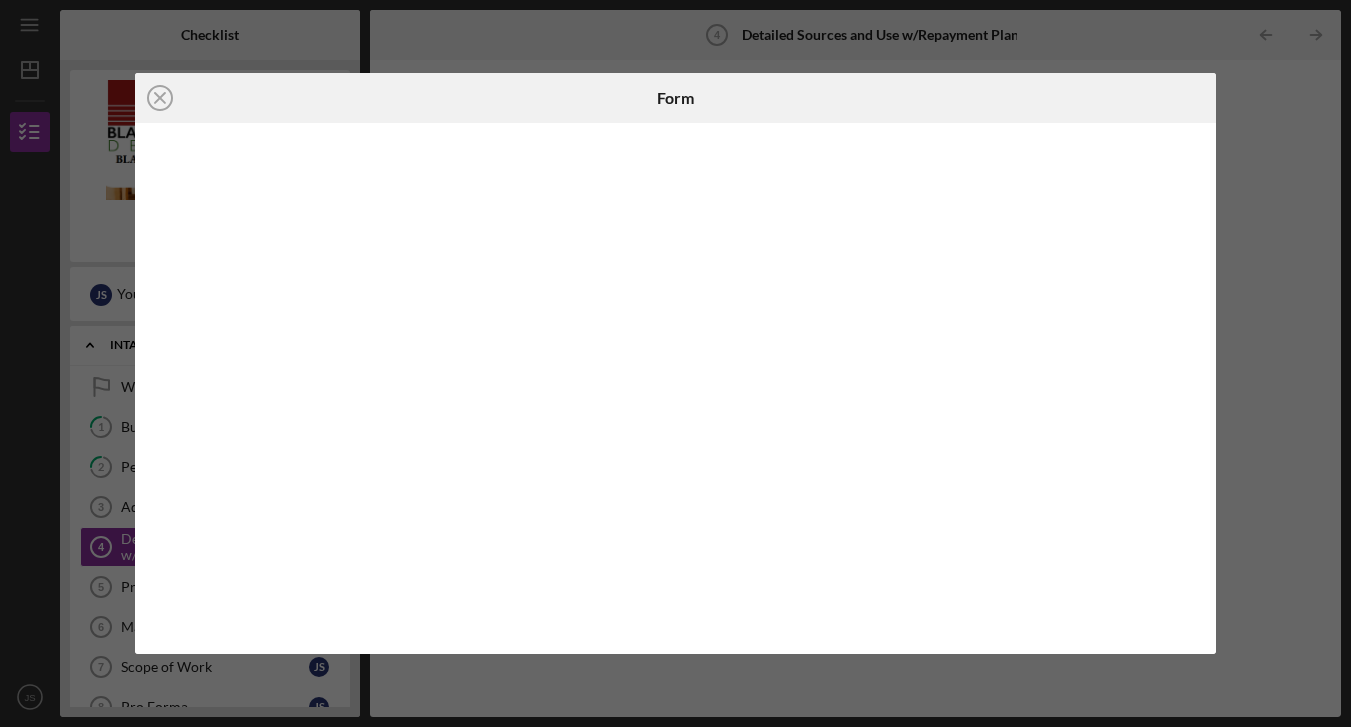 click on "Icon/Close Form" at bounding box center [675, 363] 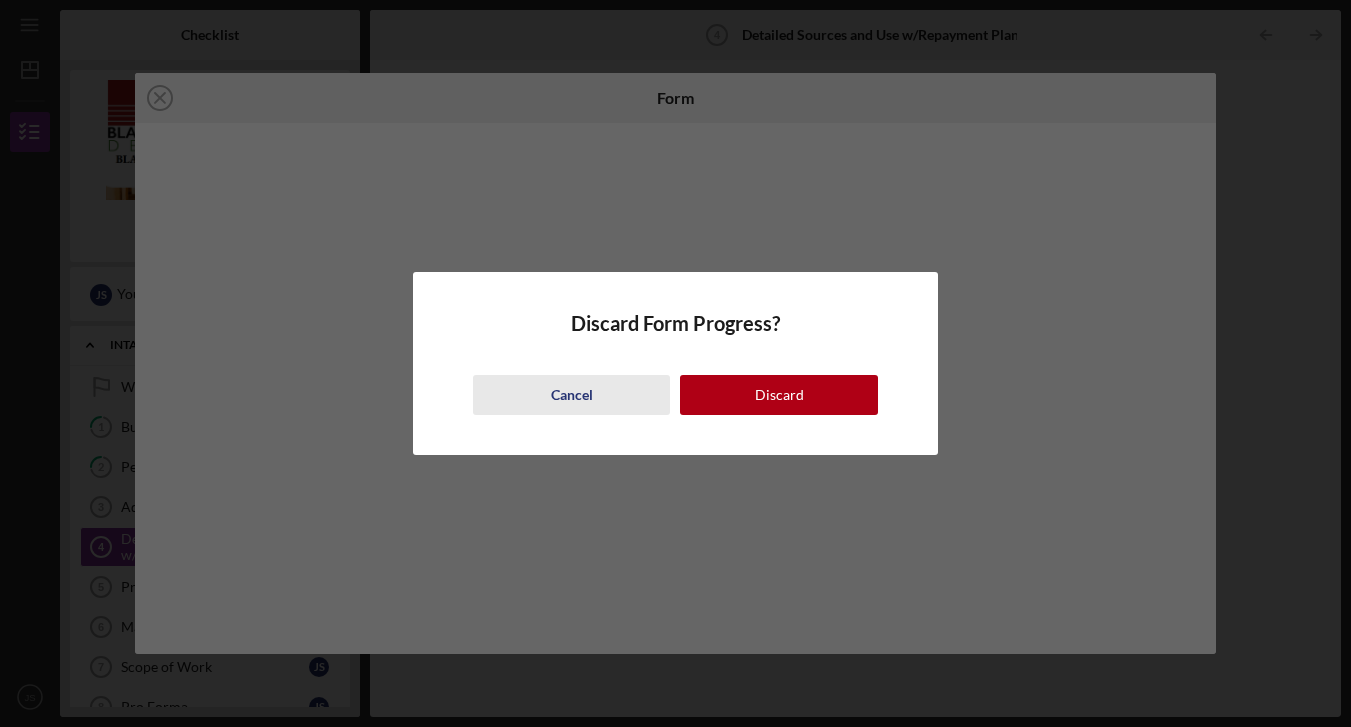 click on "Cancel" at bounding box center (572, 395) 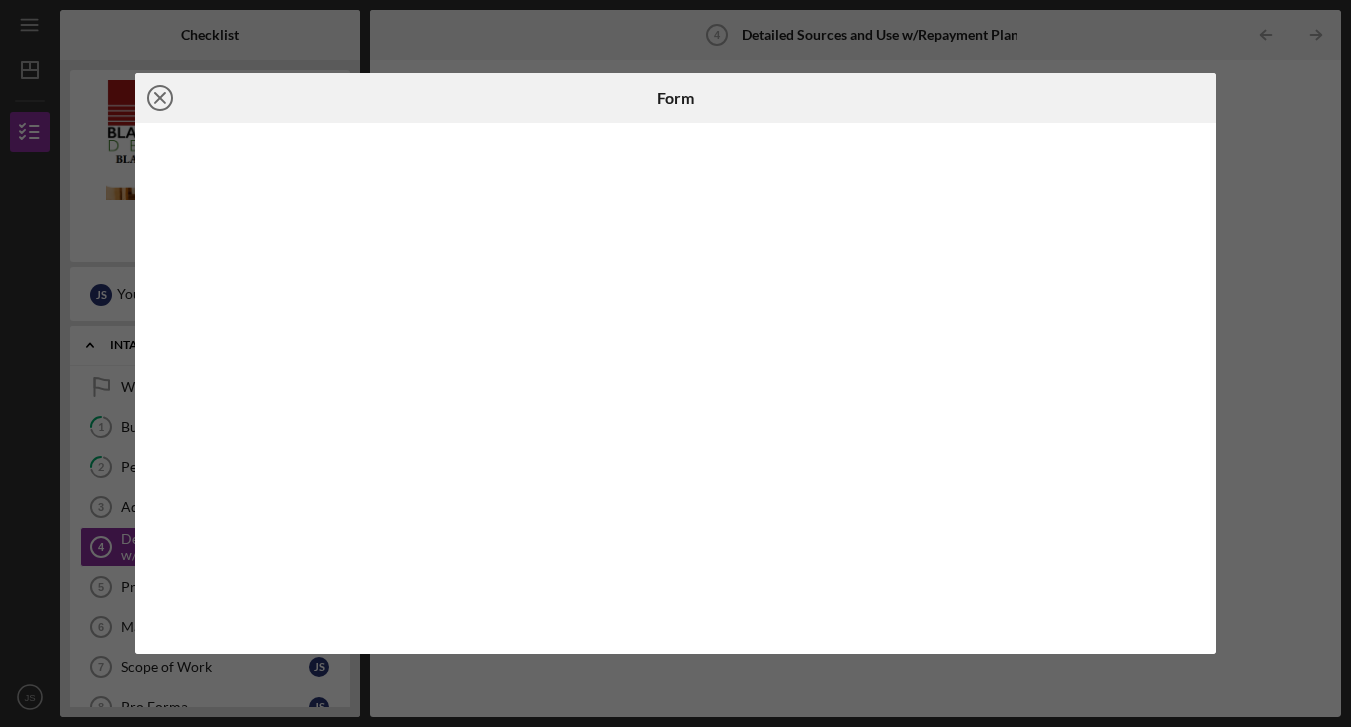 click on "Icon/Close" 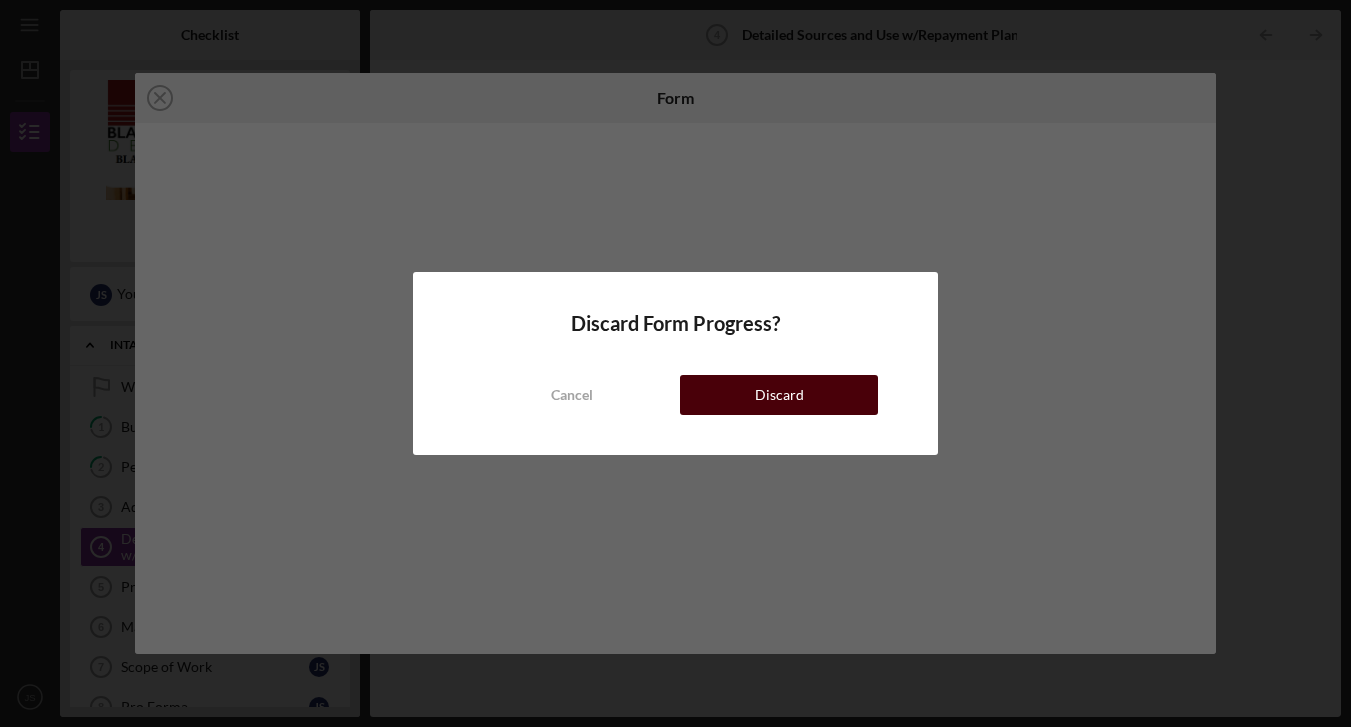 click on "Discard" at bounding box center [779, 395] 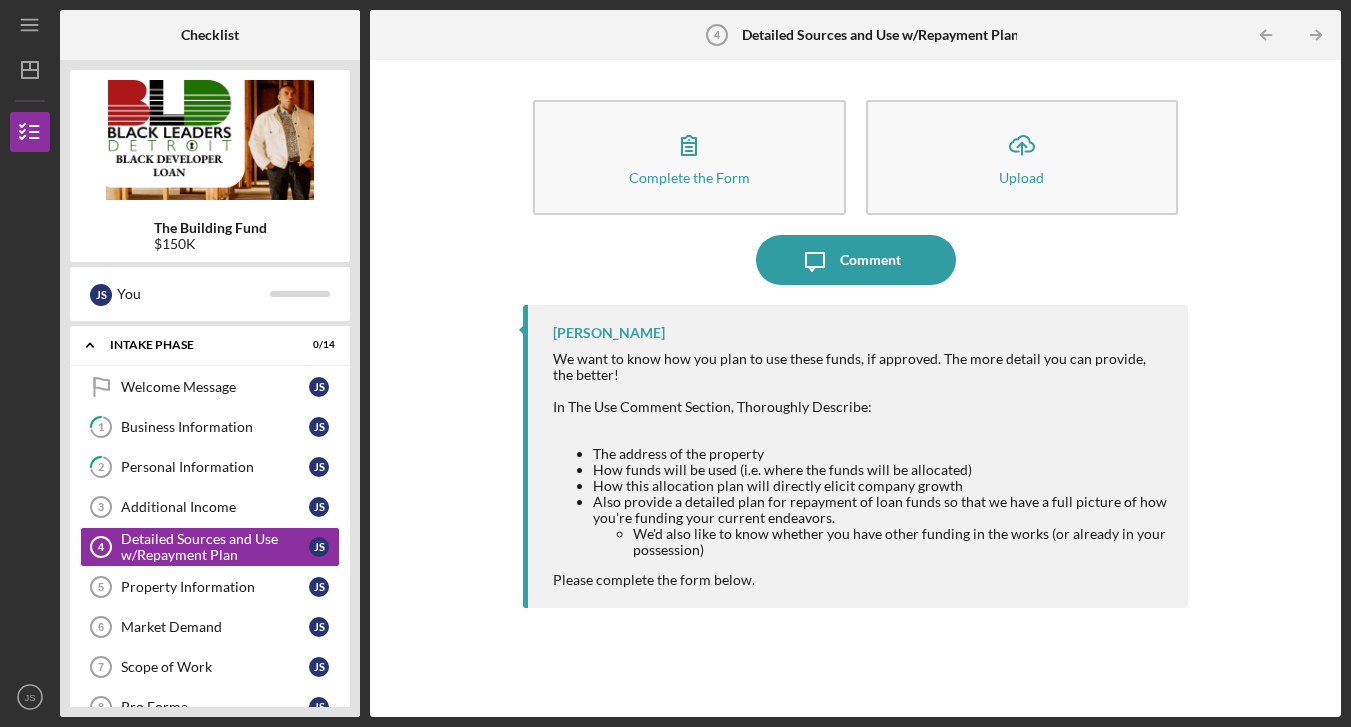 drag, startPoint x: 552, startPoint y: 407, endPoint x: 755, endPoint y: 552, distance: 249.46744 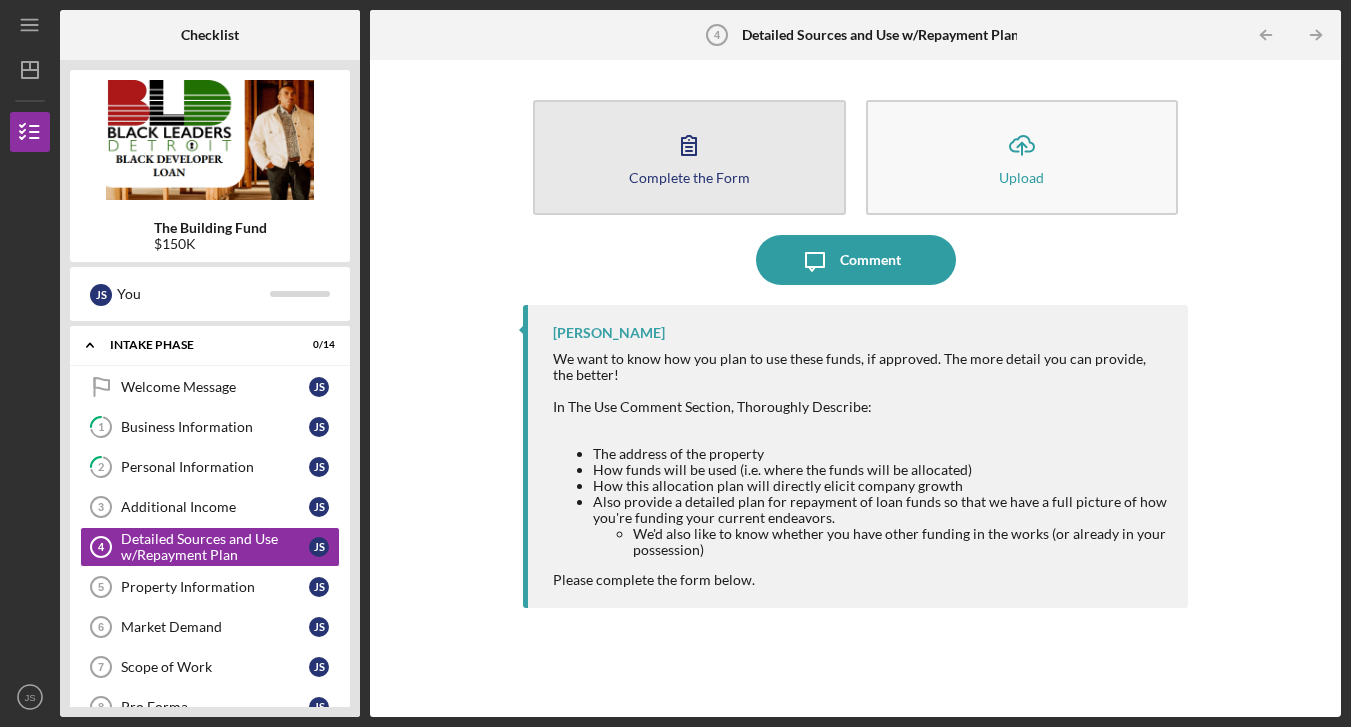 click on "Complete the Form Form" at bounding box center [689, 157] 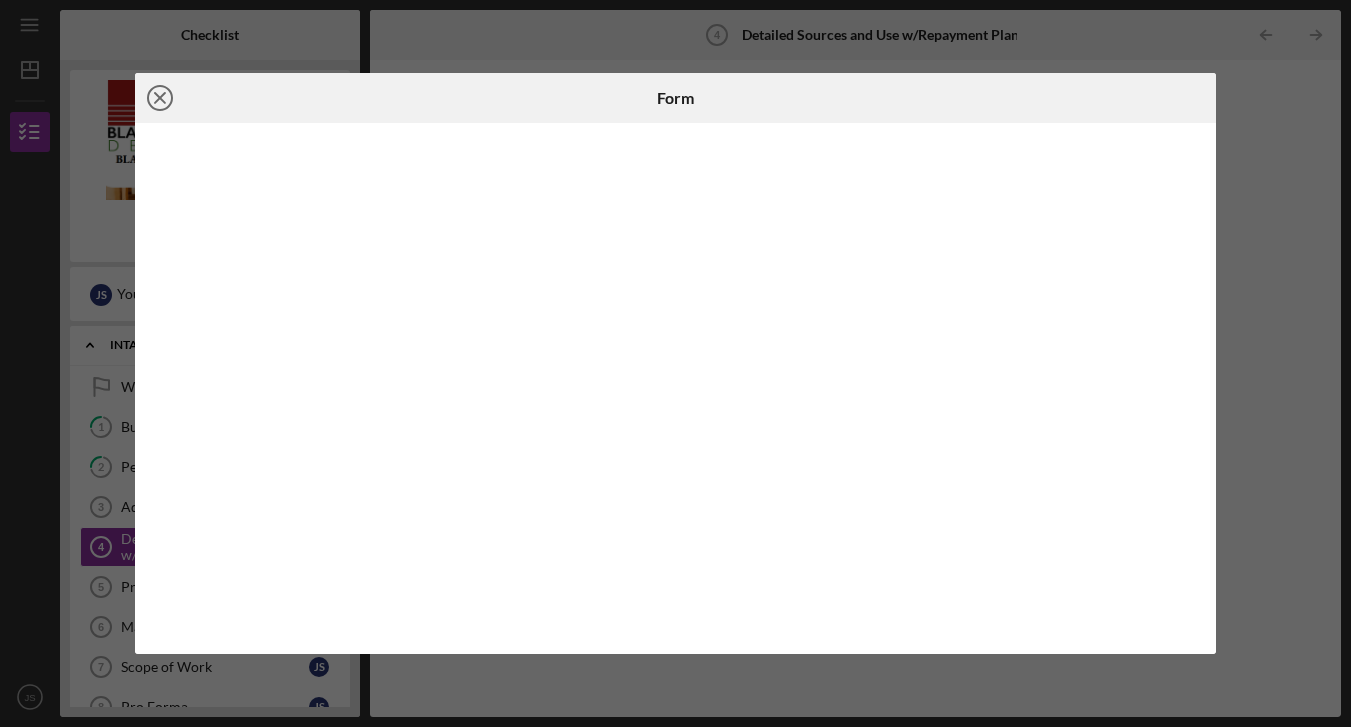 click on "Icon/Close" 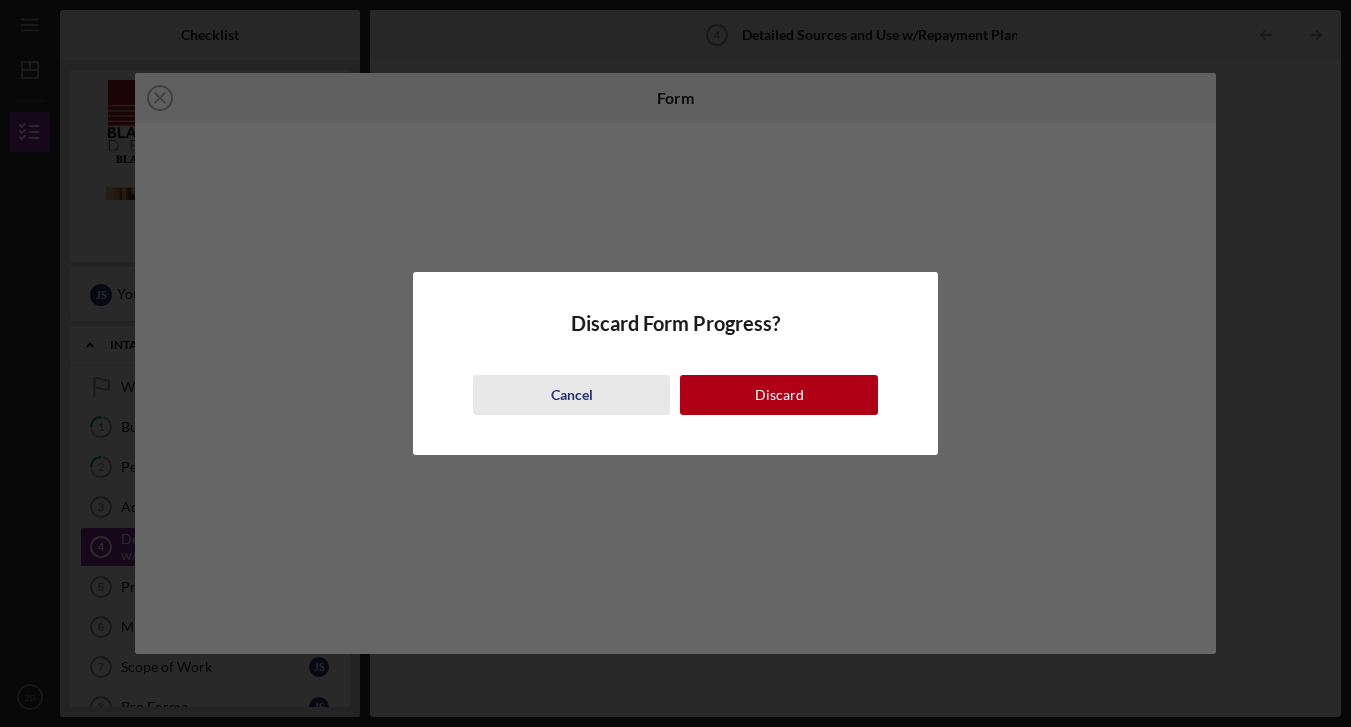 click on "Cancel" at bounding box center (572, 395) 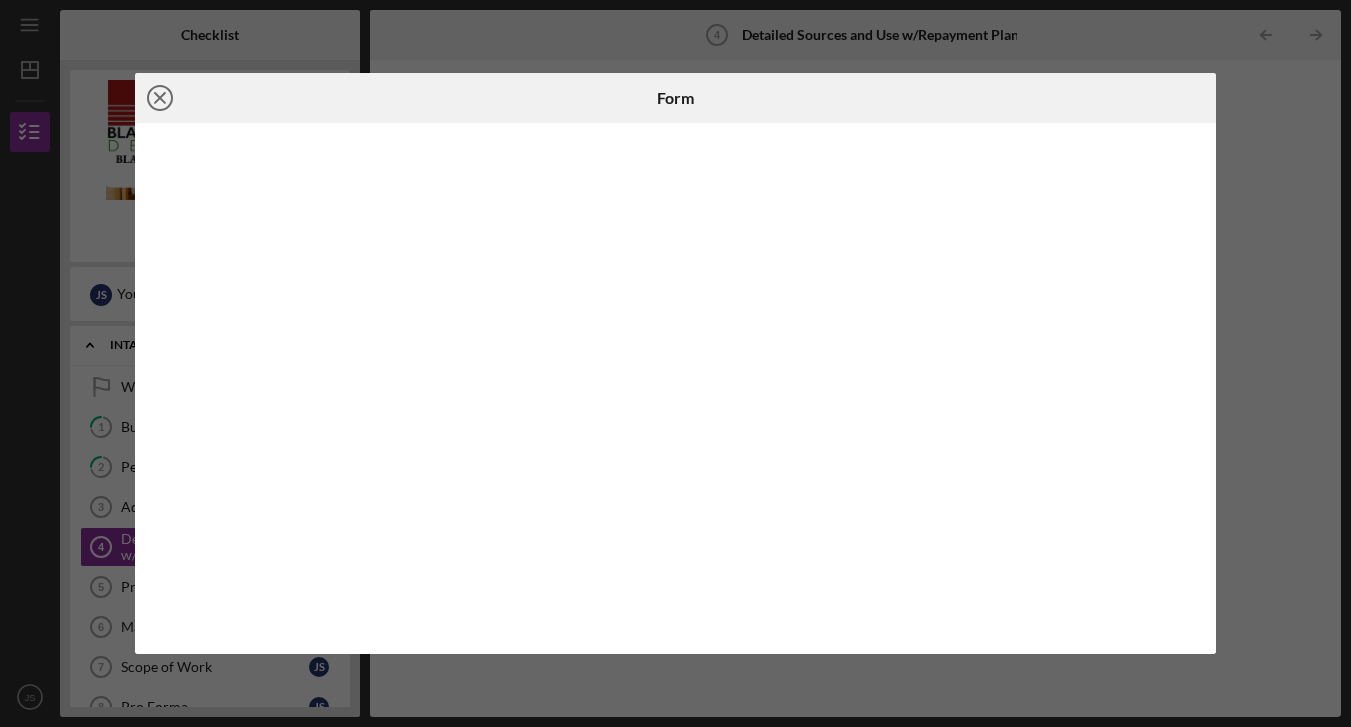 click on "Icon/Close" 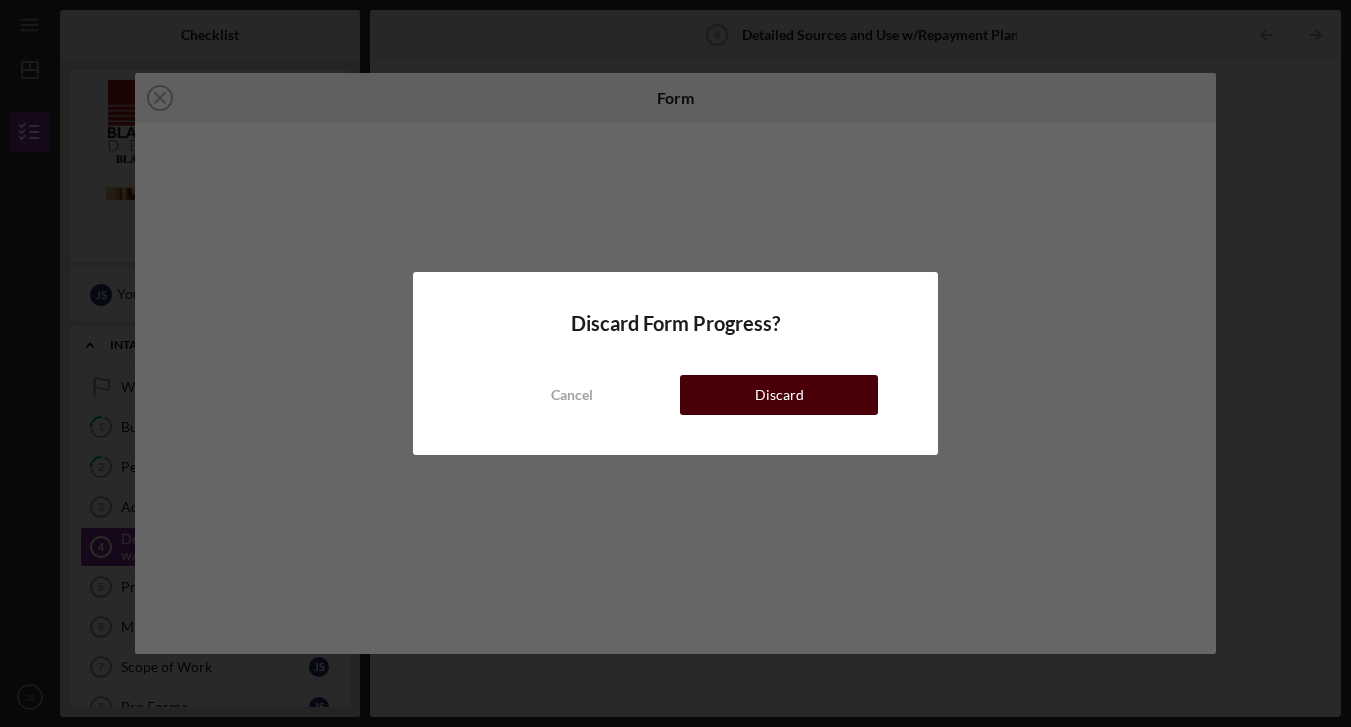 click on "Discard" at bounding box center (779, 395) 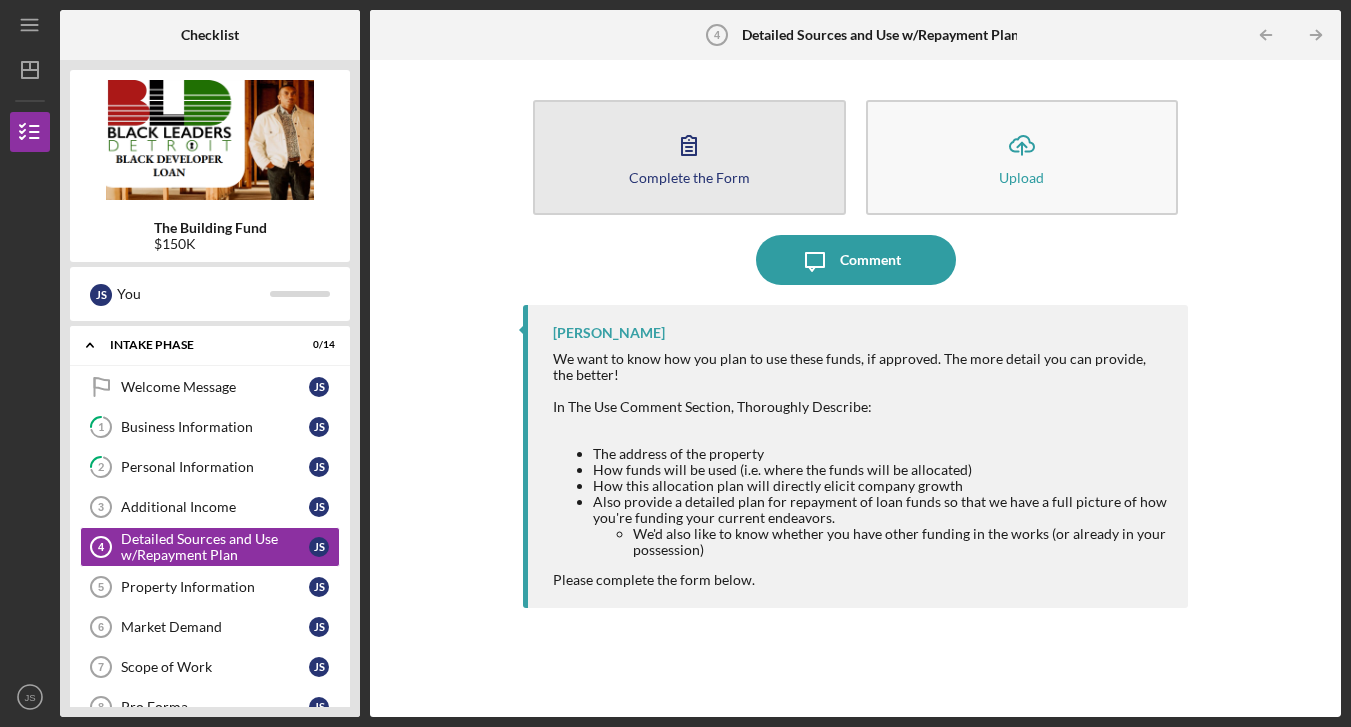 click on "Complete the Form Form" at bounding box center (689, 157) 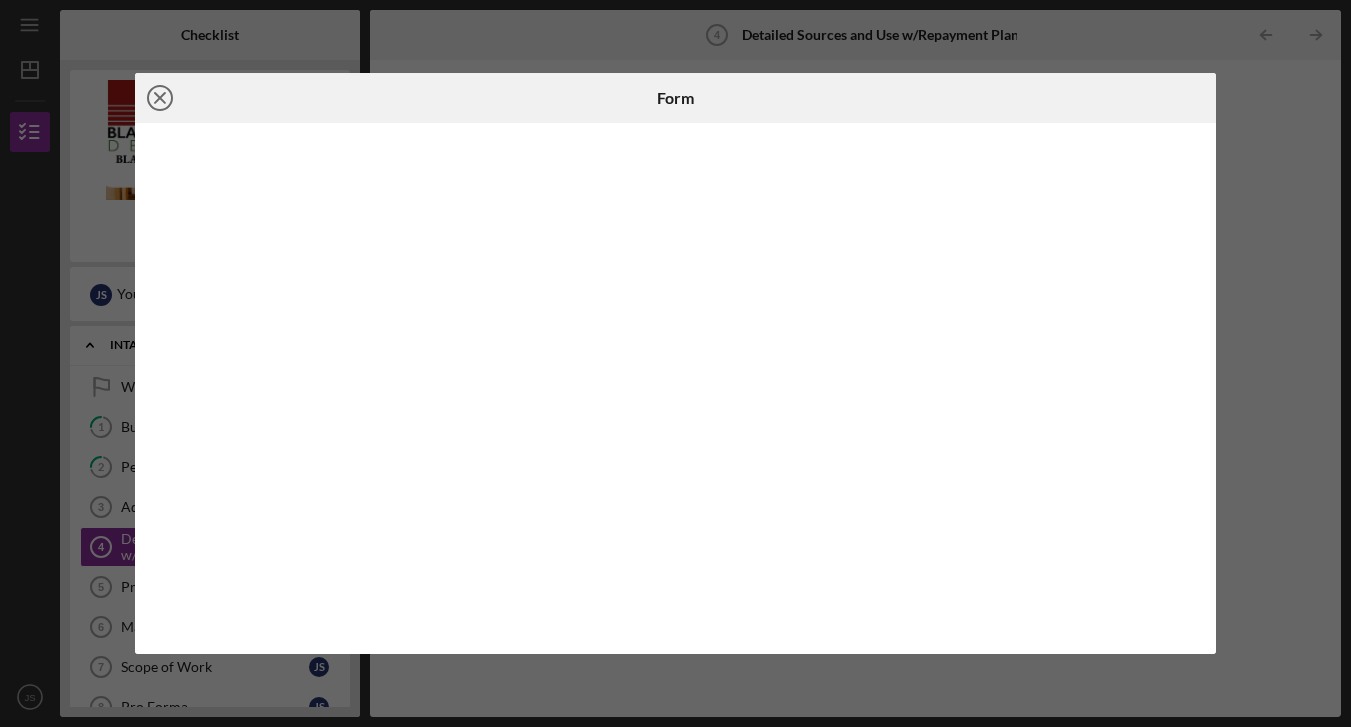 click on "Icon/Close" 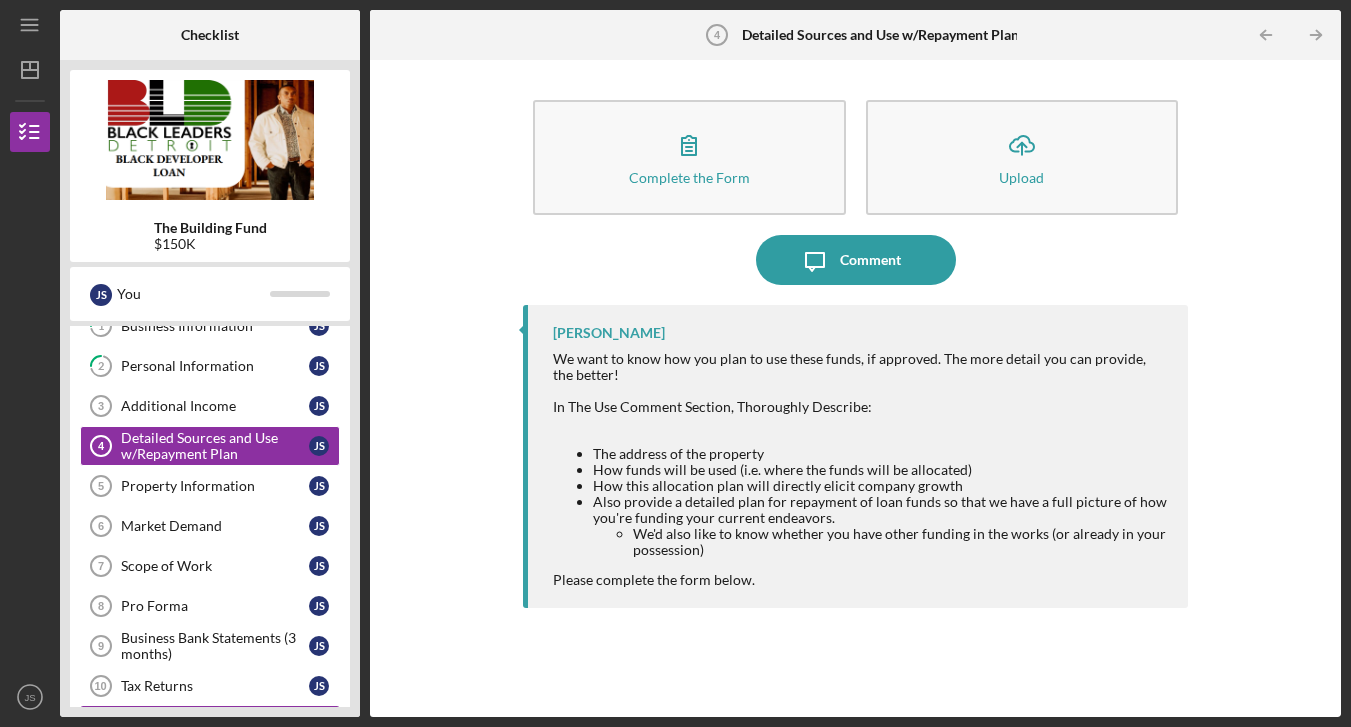 scroll, scrollTop: 103, scrollLeft: 0, axis: vertical 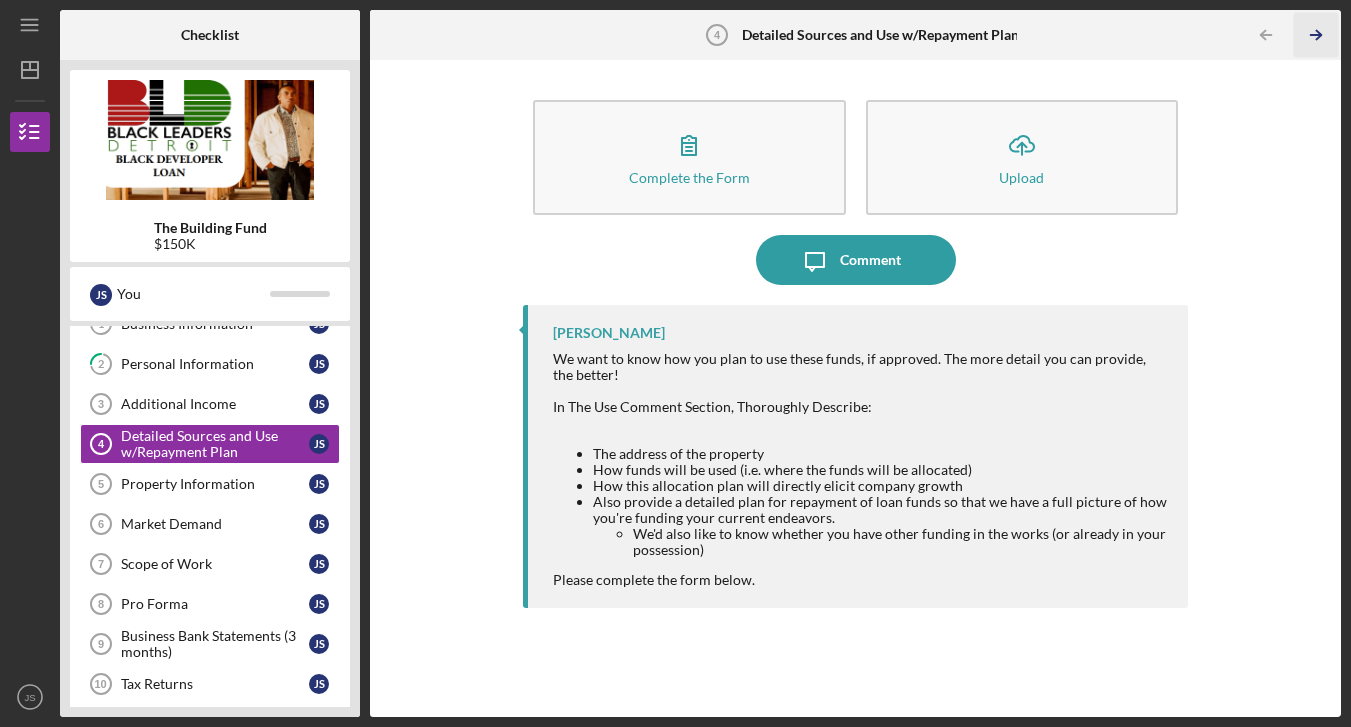 click on "Icon/Table Pagination Arrow" 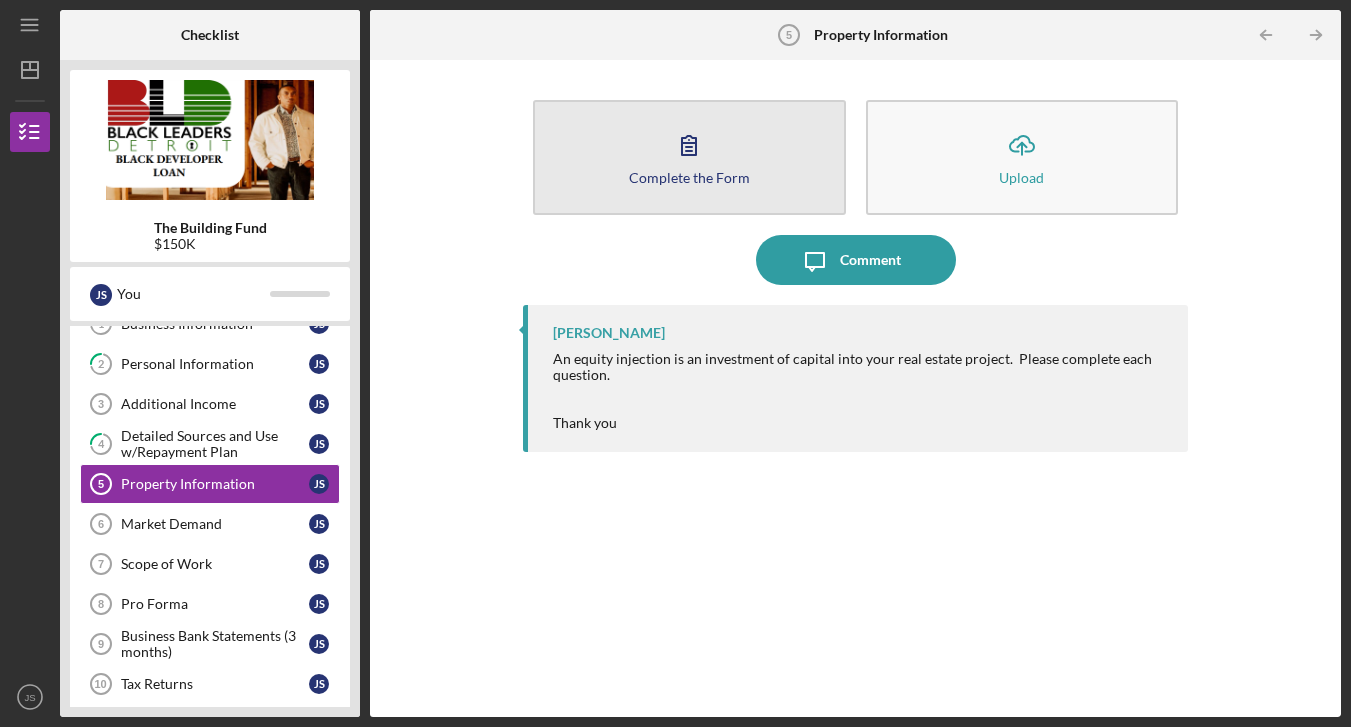 click 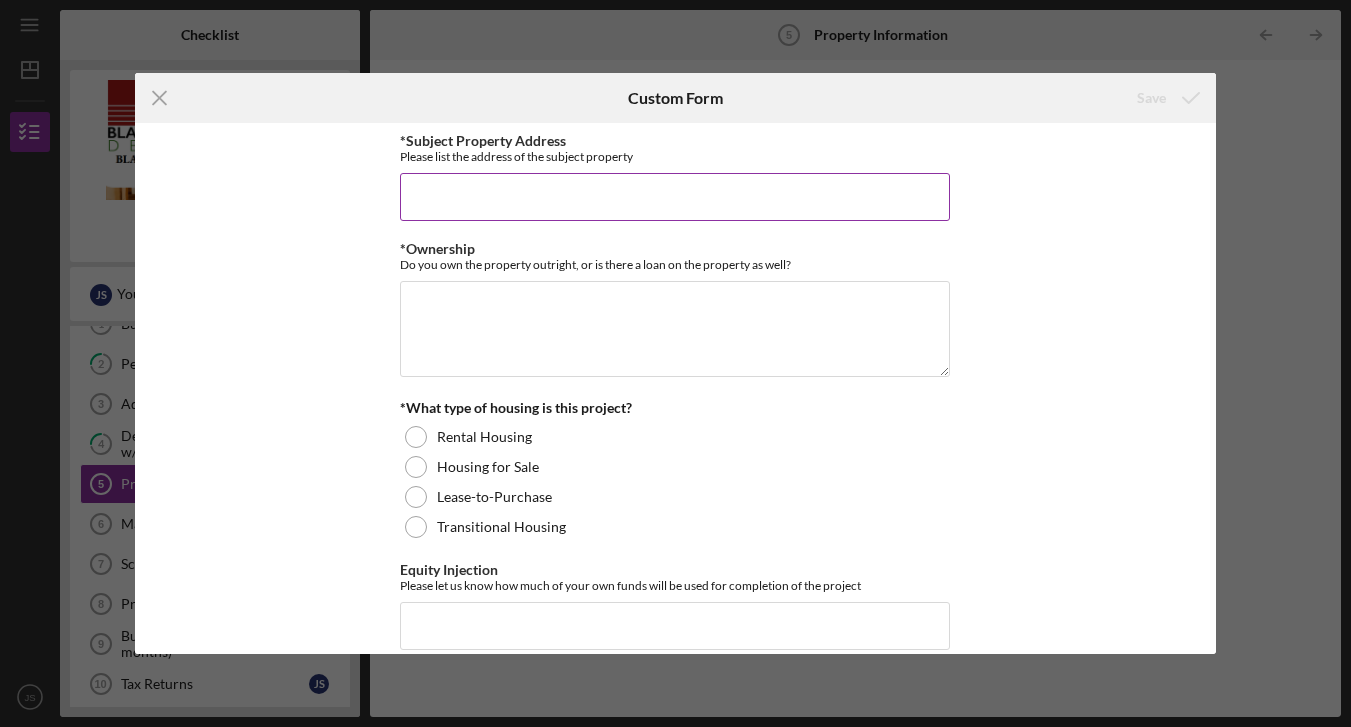 click on "*Subject Property Address" at bounding box center [675, 197] 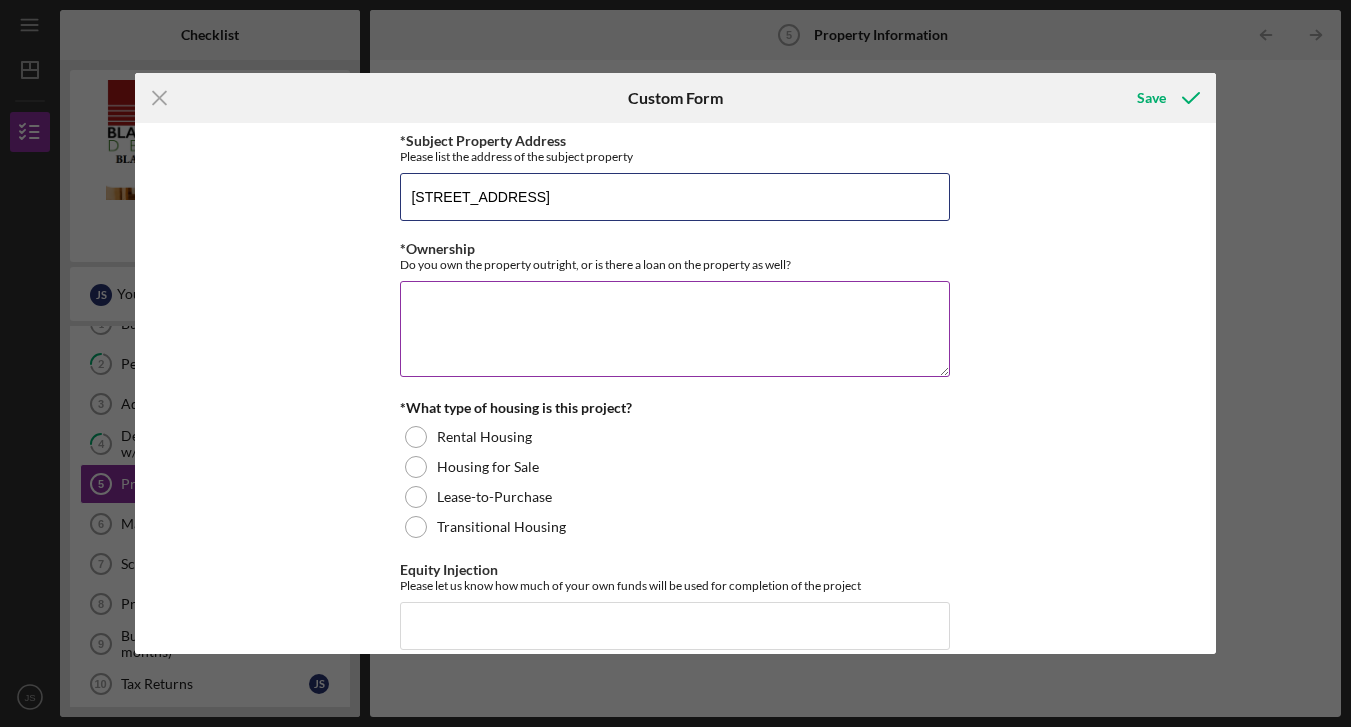 type on "[STREET_ADDRESS]" 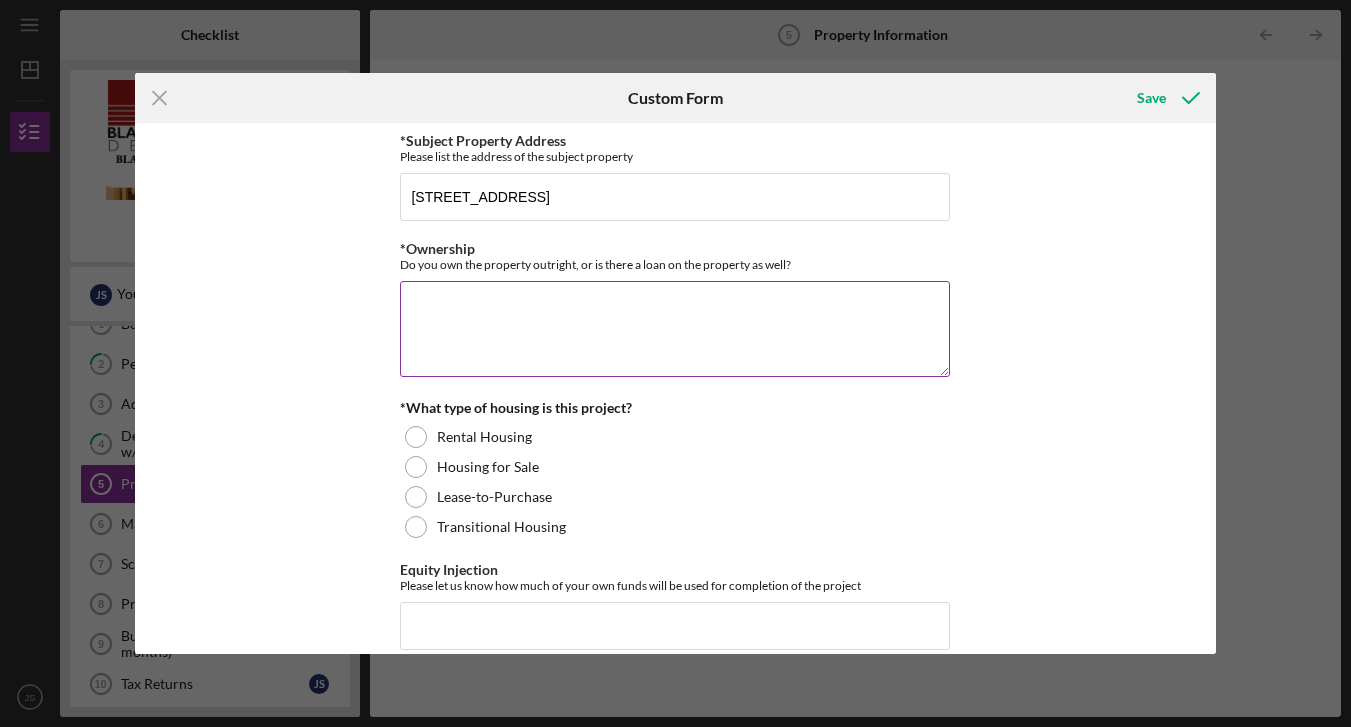 click on "*Ownership" at bounding box center (675, 329) 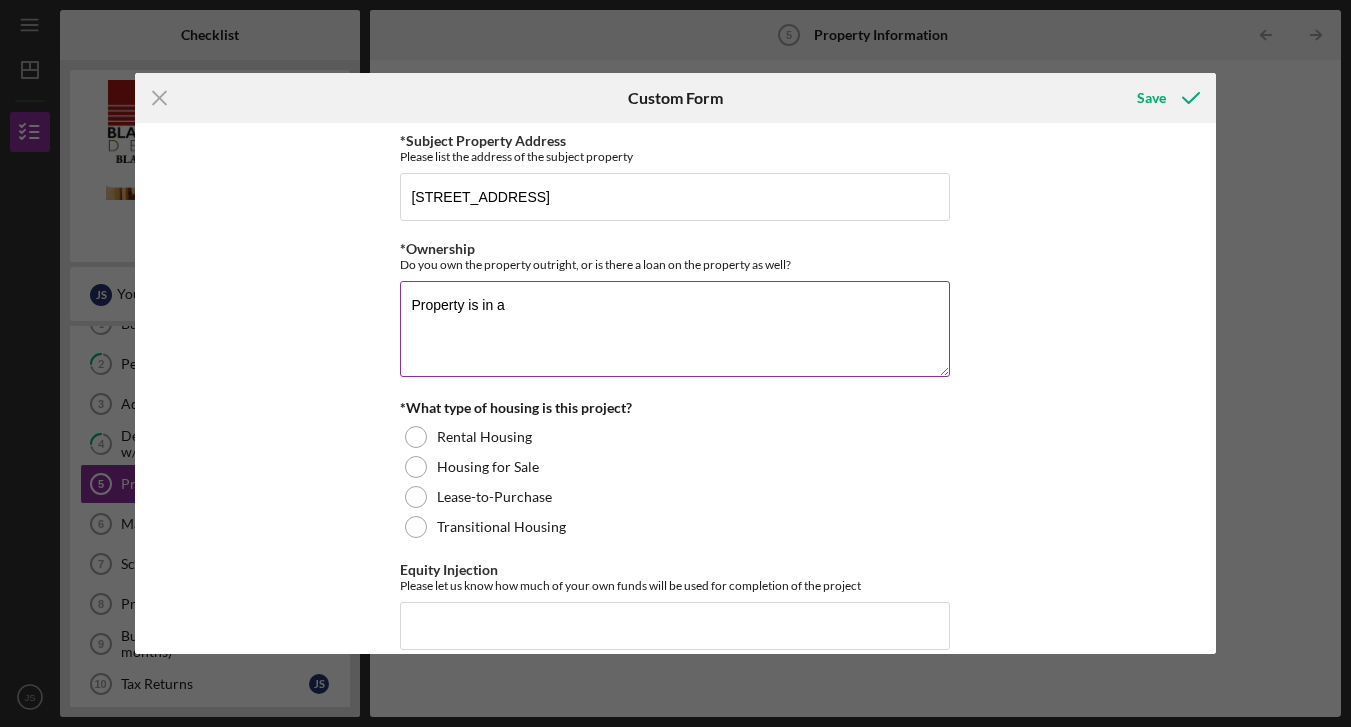 type on "Property is in a" 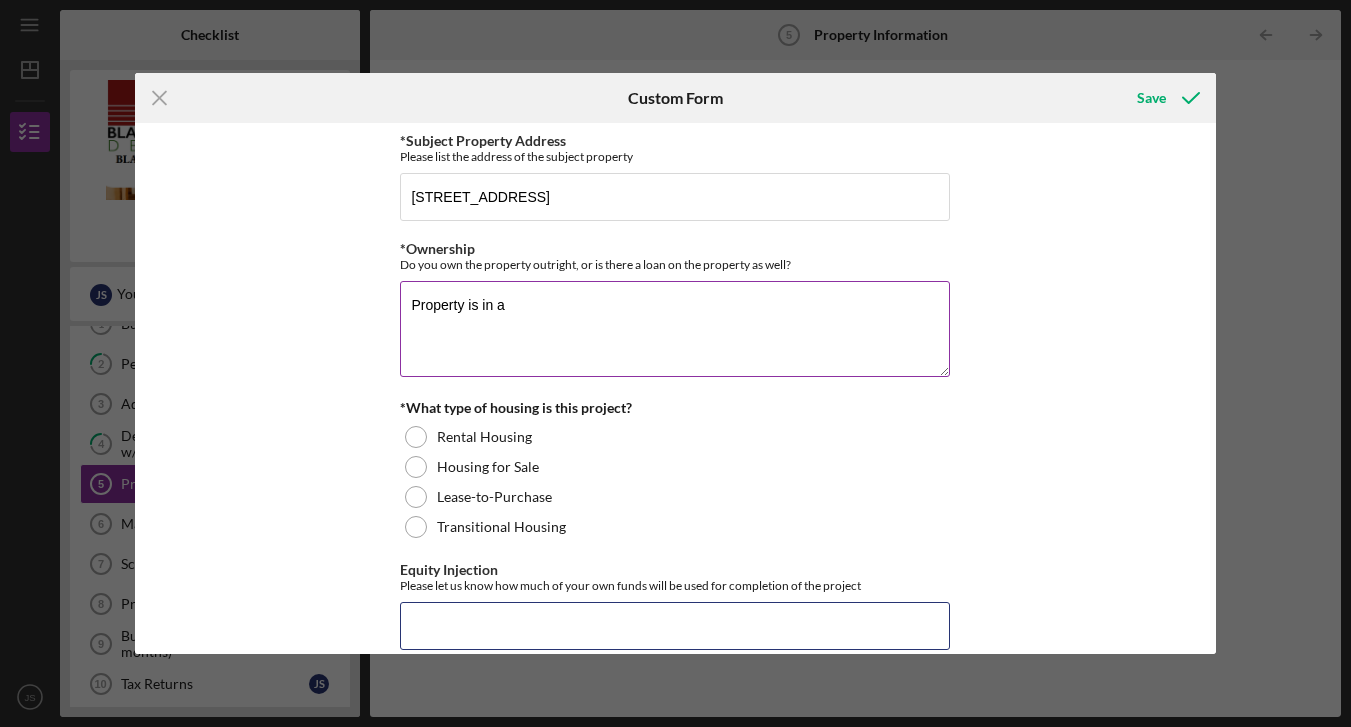 type 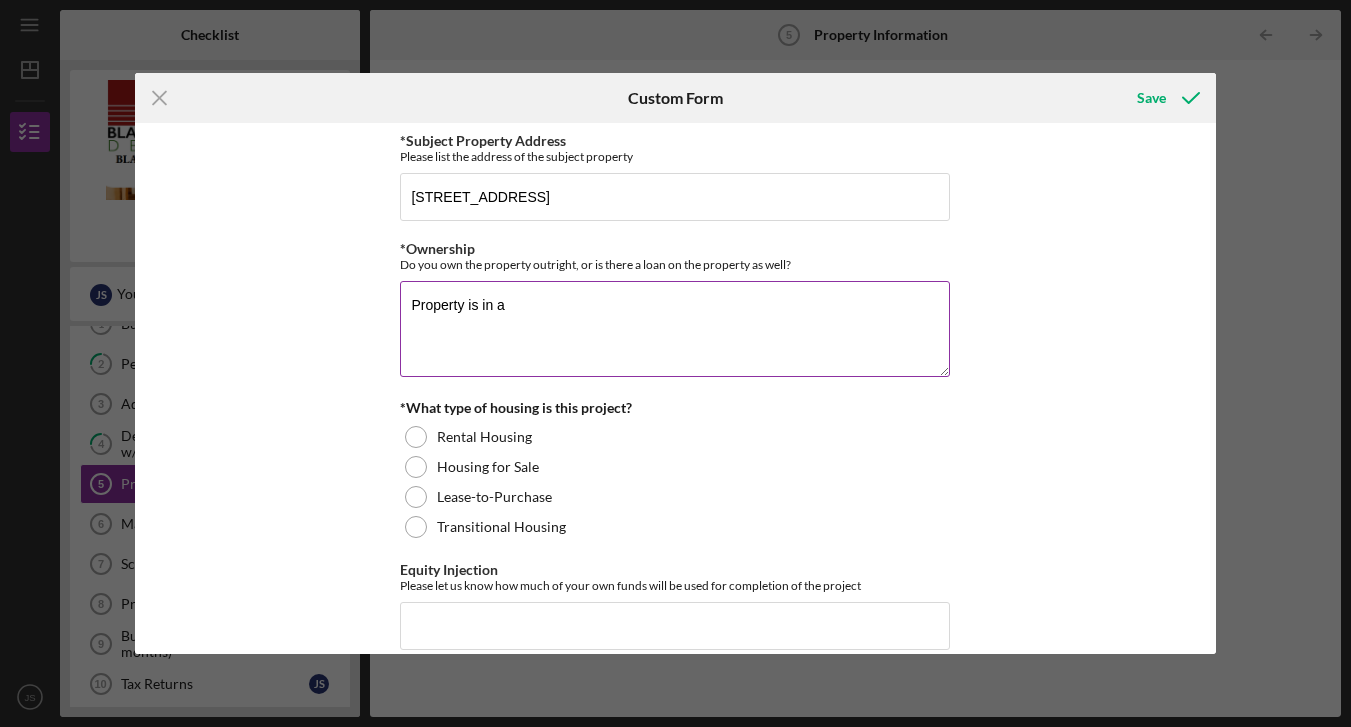 click on "Property is in a" at bounding box center [675, 329] 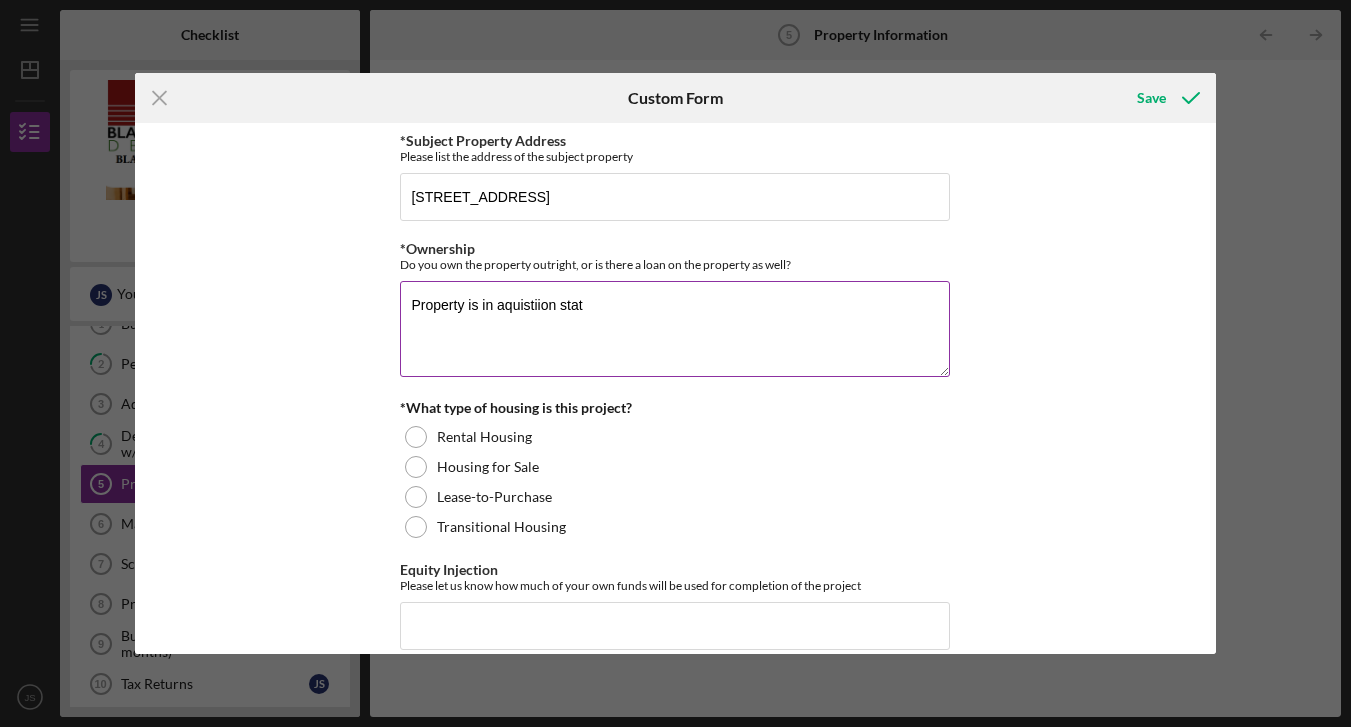 click on "Property is in aquistiion stat" at bounding box center (675, 329) 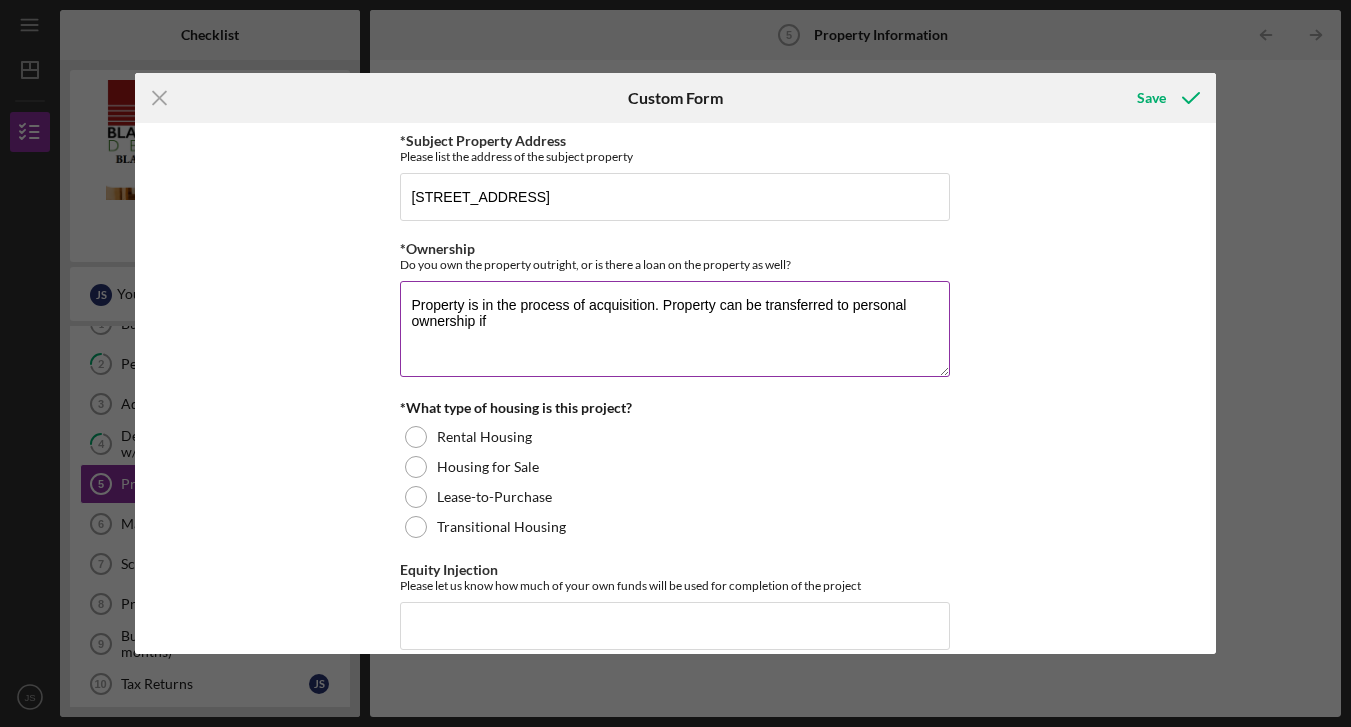 click on "Property is in the process of acquisition. Property can be transferred to personal ownership if" at bounding box center (675, 329) 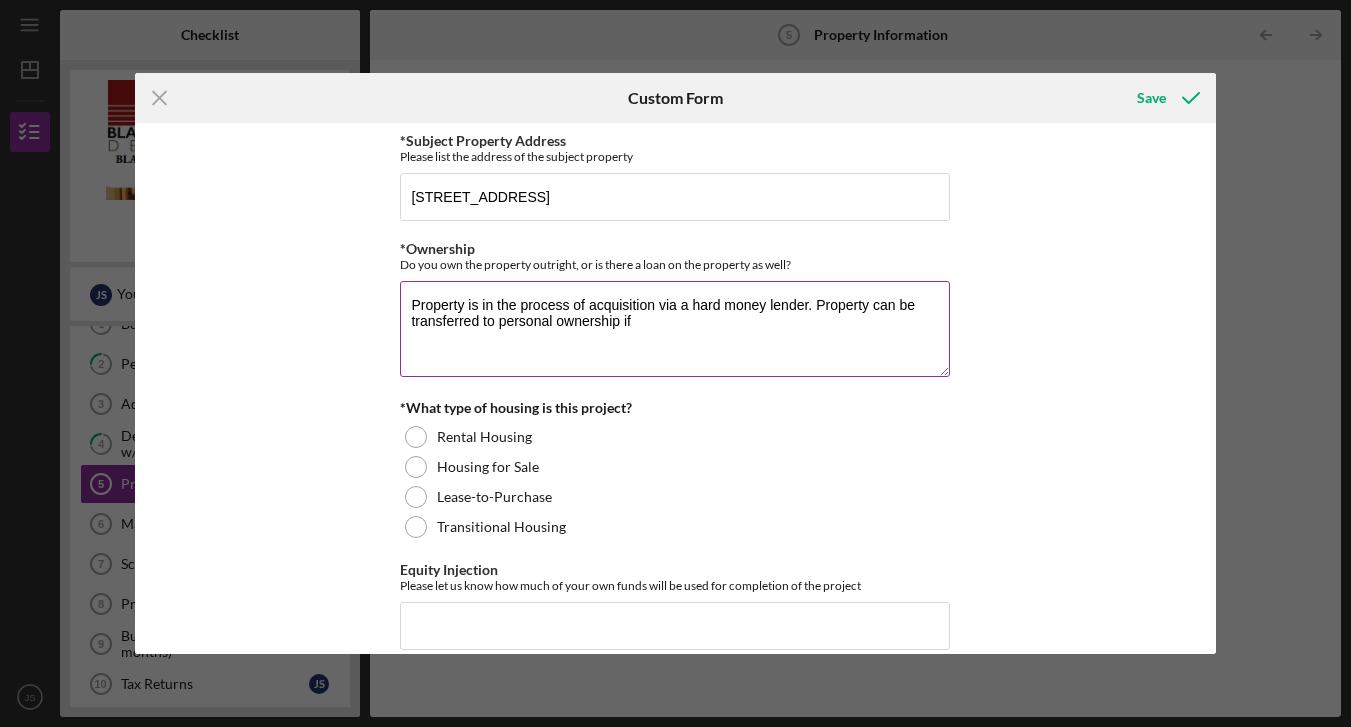 click on "Property is in the process of acquisition via a hard money lender. Property can be transferred to personal ownership if" at bounding box center (675, 329) 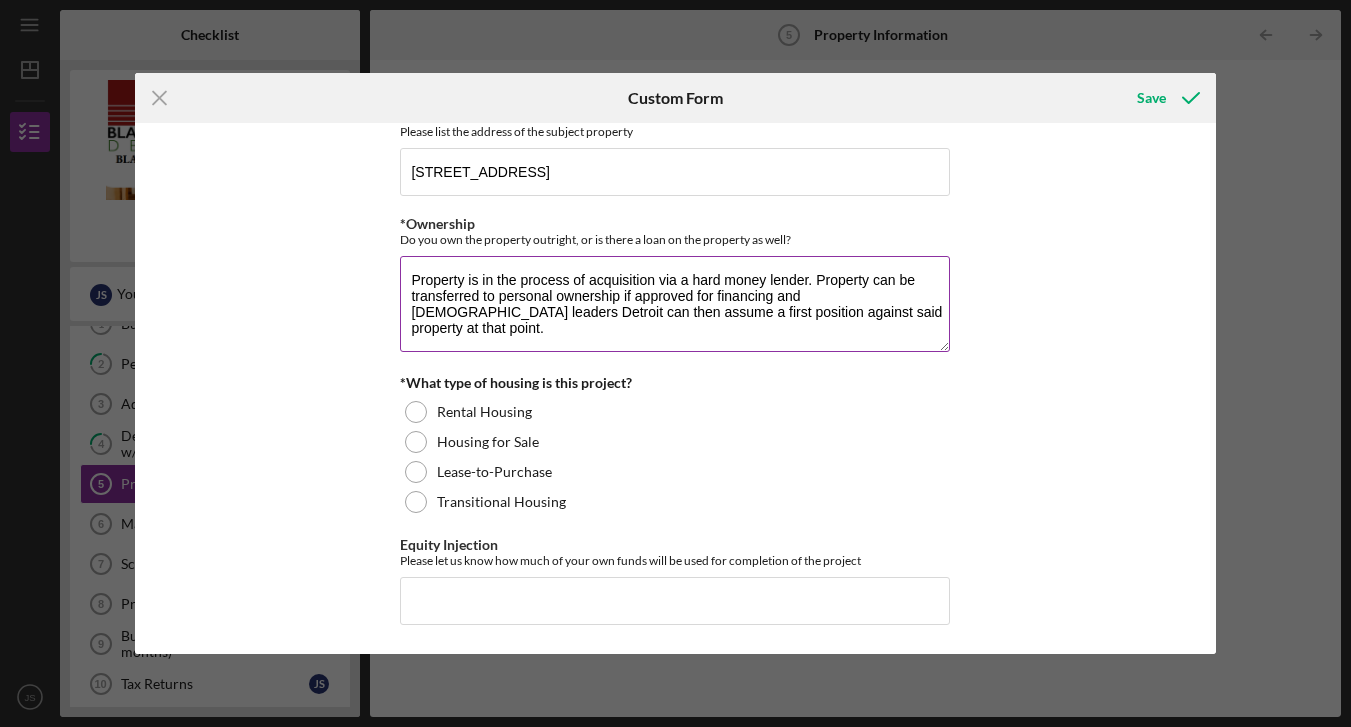 scroll, scrollTop: 24, scrollLeft: 0, axis: vertical 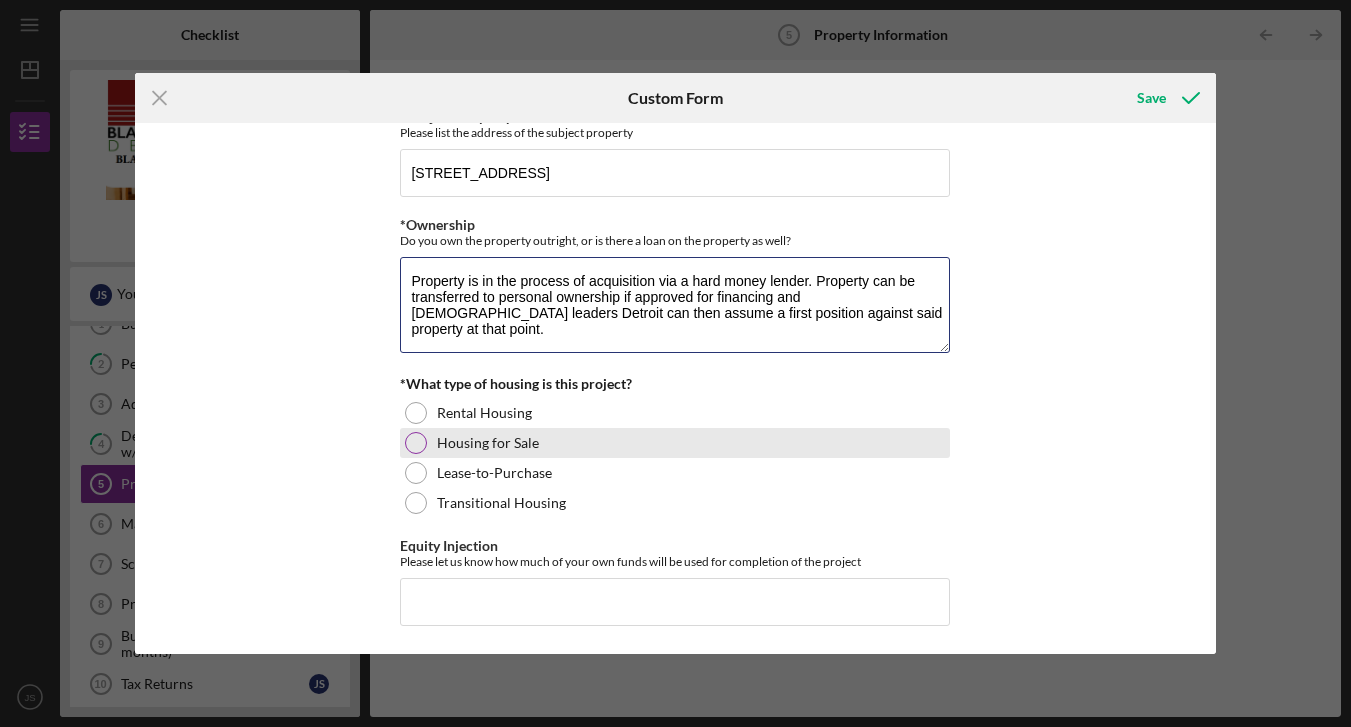 type on "Property is in the process of acquisition via a hard money lender. Property can be transferred to personal ownership if approved for financing and [DEMOGRAPHIC_DATA] leaders Detroit can then assume a first position against said property at that point." 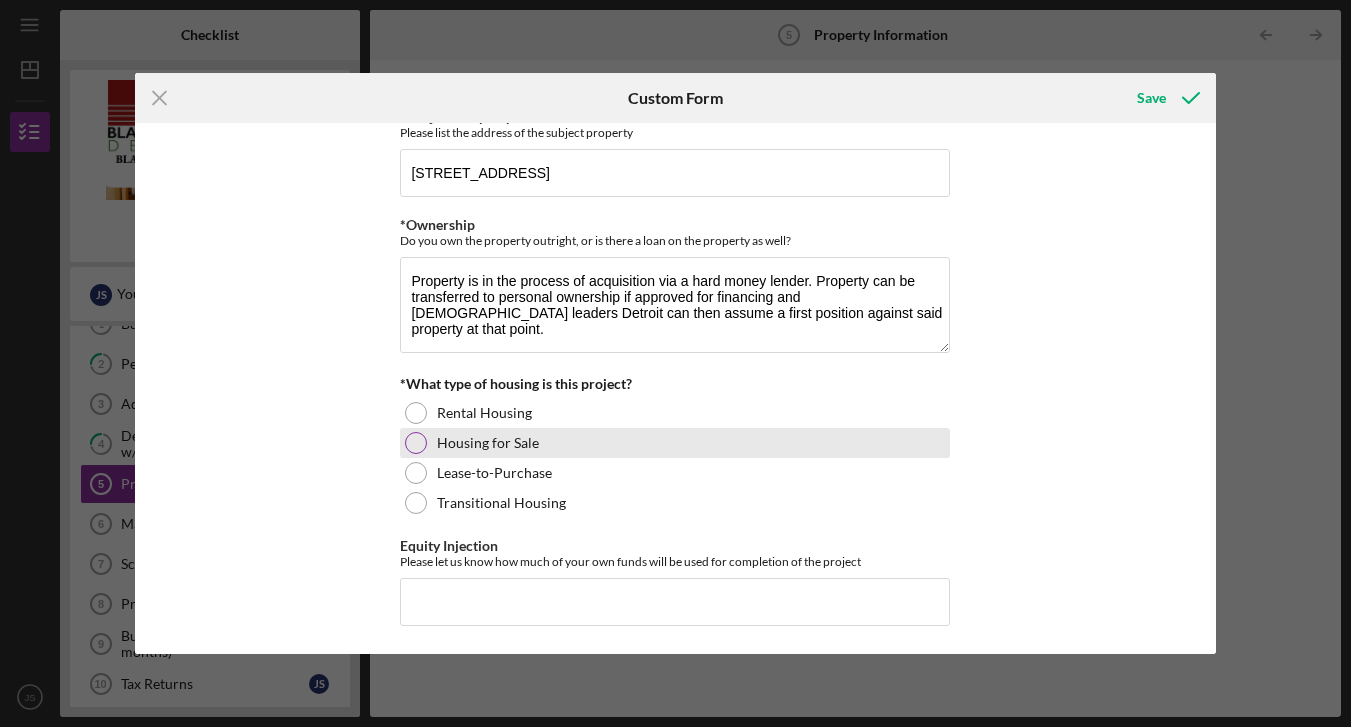 click at bounding box center (416, 443) 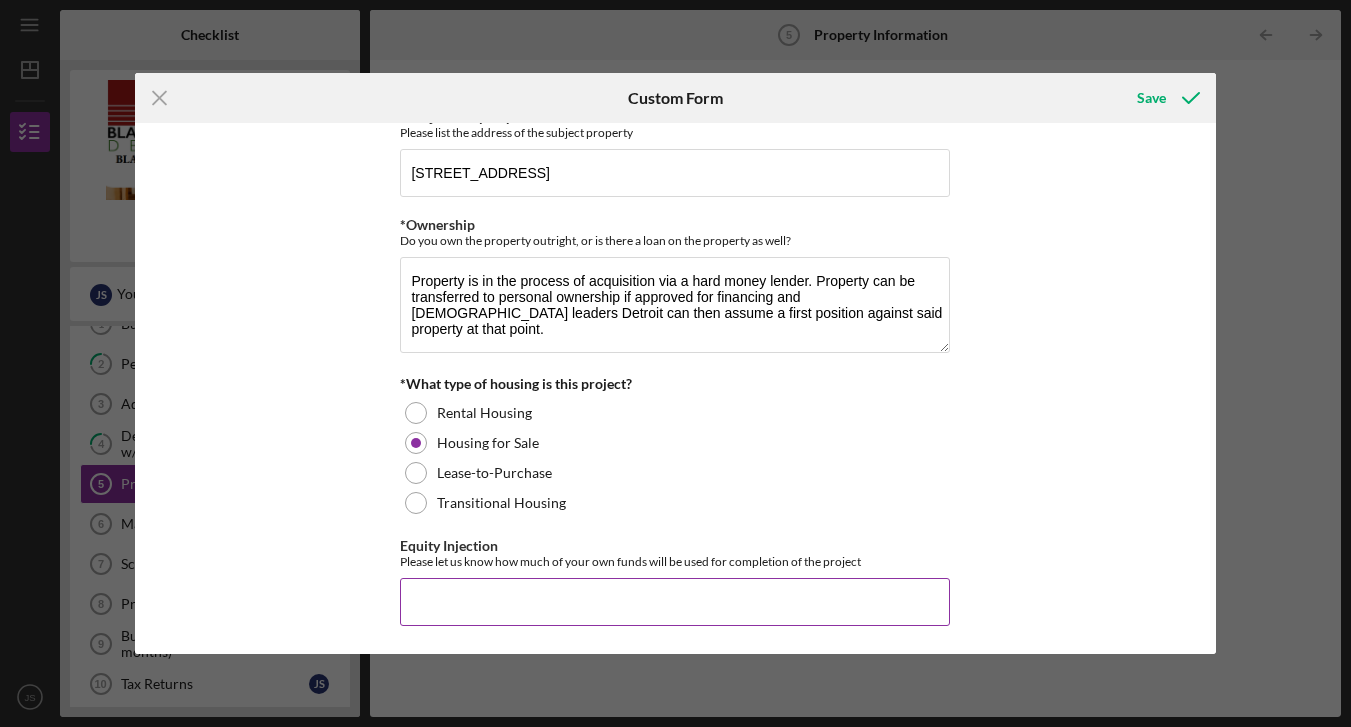 click on "Equity Injection" at bounding box center (675, 602) 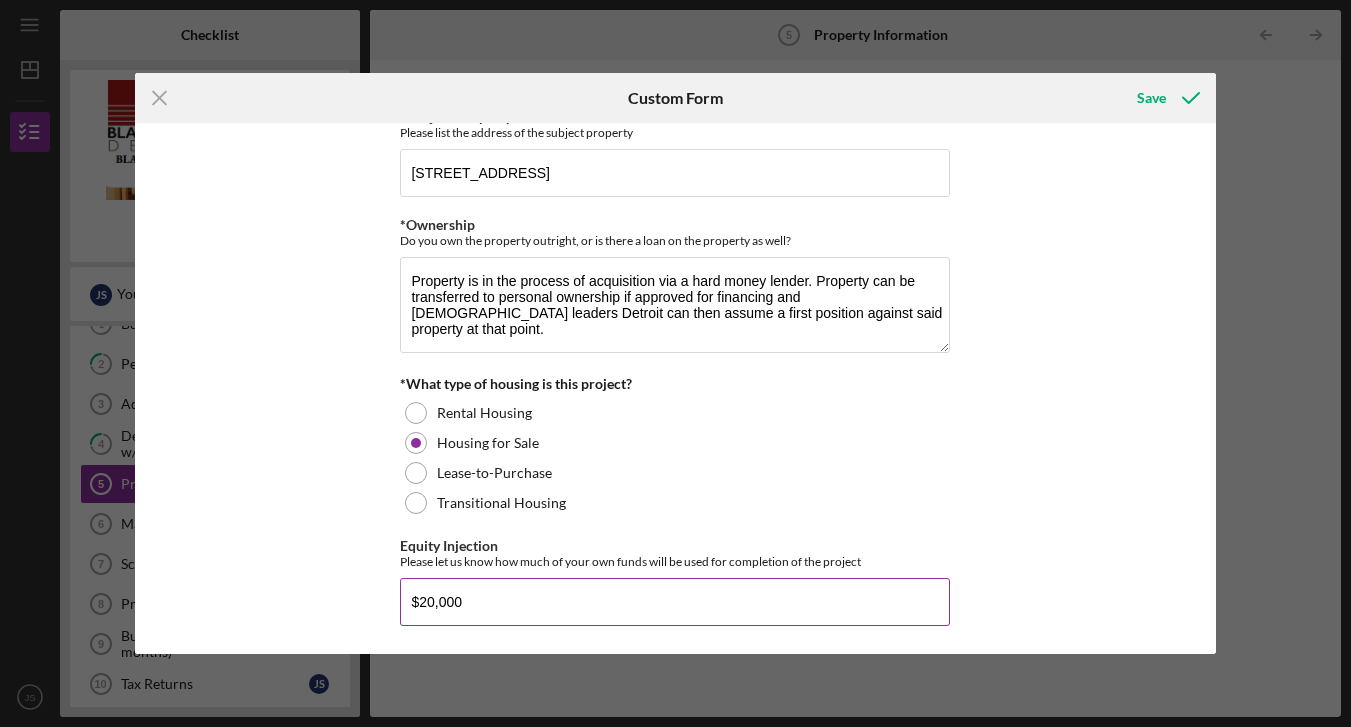 type on "$20,000" 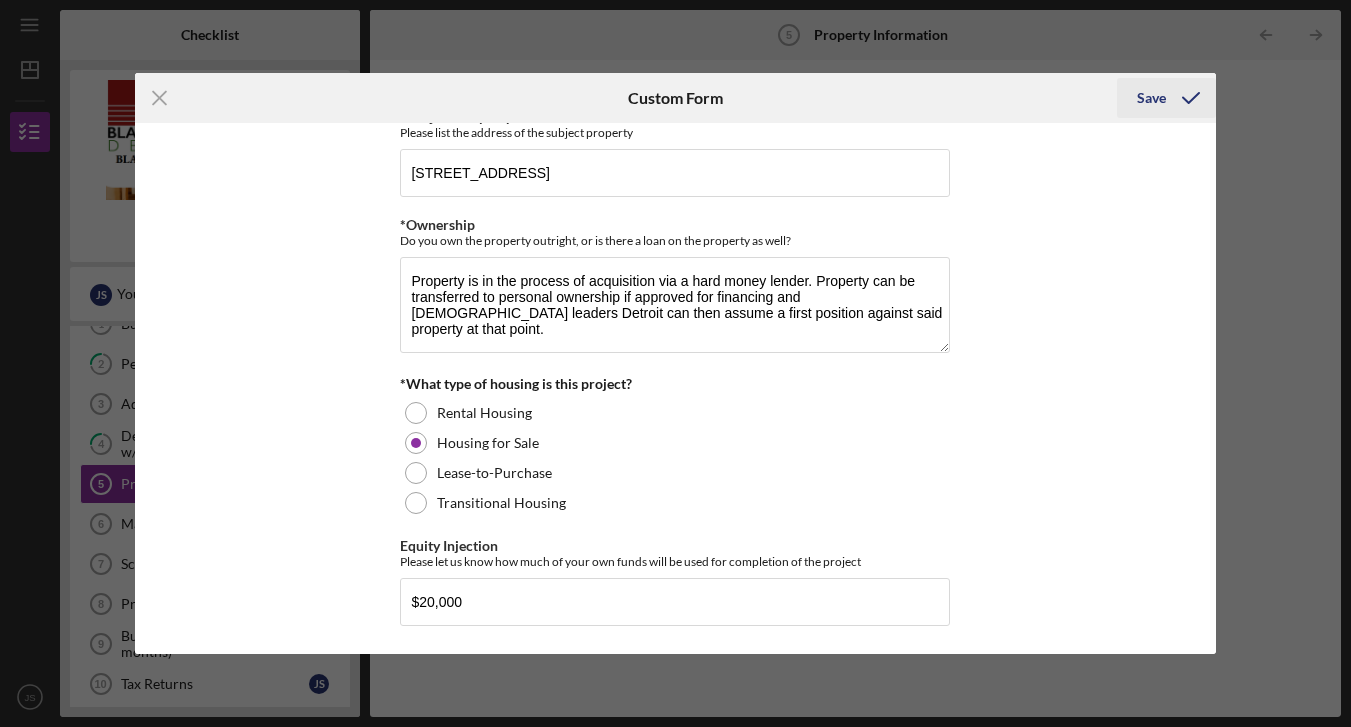 click on "Save" at bounding box center (1151, 98) 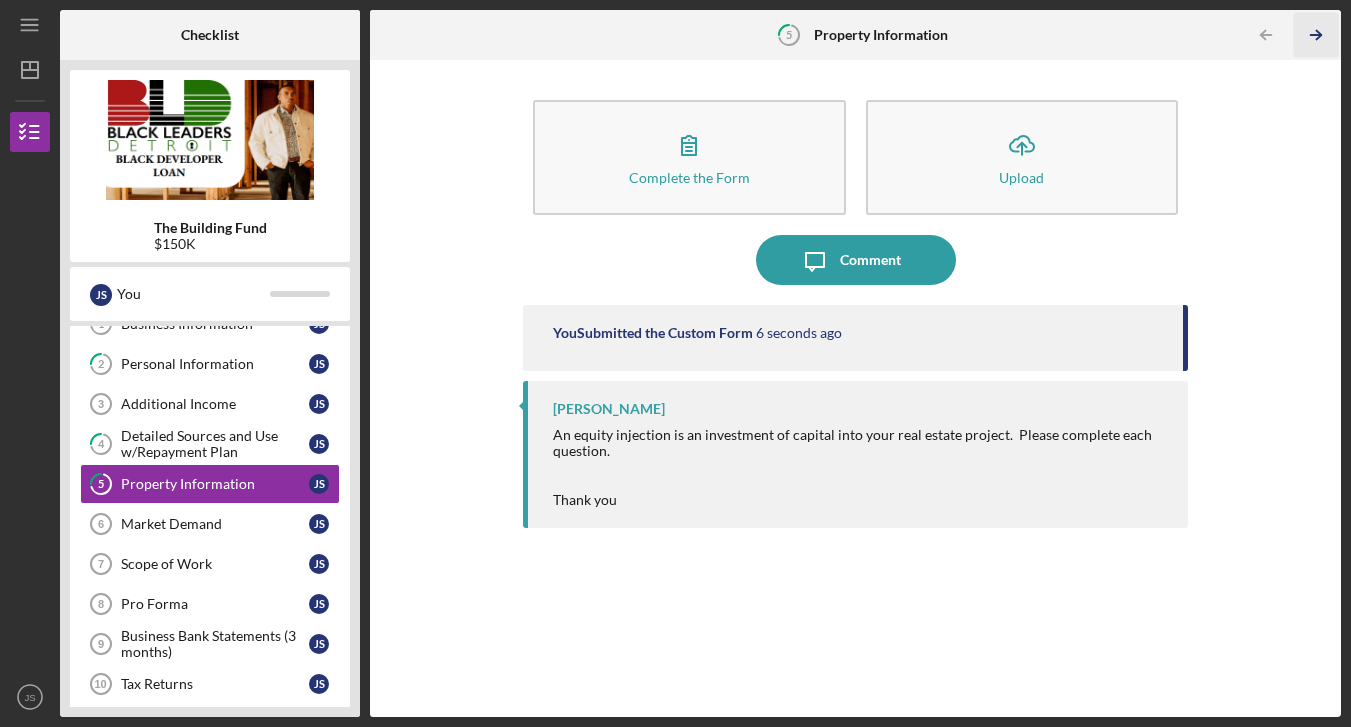click on "Icon/Table Pagination Arrow" 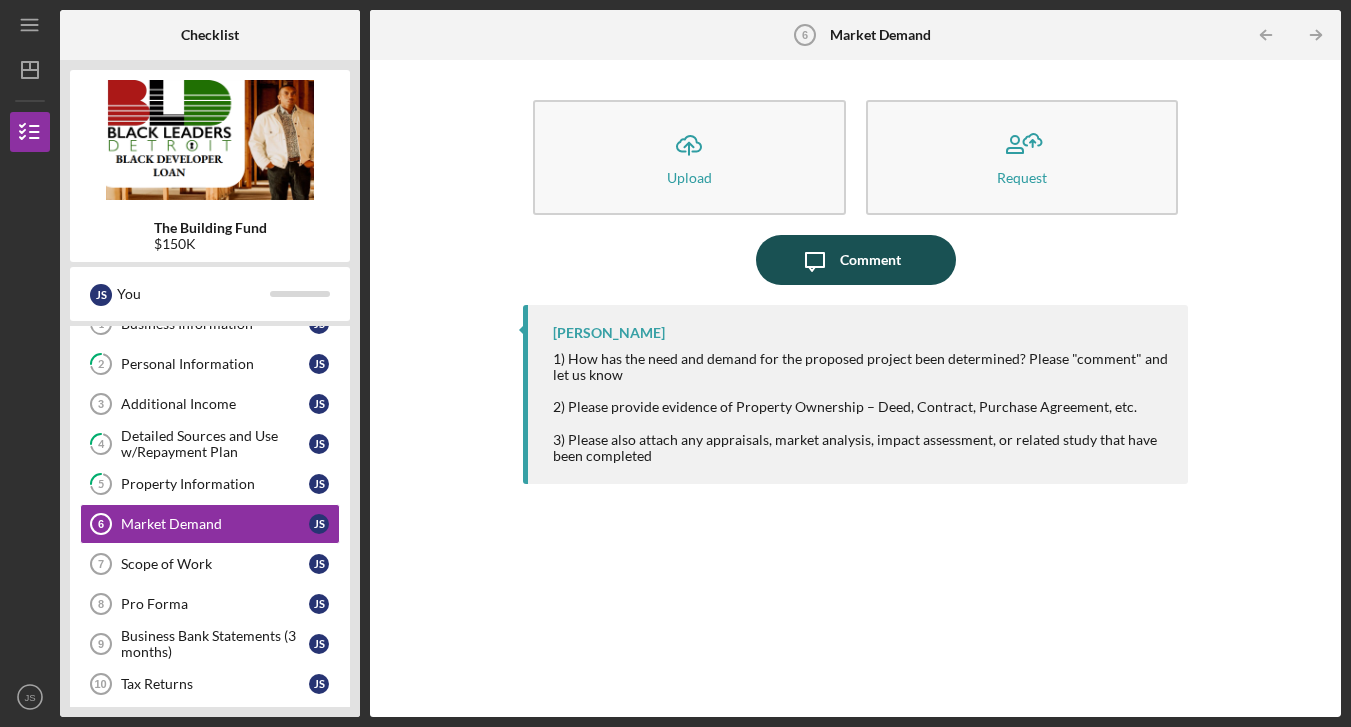 click on "Comment" at bounding box center [870, 260] 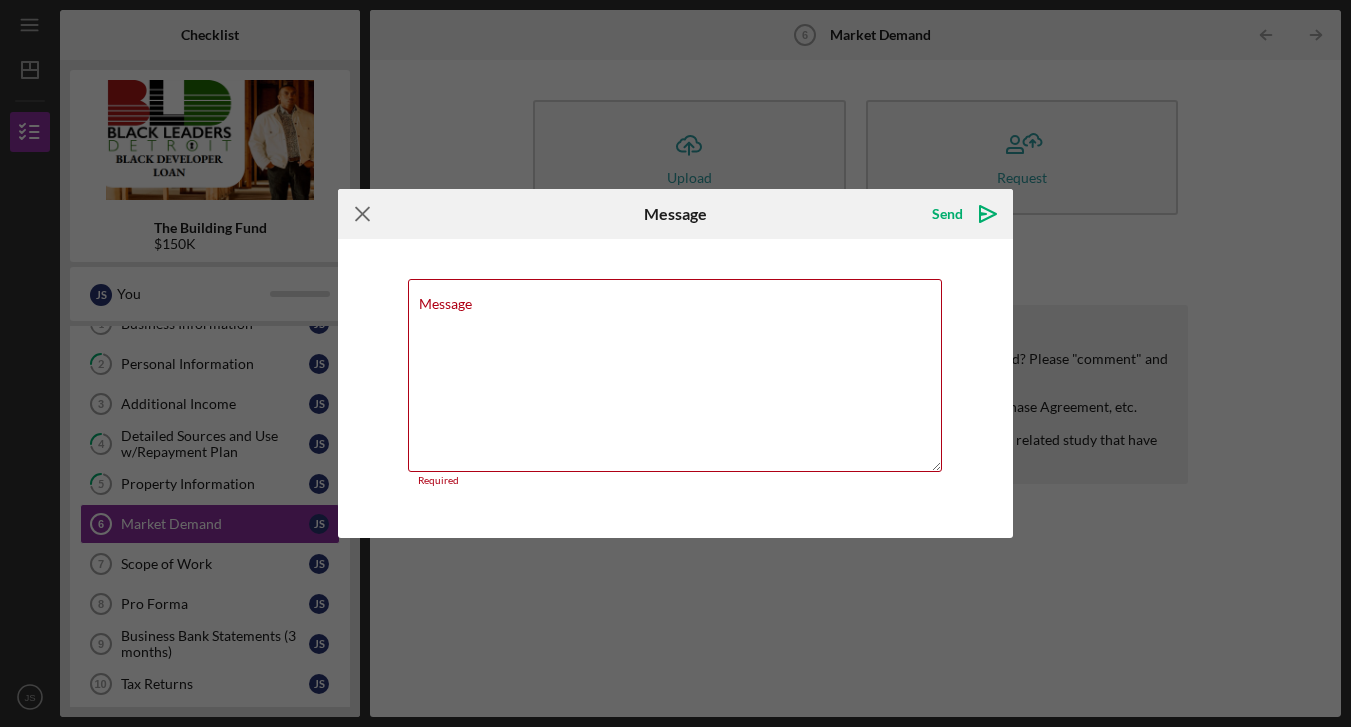 click on "Icon/Menu Close" 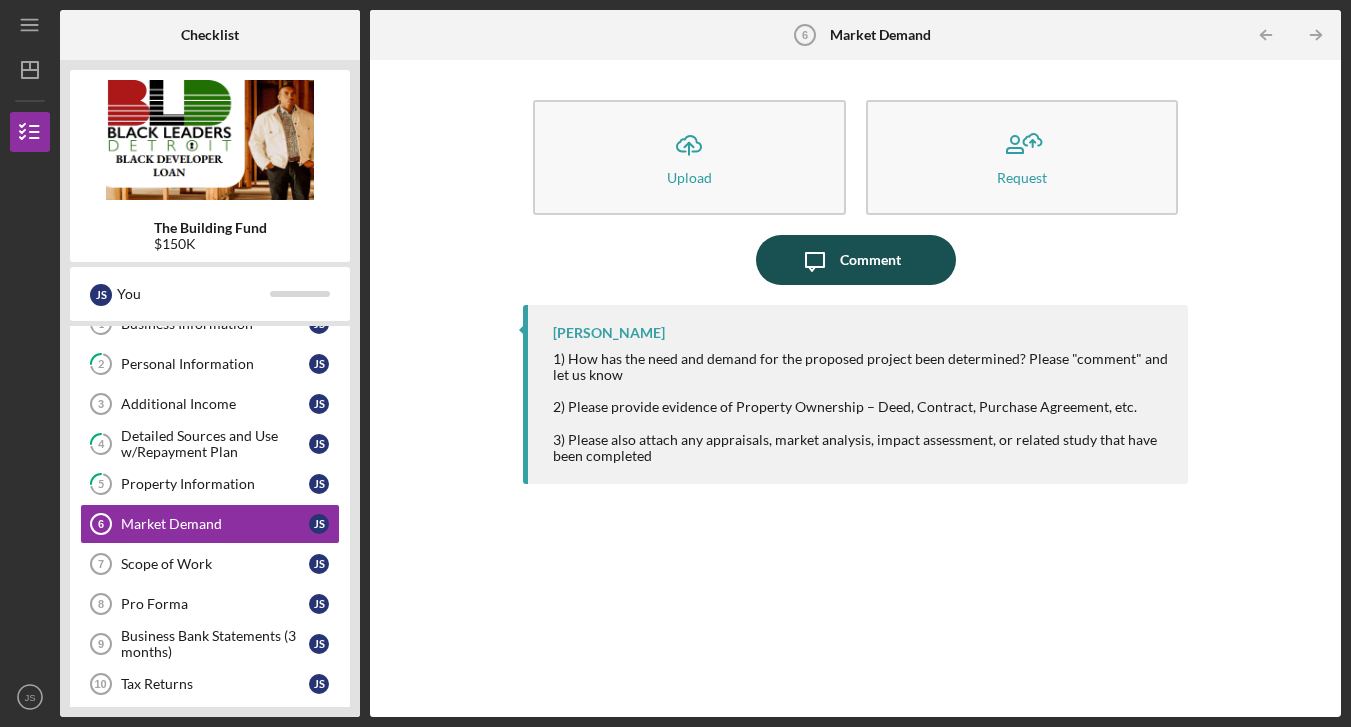 click on "Icon/Message" 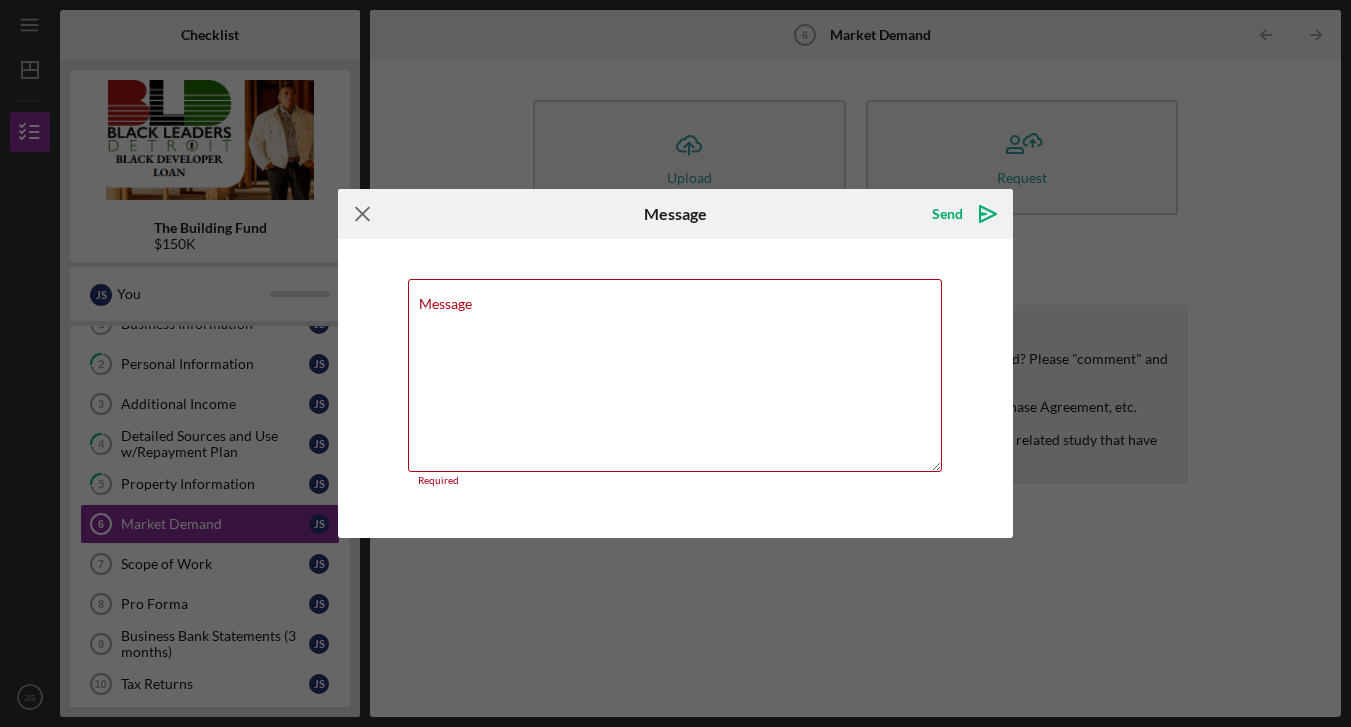 click on "Icon/Menu Close" 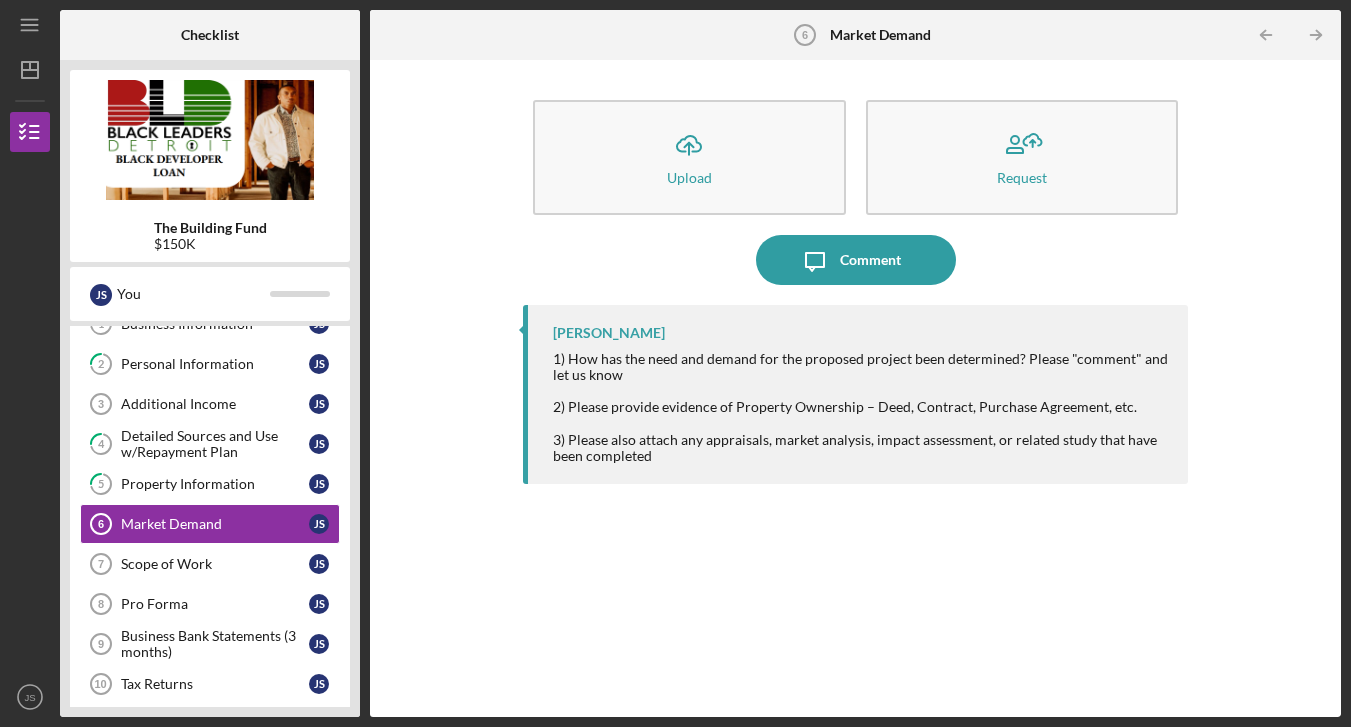 click on "Icon/Upload Upload Request Icon/Message Comment [PERSON_NAME]   1) How has the need and demand for the proposed project been determined? Please "comment" and let us know
2) Please provide evidence of Property Ownership – Deed, Contract, Purchase Agreement, etc.
3) Please also attach any appraisals, market analysis, impact assessment, or related study that have been completed" at bounding box center [856, 388] 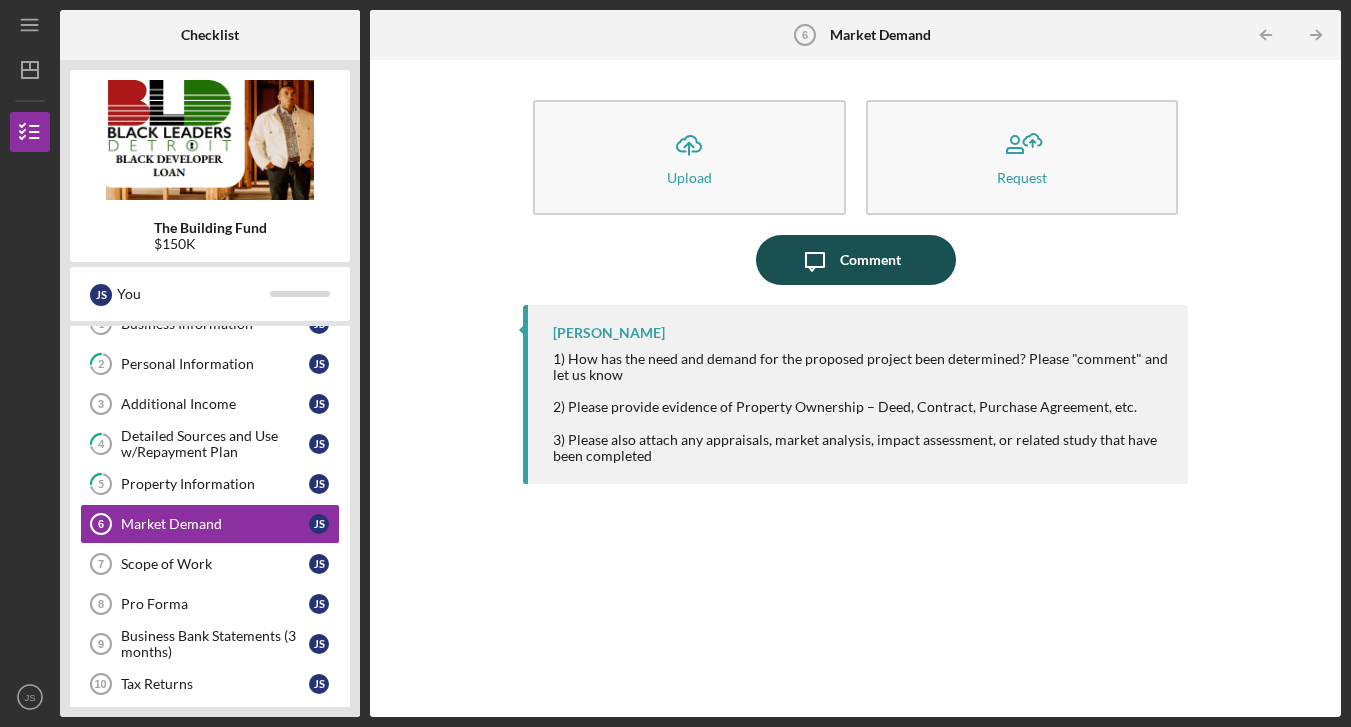 click on "Icon/Message" 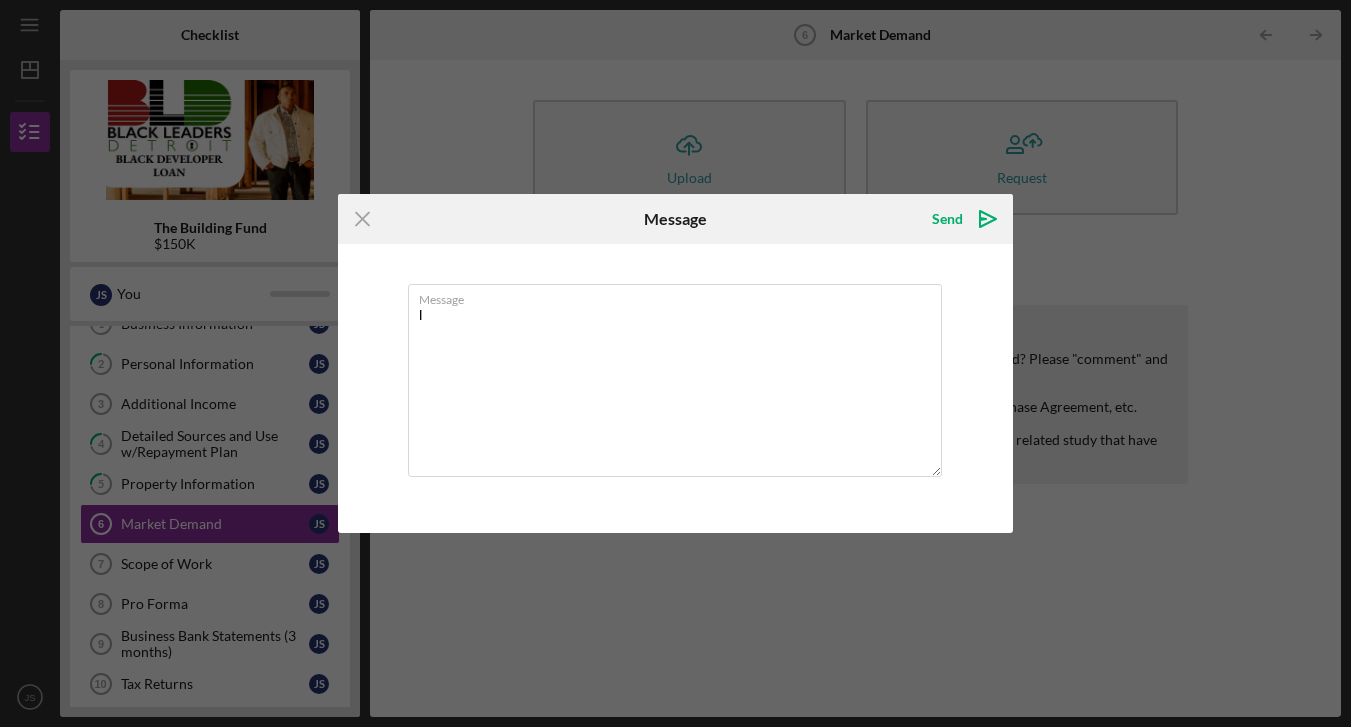 type on "I" 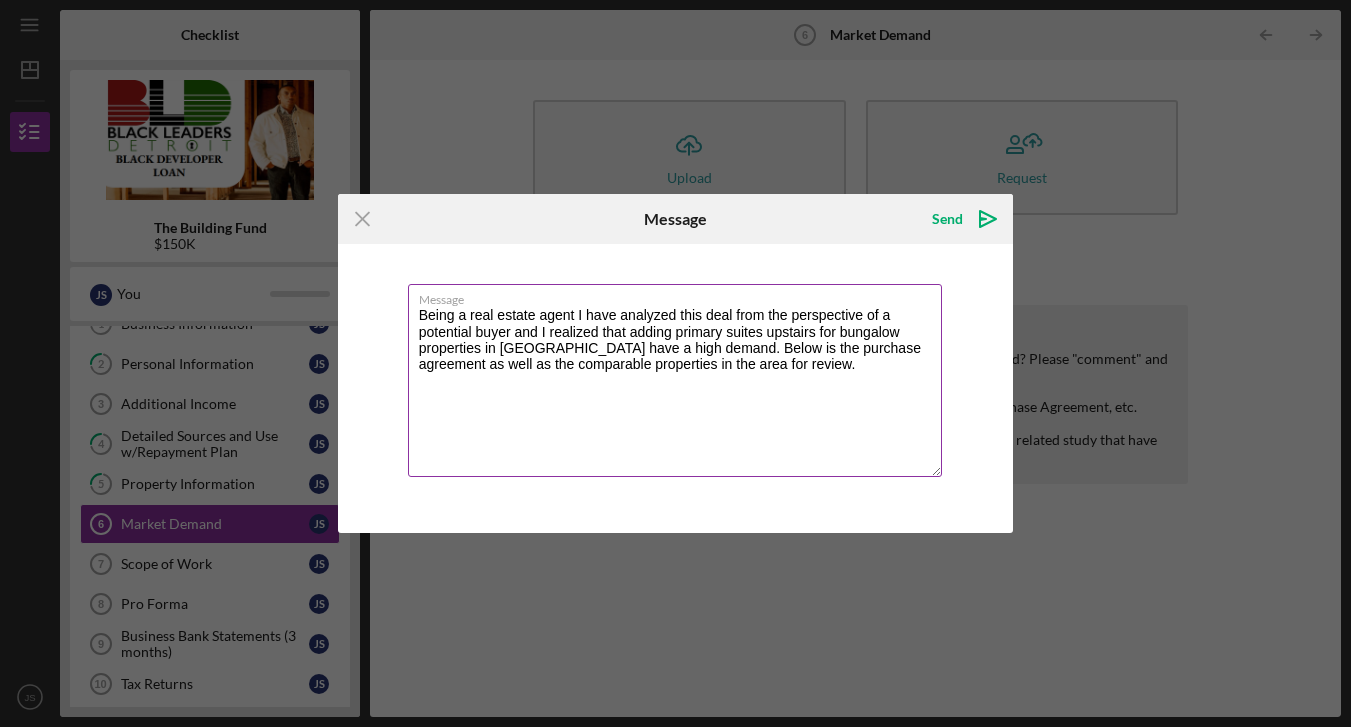 click on "Being a real estate agent I have analyzed this deal from the perspective of a potential buyer and I realized that adding primary suites upstairs for bungalow properties in [GEOGRAPHIC_DATA] have a high demand. Below is the purchase agreement as well as the comparable properties in the area for review." at bounding box center [675, 380] 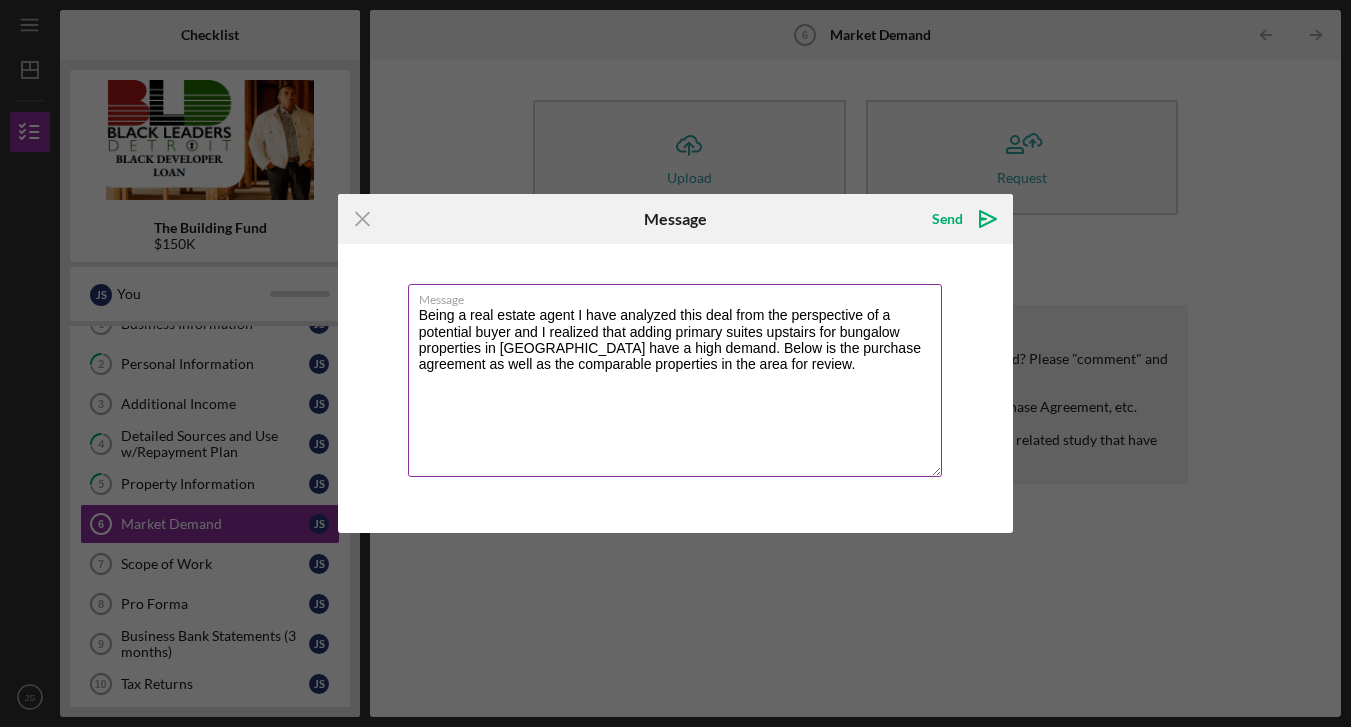 paste on "/Users/deandrasmith/Library/Messages/Attachments/eb/11/5A0E3FE6-BBE2-480B-B13F-B0DBF215B32B/FILE_3247.pdf" 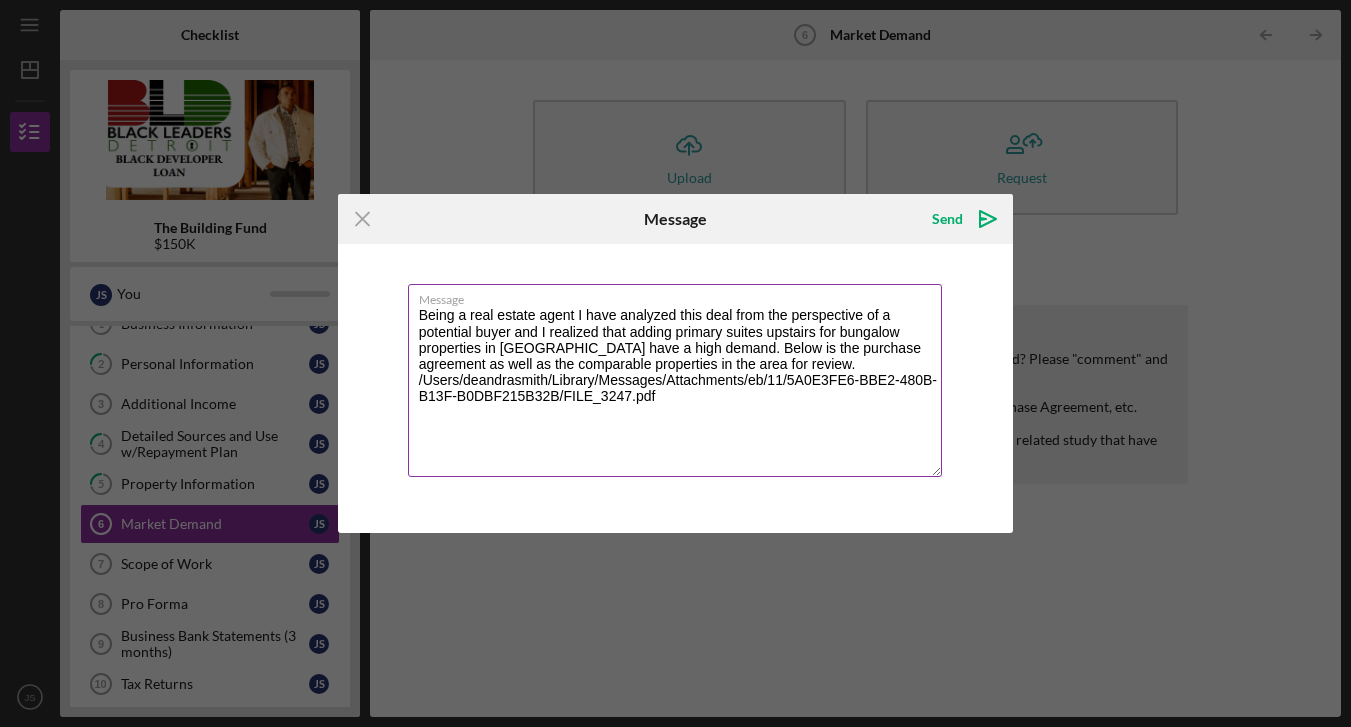 click on "Being a real estate agent I have analyzed this deal from the perspective of a potential buyer and I realized that adding primary suites upstairs for bungalow properties in [GEOGRAPHIC_DATA] have a high demand. Below is the purchase agreement as well as the comparable properties in the area for review. /Users/deandrasmith/Library/Messages/Attachments/eb/11/5A0E3FE6-BBE2-480B-B13F-B0DBF215B32B/FILE_3247.pdf" at bounding box center (675, 380) 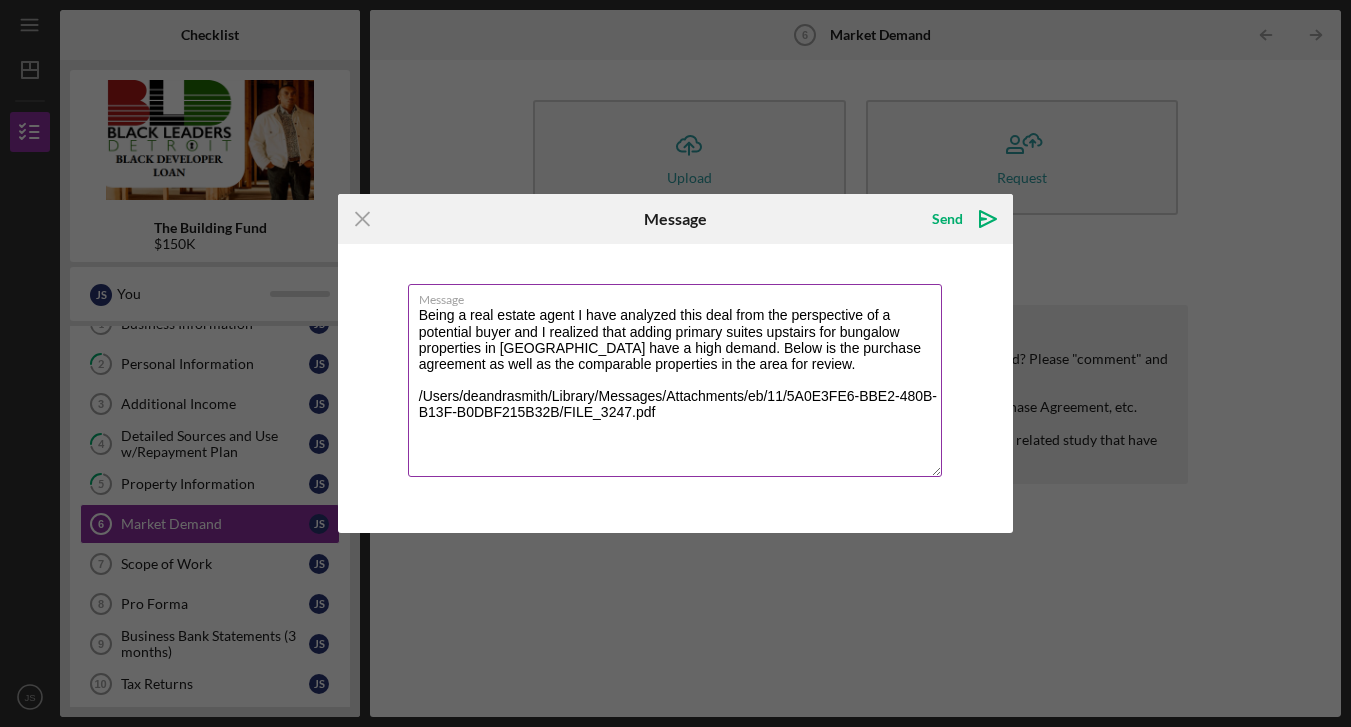 click on "Being a real estate agent I have analyzed this deal from the perspective of a potential buyer and I realized that adding primary suites upstairs for bungalow properties in [GEOGRAPHIC_DATA] have a high demand. Below is the purchase agreement as well as the comparable properties in the area for review.
/Users/deandrasmith/Library/Messages/Attachments/eb/11/5A0E3FE6-BBE2-480B-B13F-B0DBF215B32B/FILE_3247.pdf" at bounding box center [675, 380] 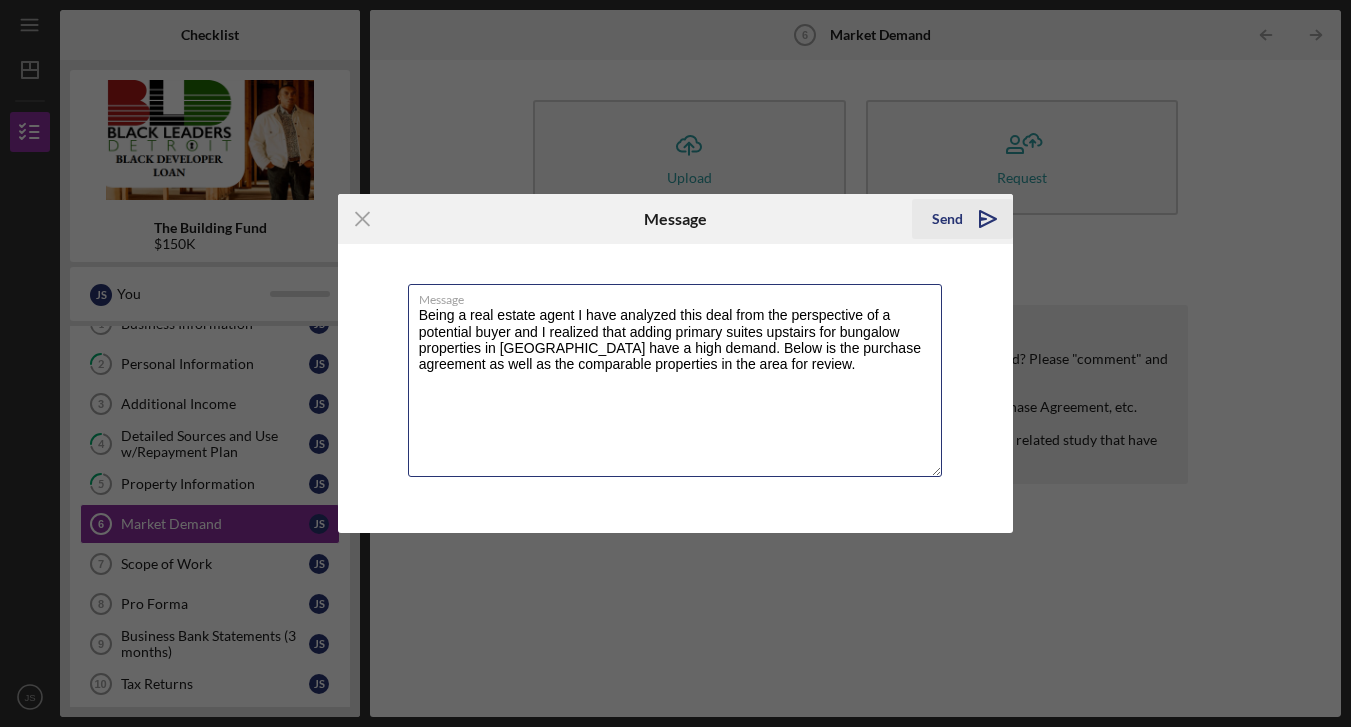 type on "Being a real estate agent I have analyzed this deal from the perspective of a potential buyer and I realized that adding primary suites upstairs for bungalow properties in [GEOGRAPHIC_DATA] have a high demand. Below is the purchase agreement as well as the comparable properties in the area for review." 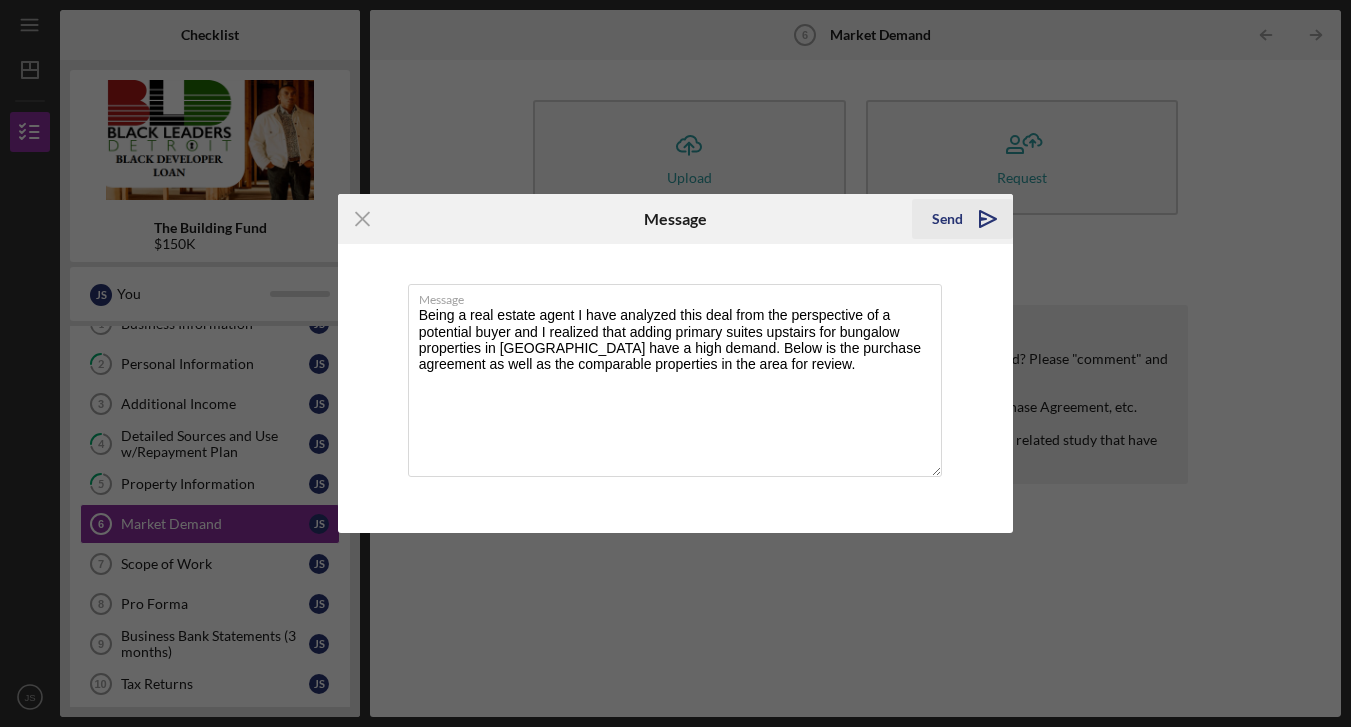 click on "Icon/icon-invite-send" 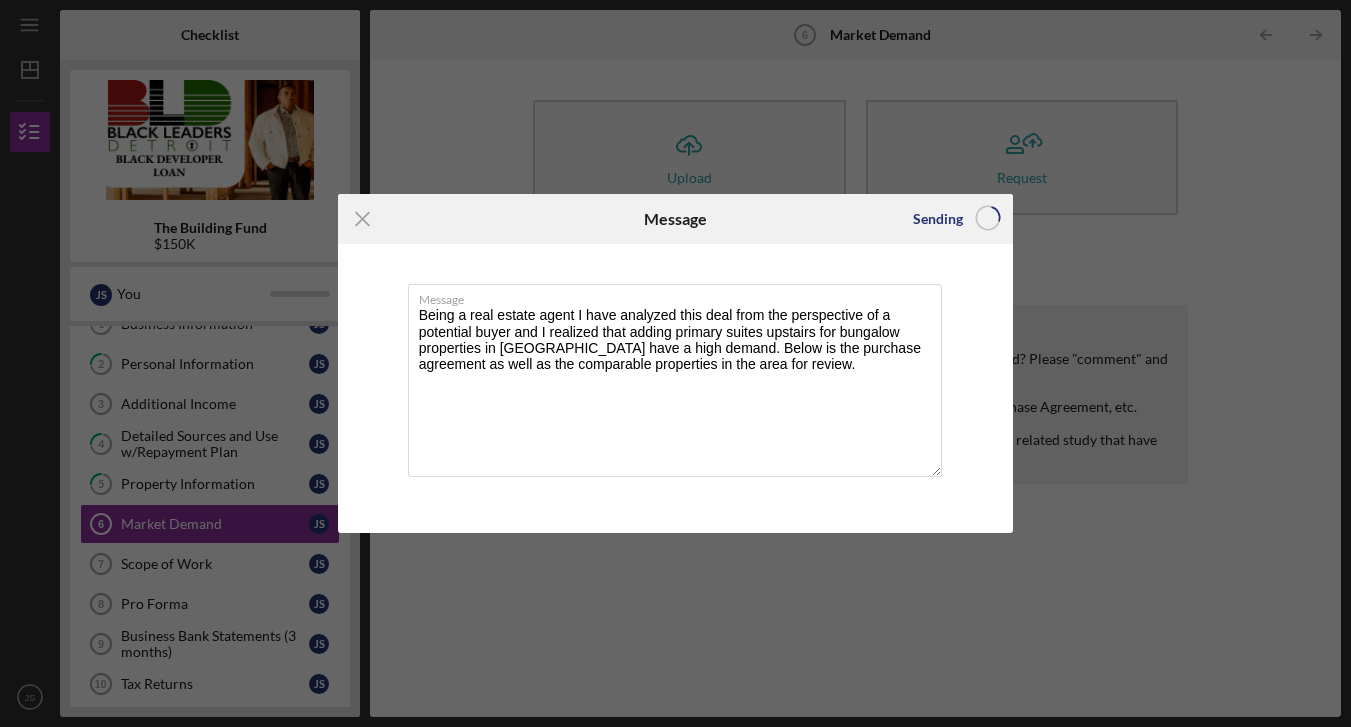 type 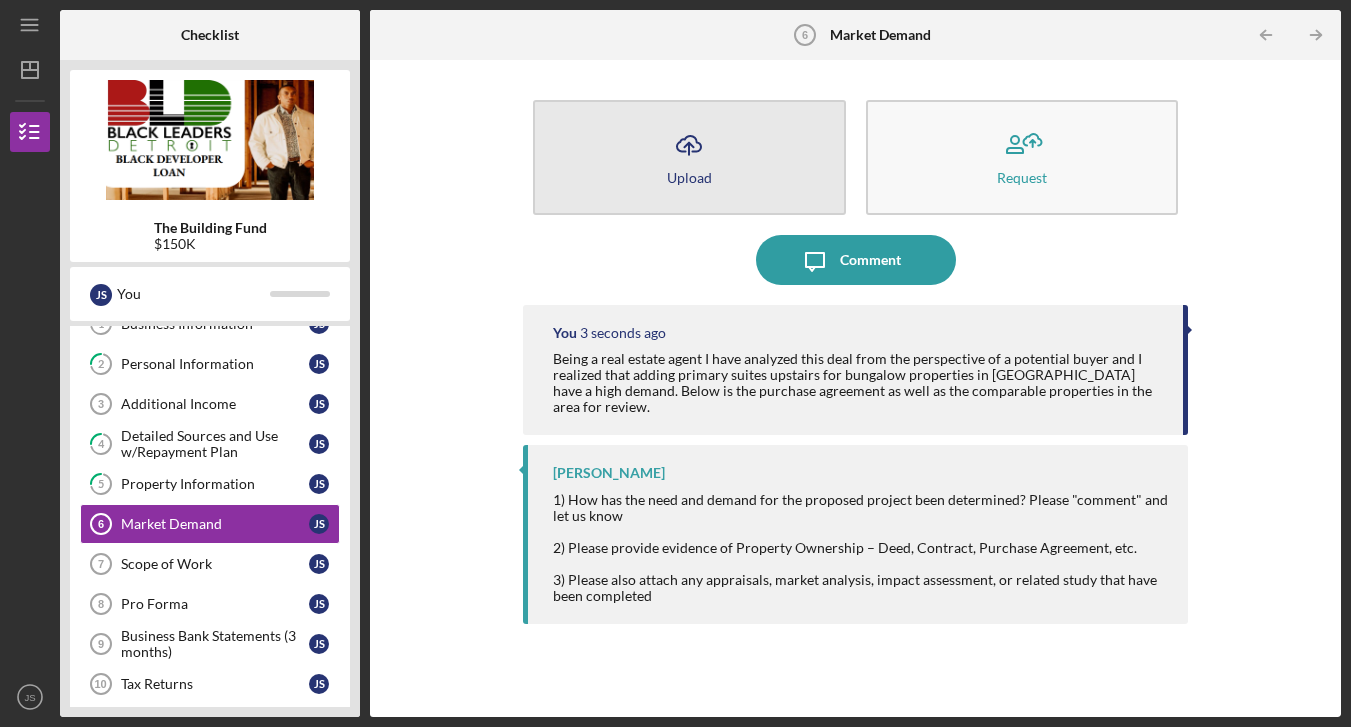 click on "Icon/Upload" 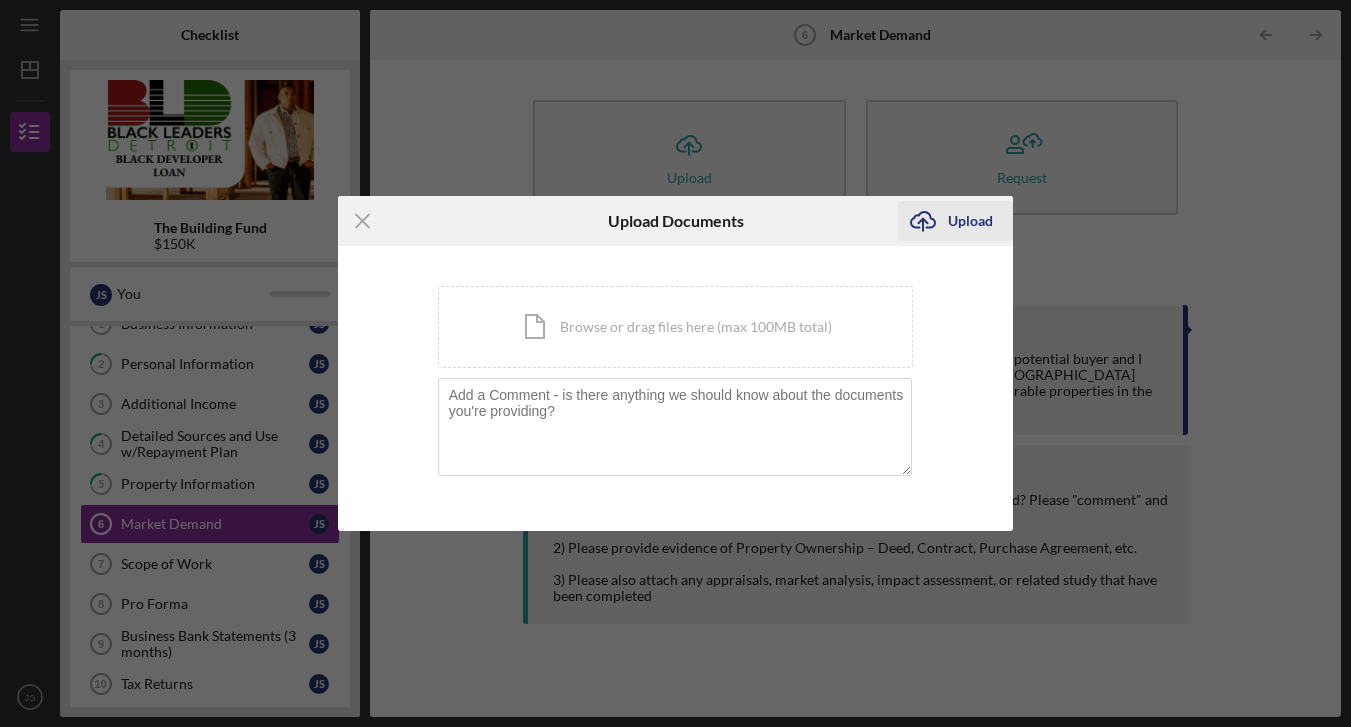 click on "Icon/Upload" 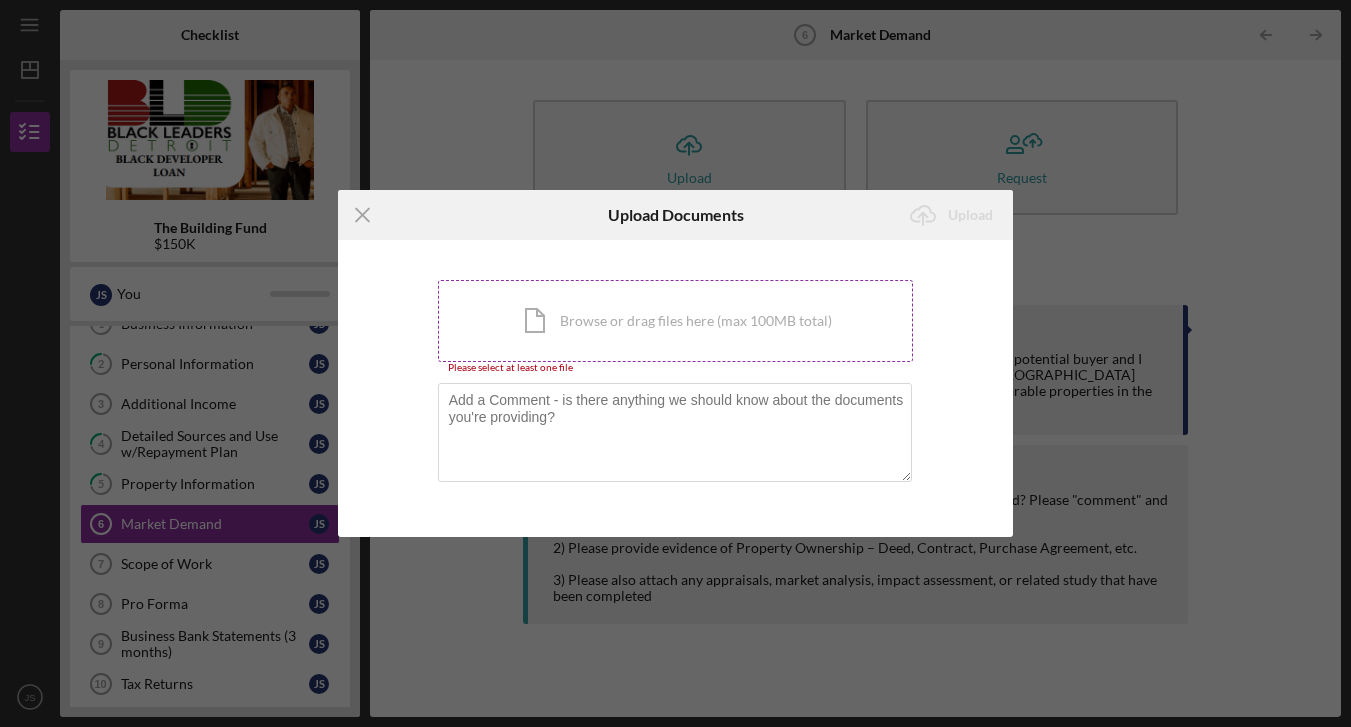 click on "Icon/Document Browse or drag files here (max 100MB total) Tap to choose files or take a photo" at bounding box center (676, 321) 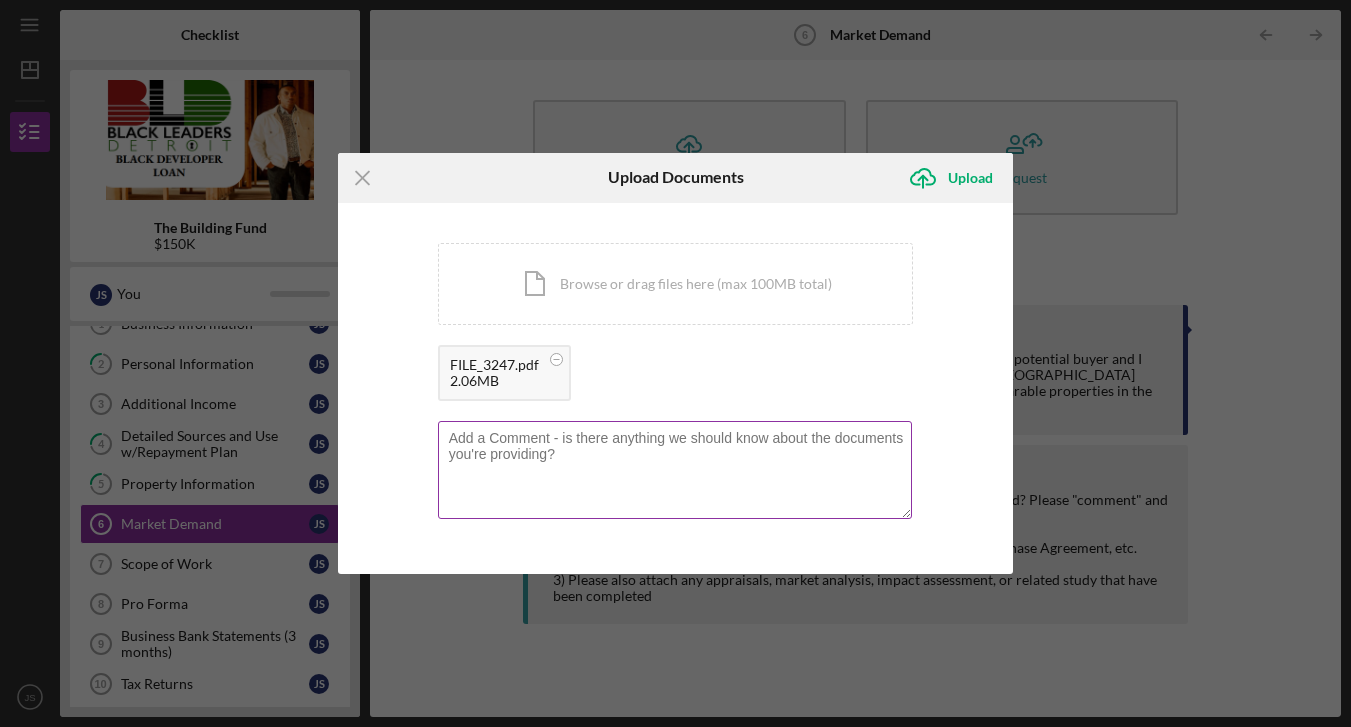 click at bounding box center (675, 470) 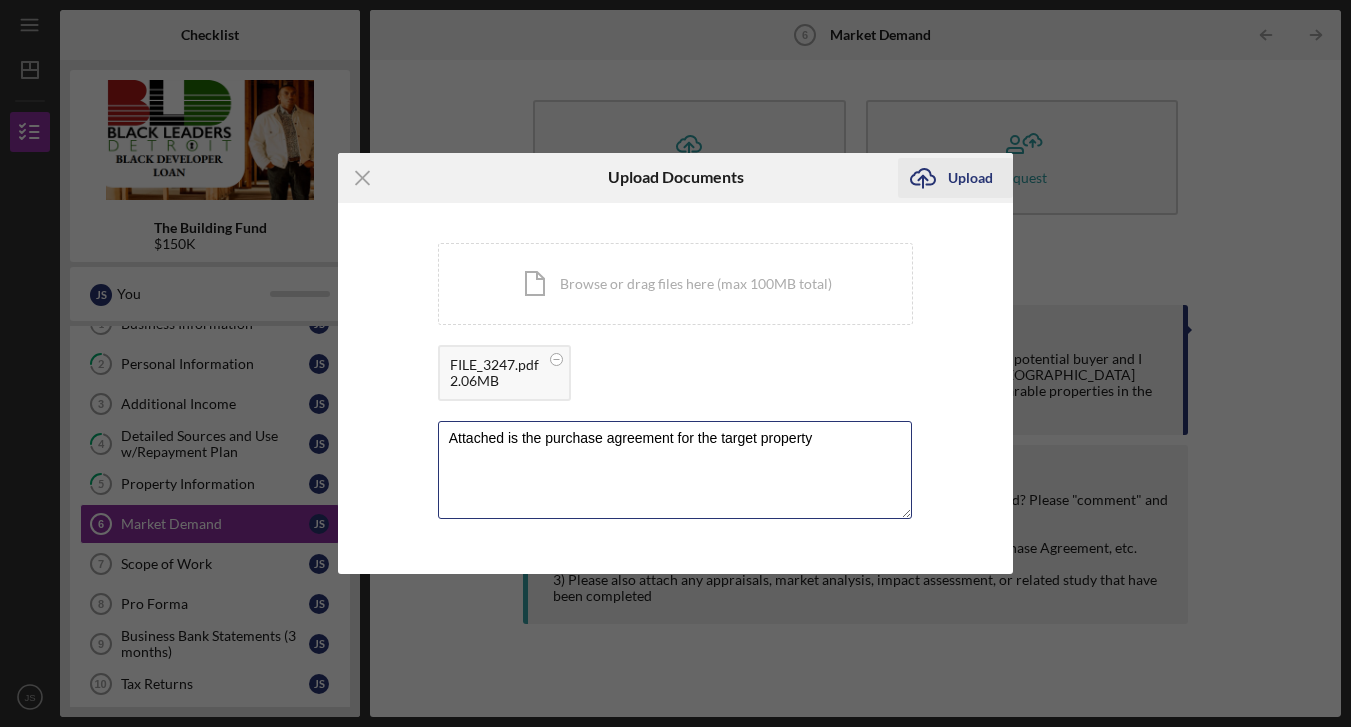 type on "Attached is the purchase agreement for the target property" 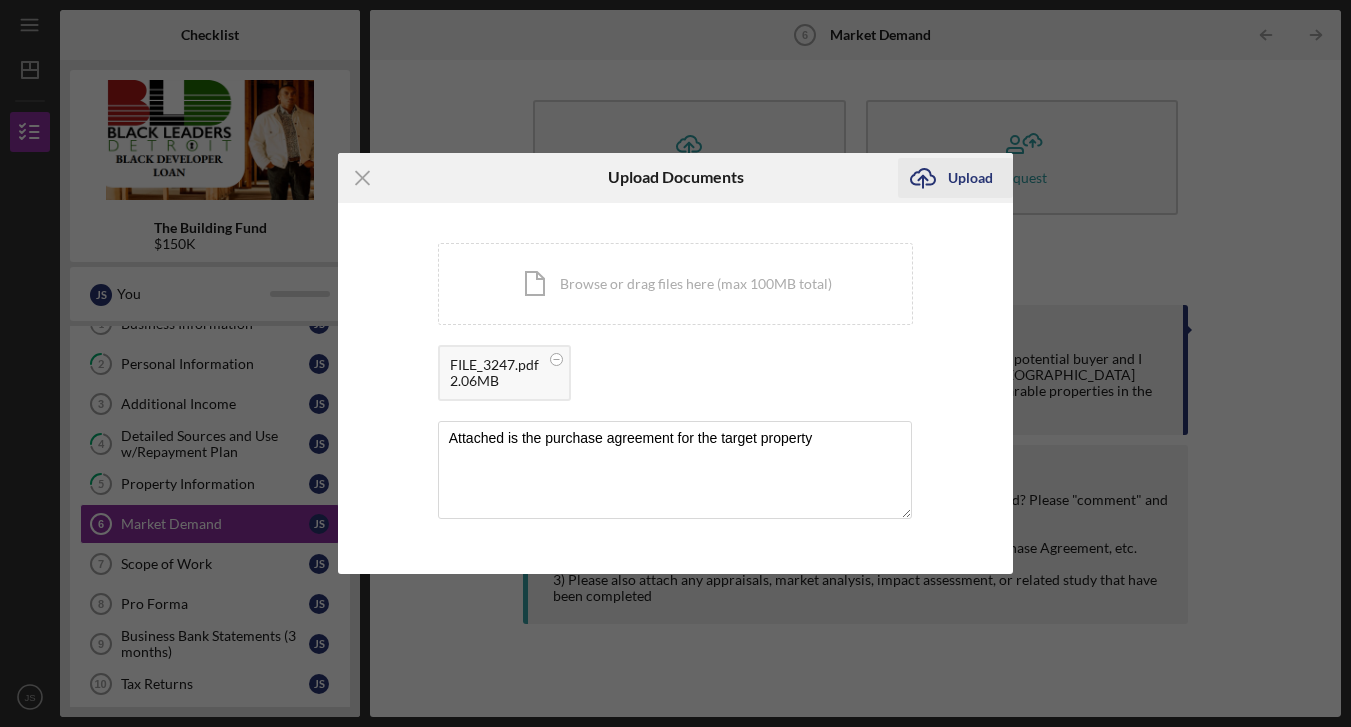 click on "Upload" at bounding box center [970, 178] 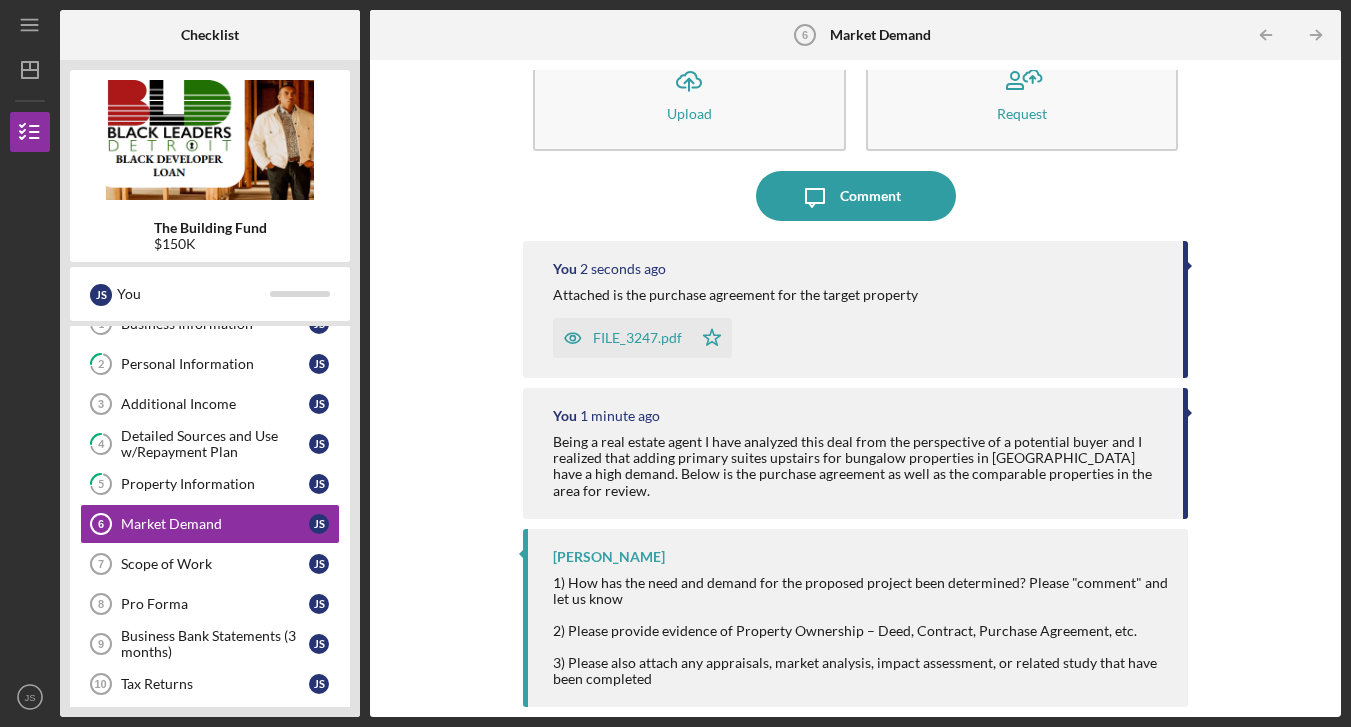 scroll, scrollTop: 63, scrollLeft: 0, axis: vertical 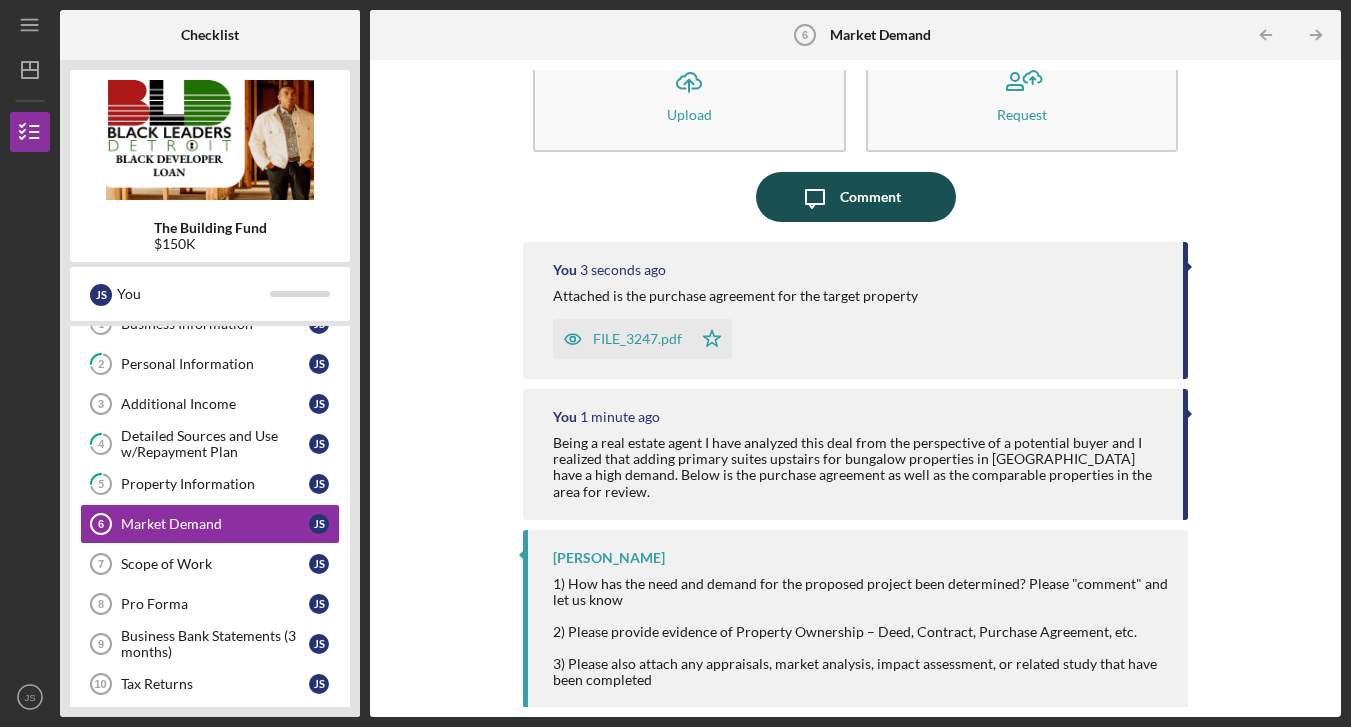 click on "Icon/Message" 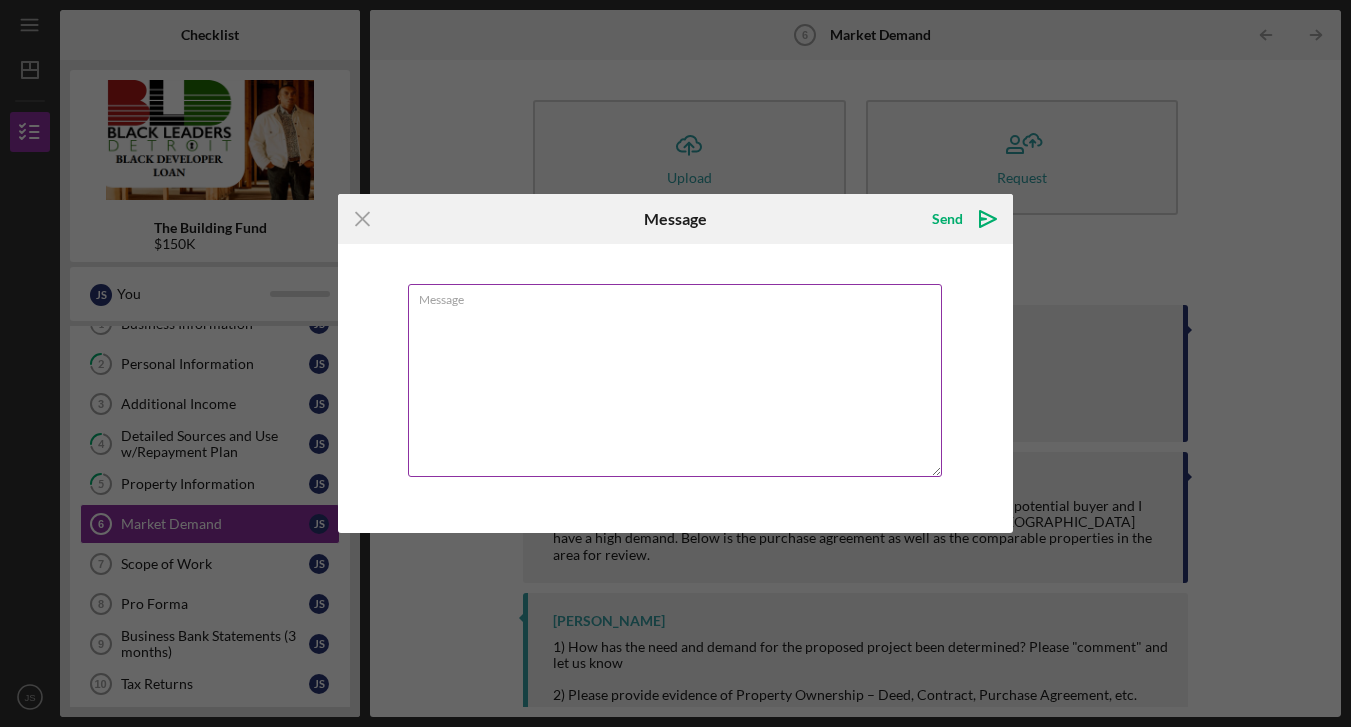 click on "Message" at bounding box center (675, 380) 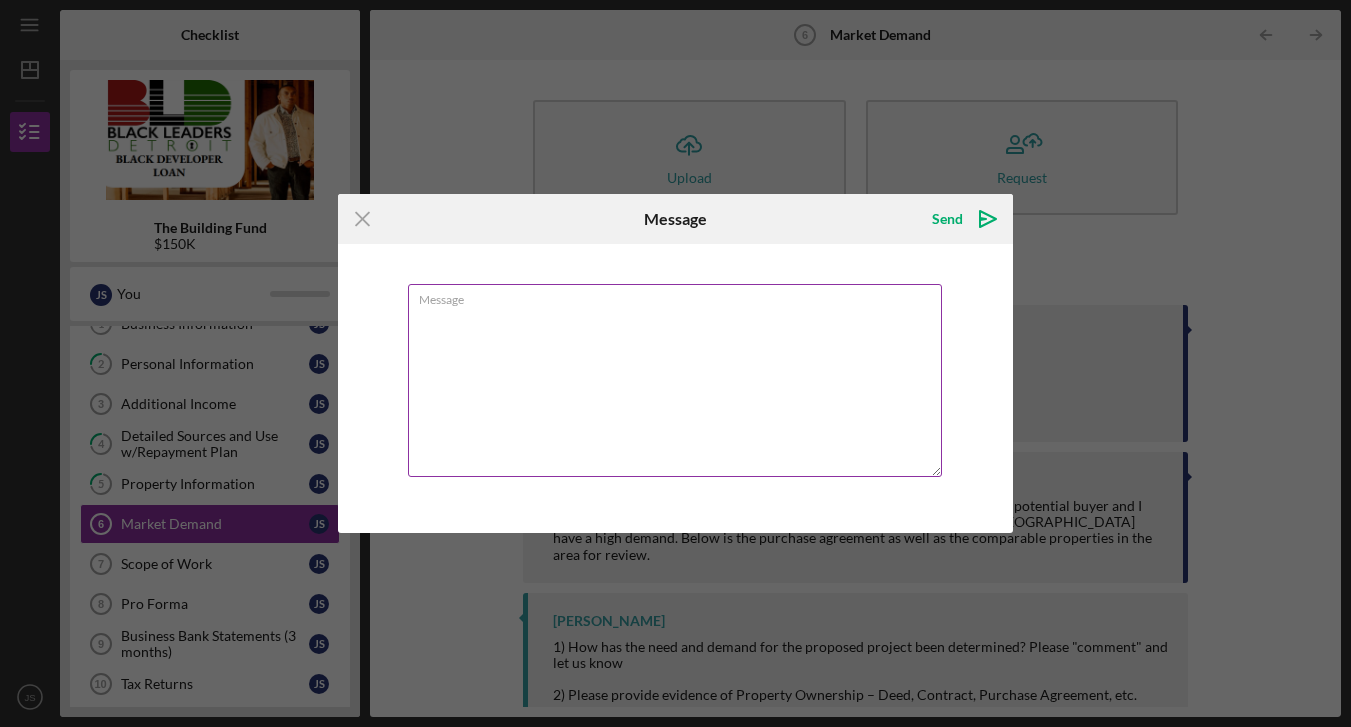 type on "/Users/deandrasmith/Library/Messages/Attachments/eb/11/5A0E3FE6-BBE2-480B-B13F-B0DBF215B32B/FILE_3247.pdf" 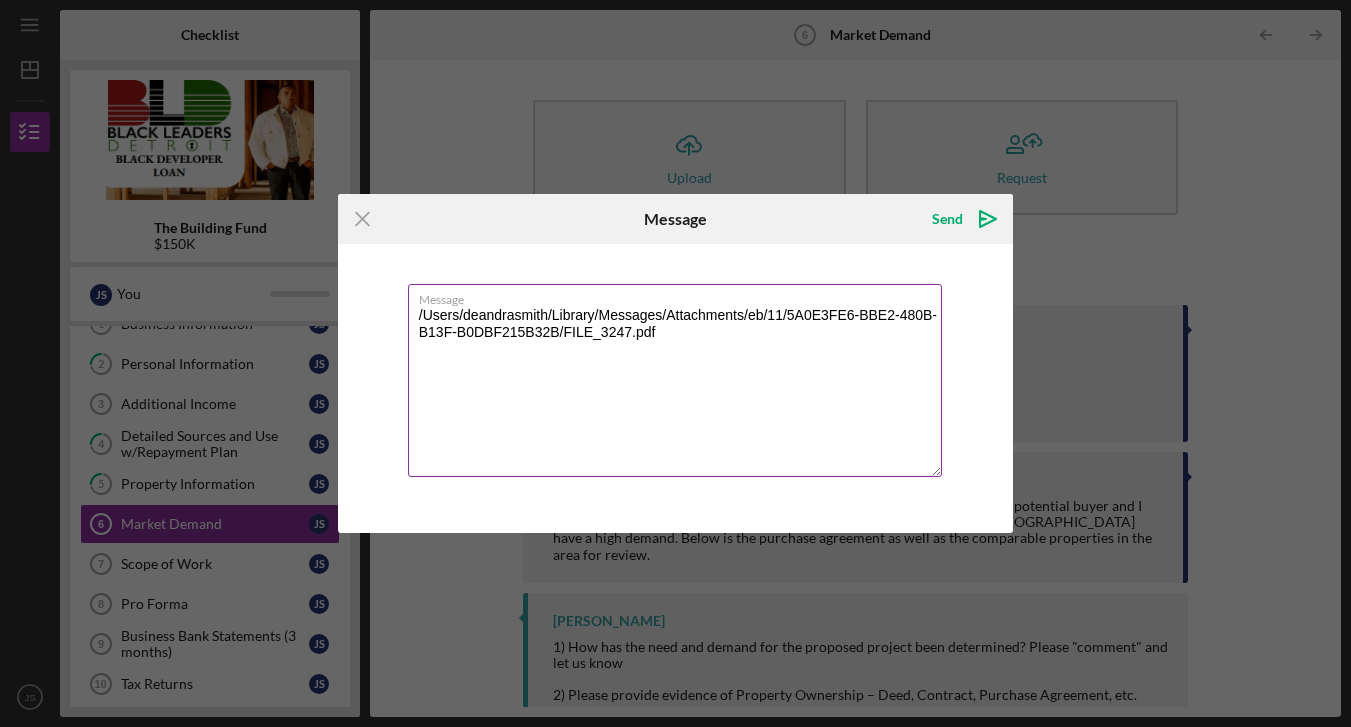 click on "/Users/deandrasmith/Library/Messages/Attachments/eb/11/5A0E3FE6-BBE2-480B-B13F-B0DBF215B32B/FILE_3247.pdf" at bounding box center (675, 380) 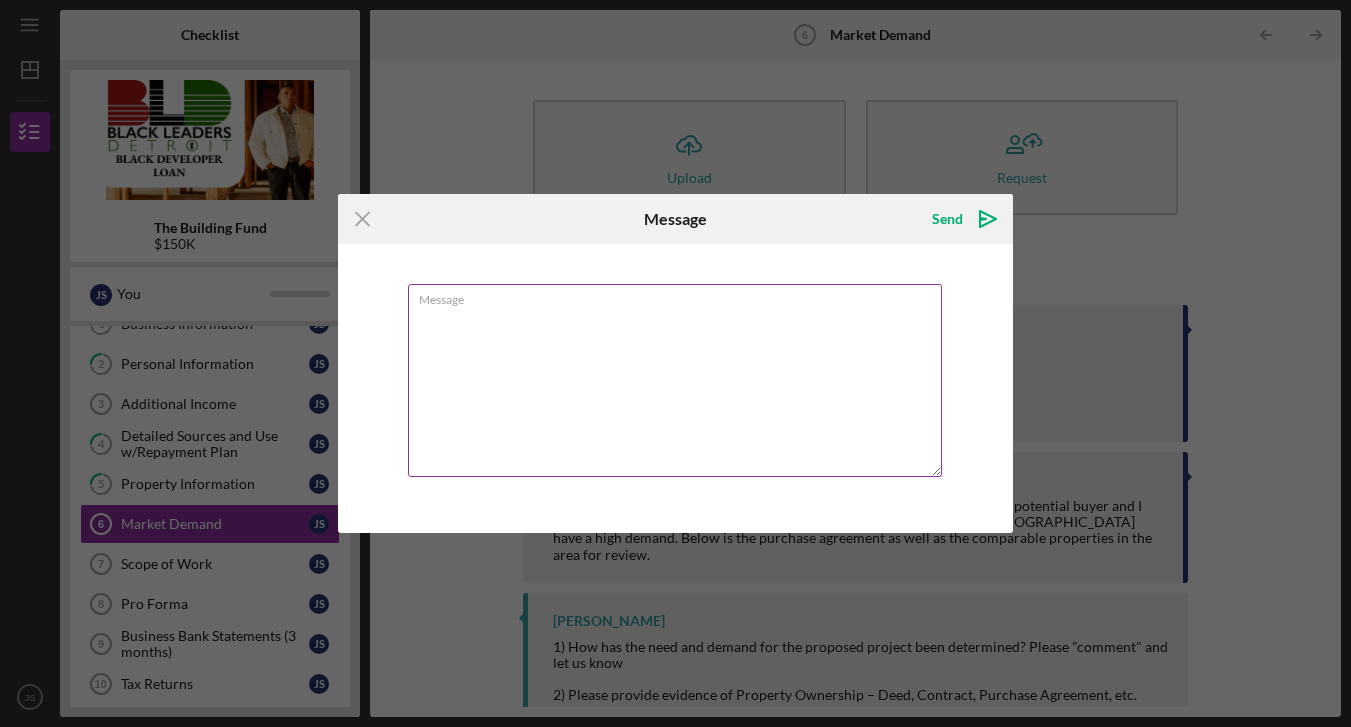 paste on "[URL][DOMAIN_NAME]" 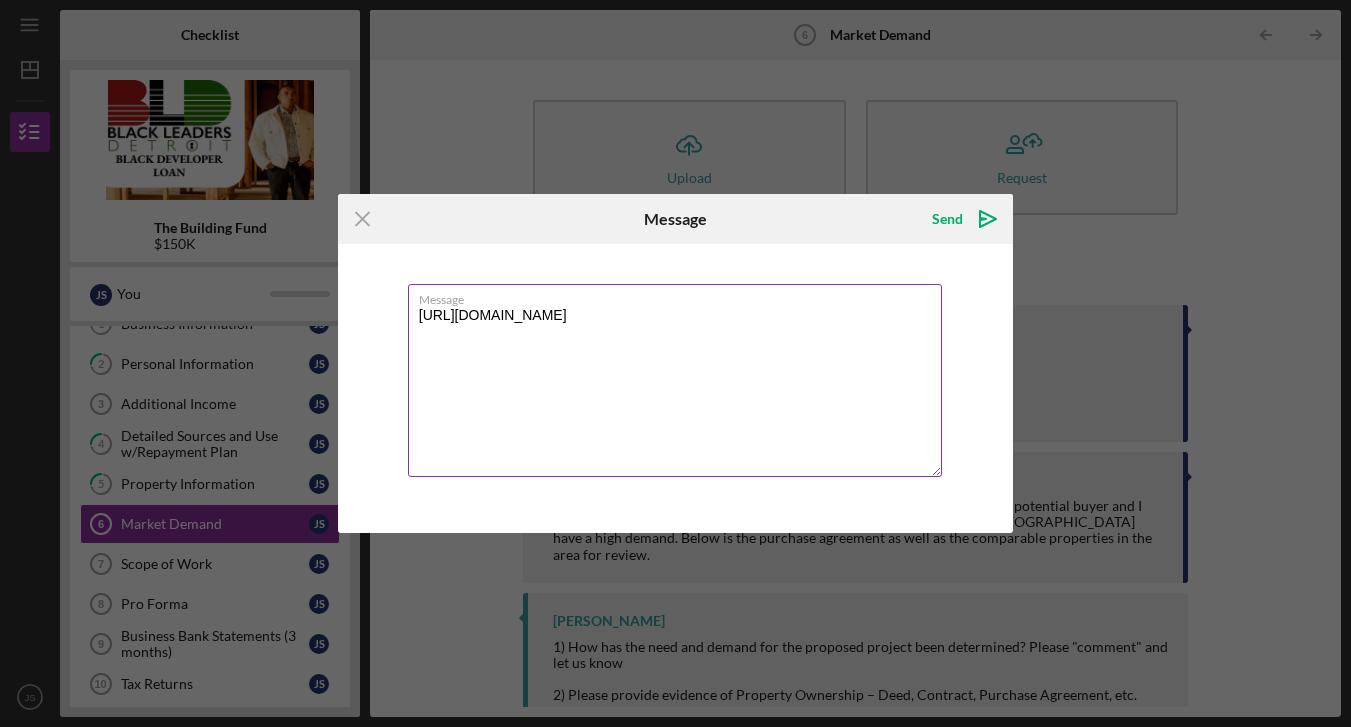 type on "[URL][DOMAIN_NAME]" 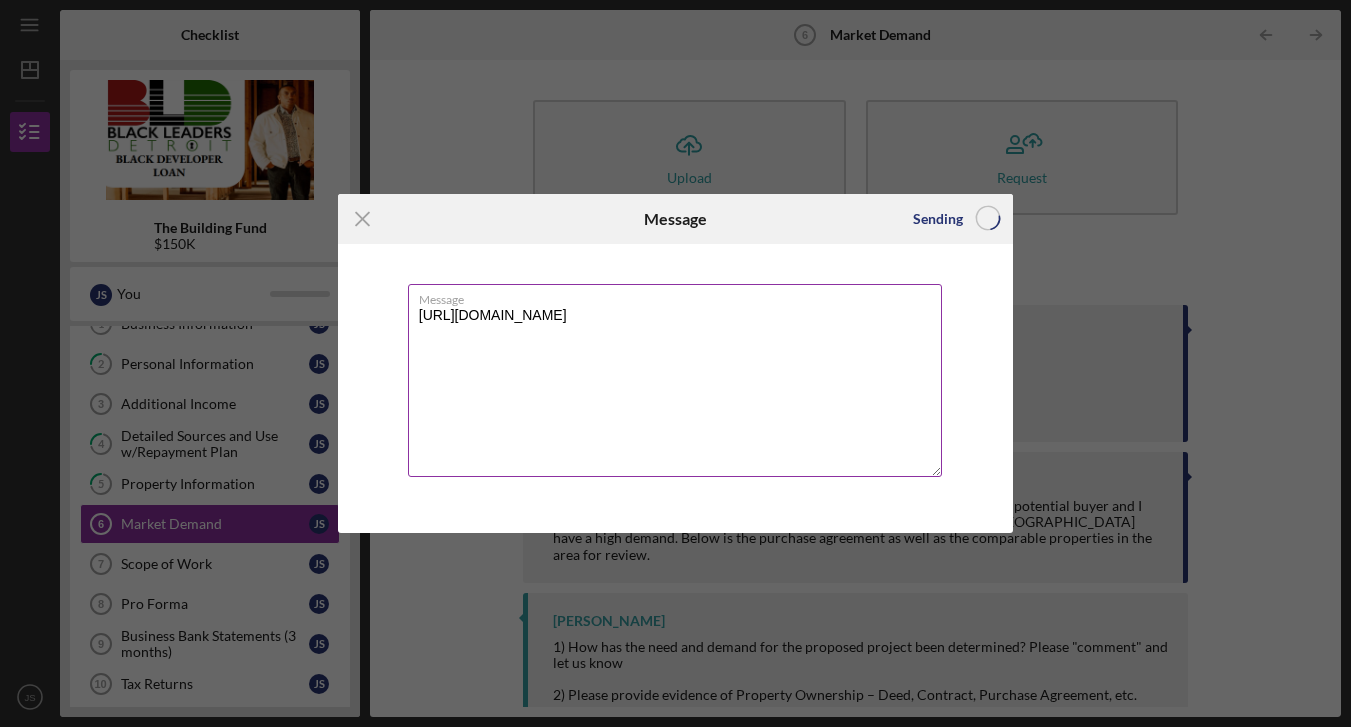 type 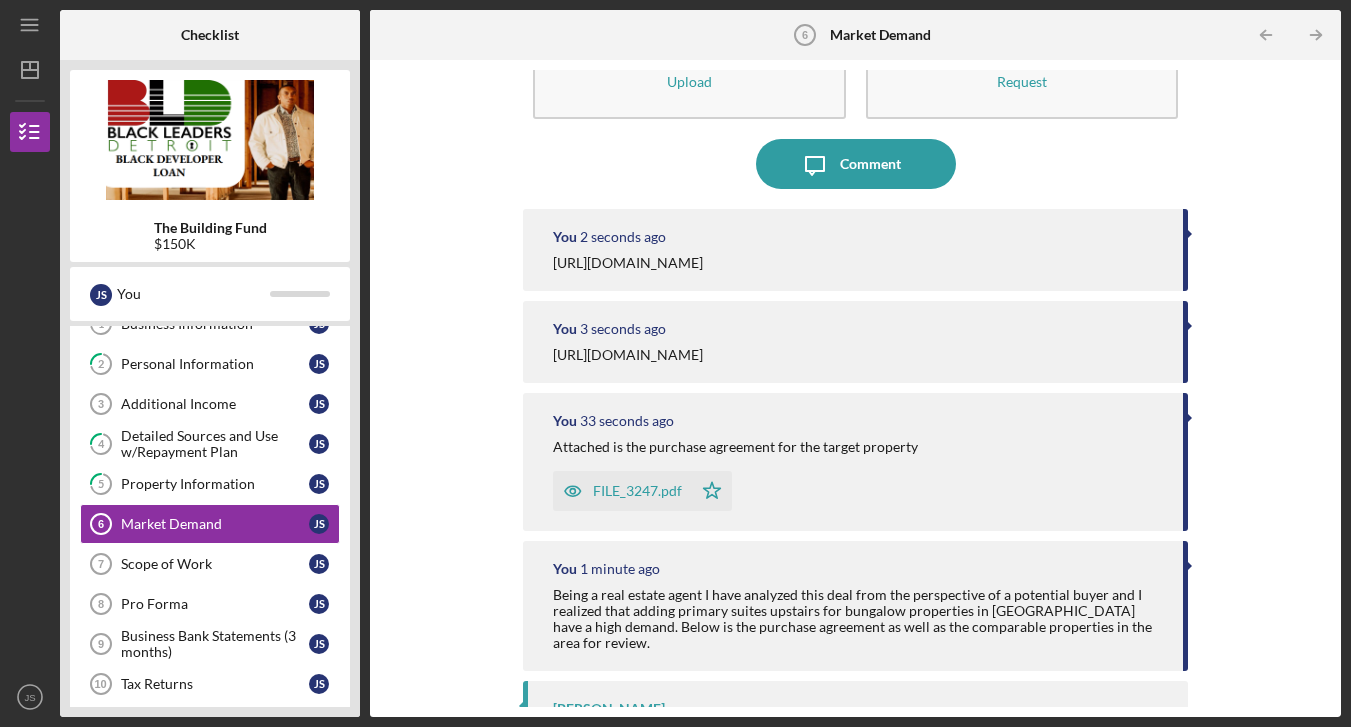 scroll, scrollTop: 108, scrollLeft: 0, axis: vertical 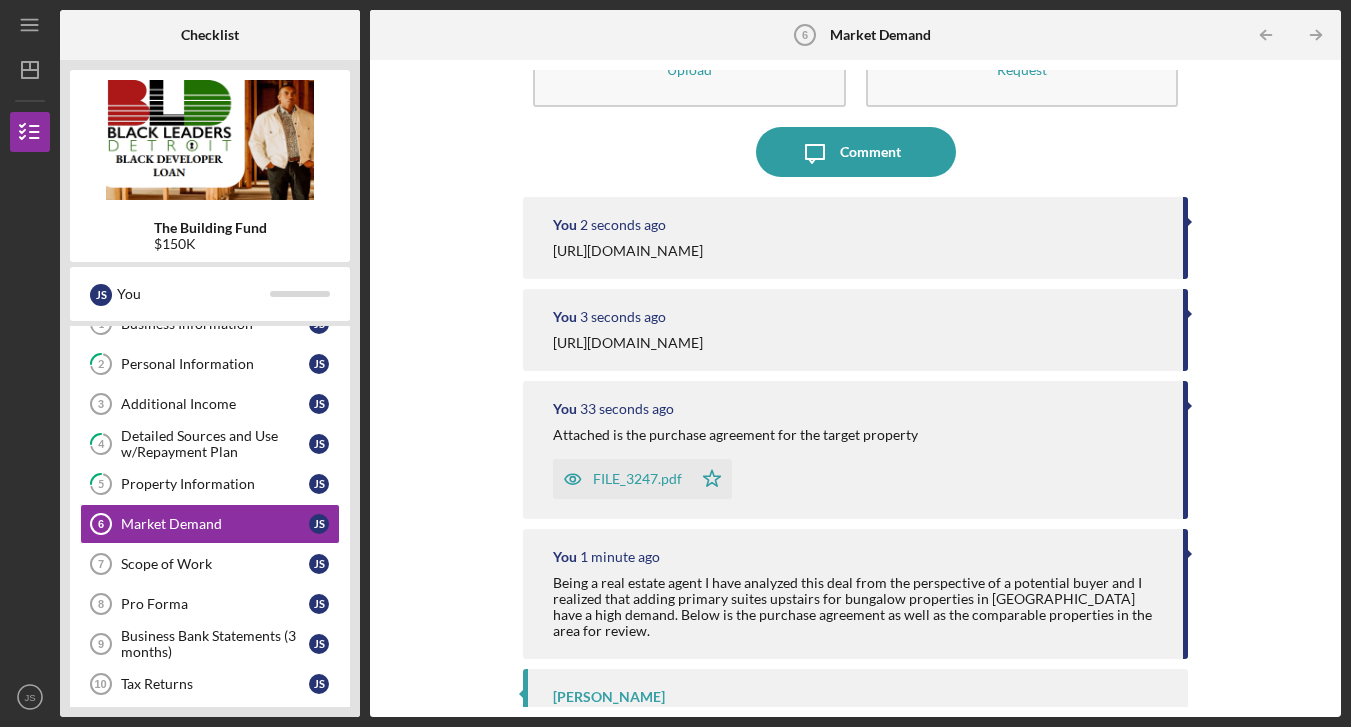 click on "[URL][DOMAIN_NAME]" at bounding box center (628, 343) 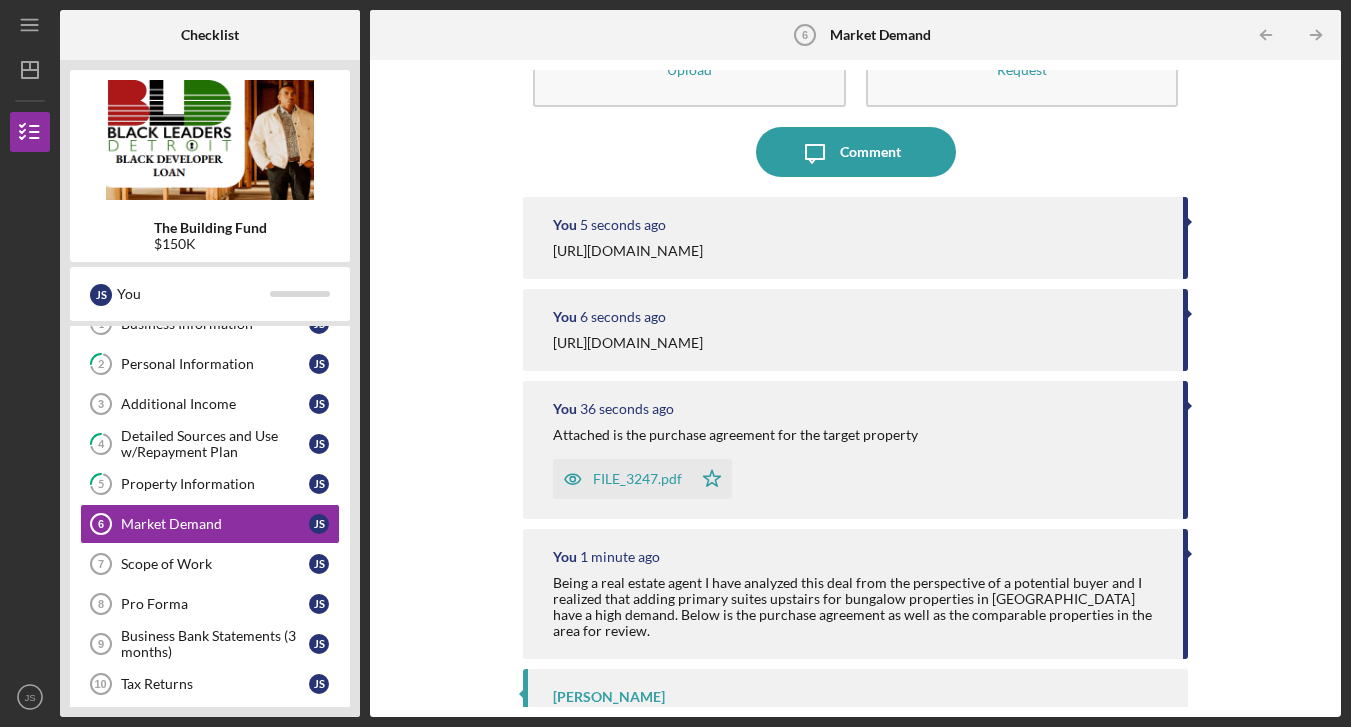 click on "You   6 seconds ago" at bounding box center (858, 317) 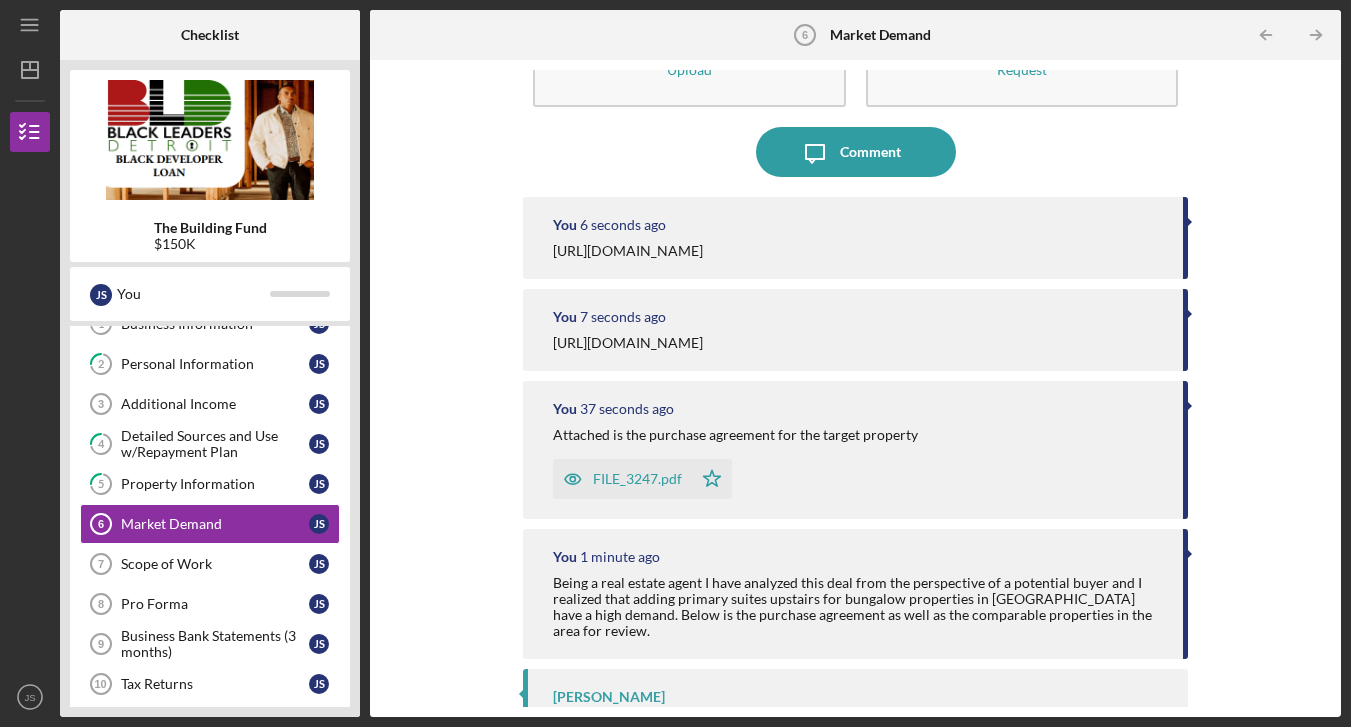 click on "Icon/Upload Upload Request Icon/Message Comment You   6 seconds ago [URL][DOMAIN_NAME]
You   7 seconds ago [URL][DOMAIN_NAME] You   37 seconds ago Attached is the purchase agreement for the target property
FILE_3247.pdf Icon/Star You   1 minute ago Being a real estate agent I have analyzed this deal from the perspective of a potential buyer and I realized that adding primary suites upstairs for bungalow properties in [GEOGRAPHIC_DATA] have a high demand. Below is the purchase agreement as well as the comparable properties in the area for review.
[PERSON_NAME]   1) How has the need and demand for the proposed project been determined? Please "comment" and let us know
2) Please provide evidence of Property Ownership – Deed, Contract, Purchase Agreement, etc.
3) Please also attach any appraisals, market analysis, impact assessment, or related study that have been completed" at bounding box center (855, 388) 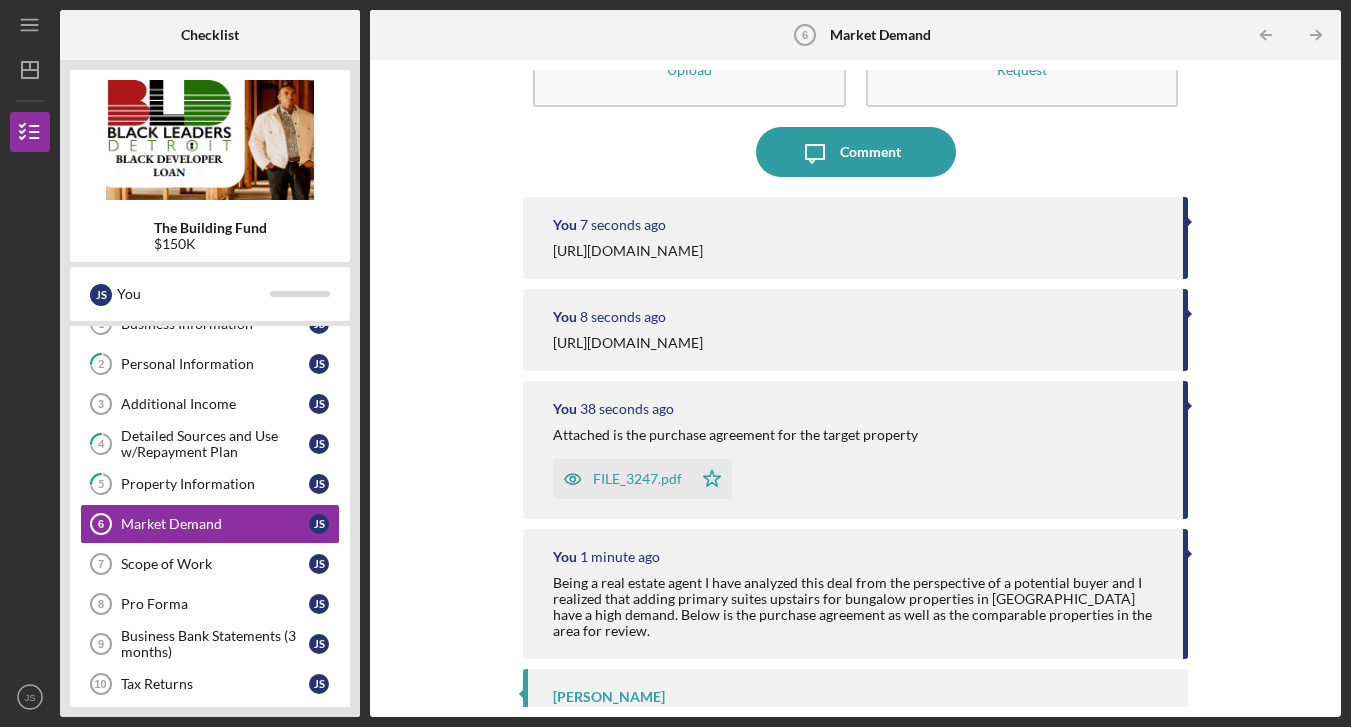 click on "[URL][DOMAIN_NAME]" at bounding box center (628, 343) 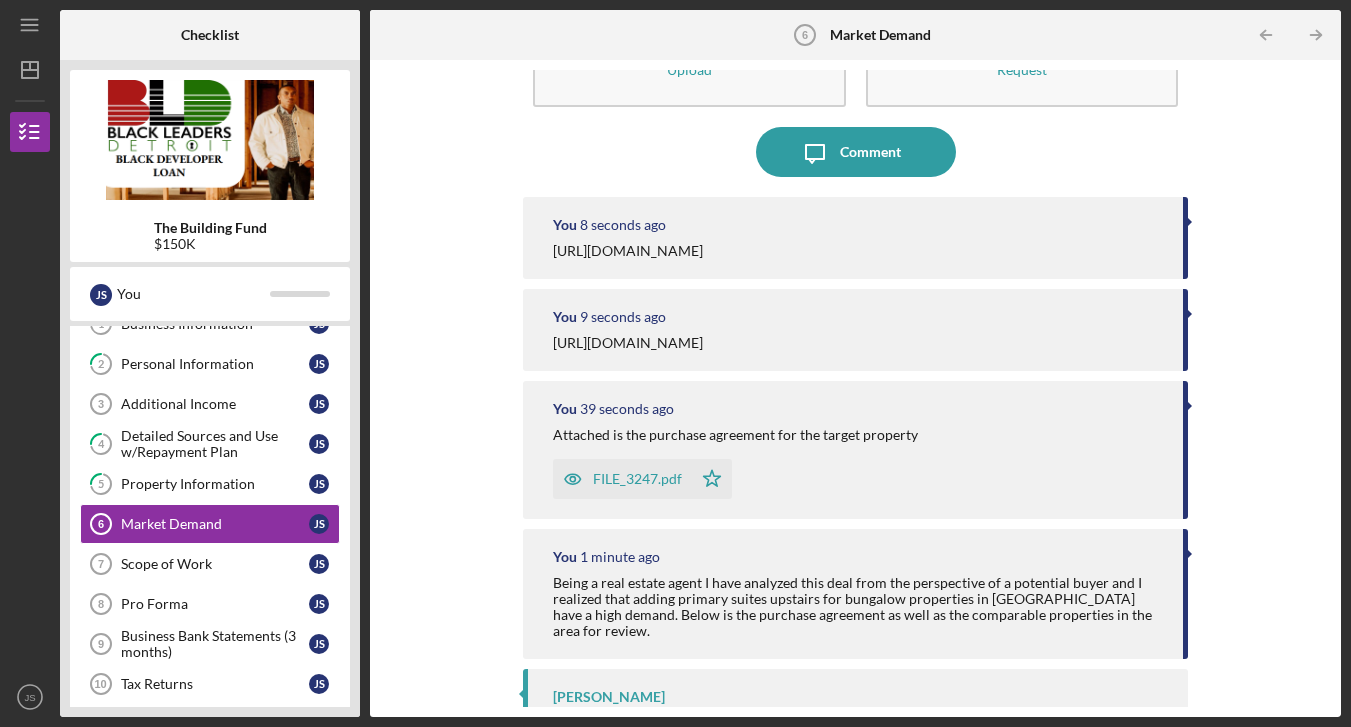 click on "[URL][DOMAIN_NAME]" at bounding box center (628, 343) 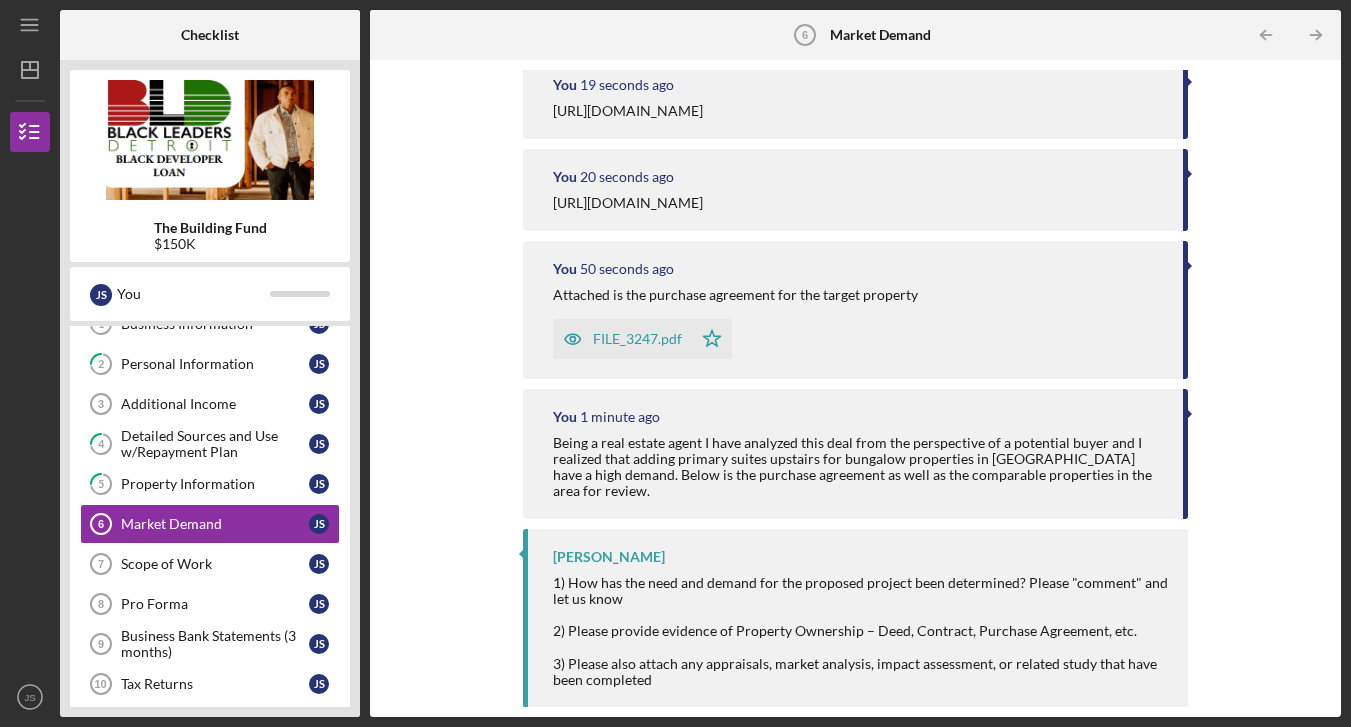 scroll, scrollTop: 247, scrollLeft: 0, axis: vertical 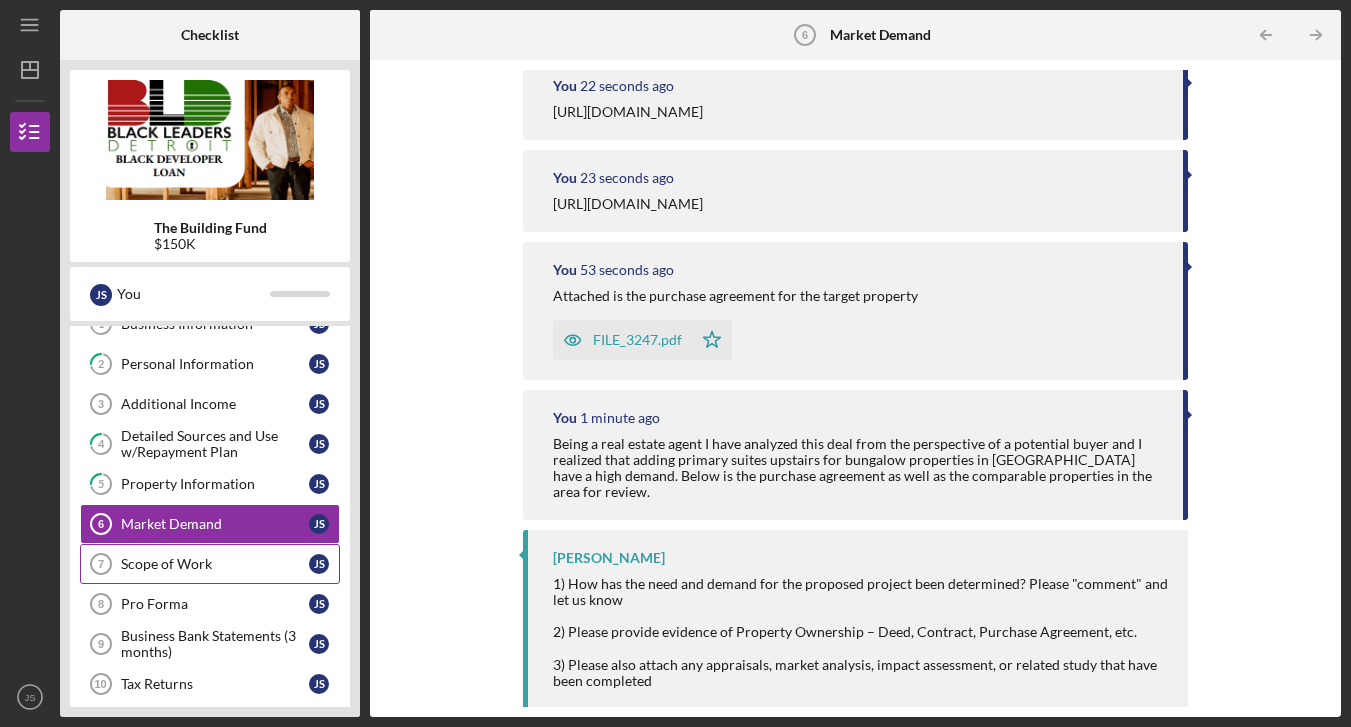 click on "Scope of Work" at bounding box center [215, 564] 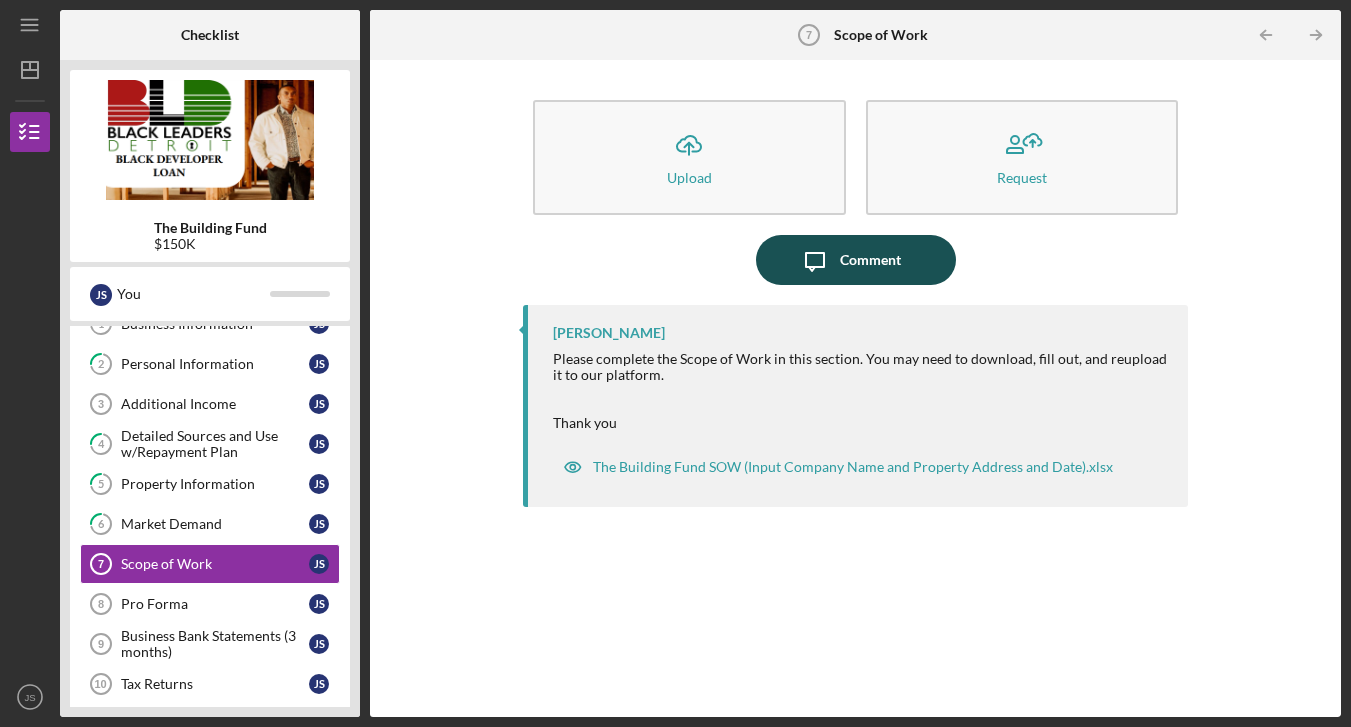 click on "Comment" at bounding box center (870, 260) 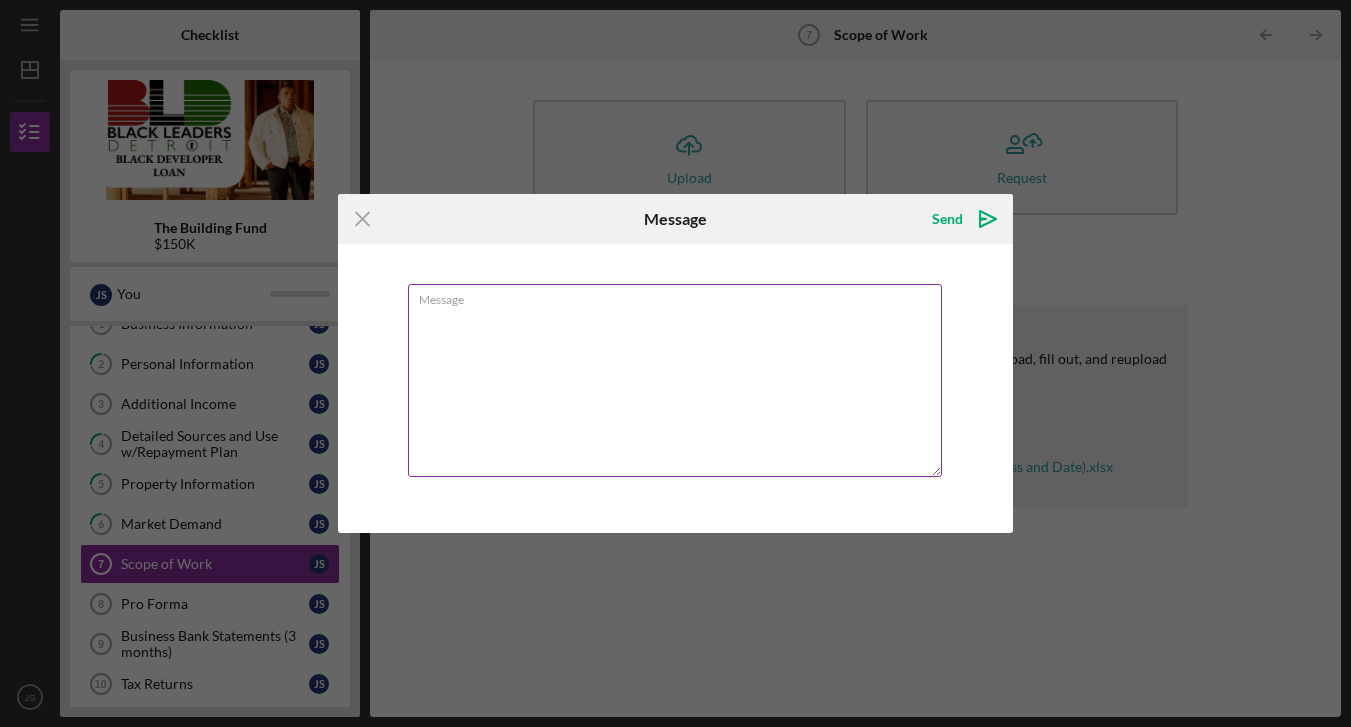 paste on "Roof/gutters 12,000
Demo and dumpster $4,000
Landscaping and tree removal $1,000
Fencing $2000
Add door to the garage $500
Kitchen framing cabinet install and countertop $12,000
Baseboard trim throughout $2,000
Flooring $3,500
Paint throughout $5,500
Plumbing $6,500
Electrical (recessed in kitchen and living area) $5,500
Full bathroom remodel upstairs $5000
Add full bathroom upstairs $5,000
Half bathroom upstairs $2,500
Half bathroom in basement $2,500
Reframe upstairs to add two   separate rooms $3,500
Finish basement $2,000" 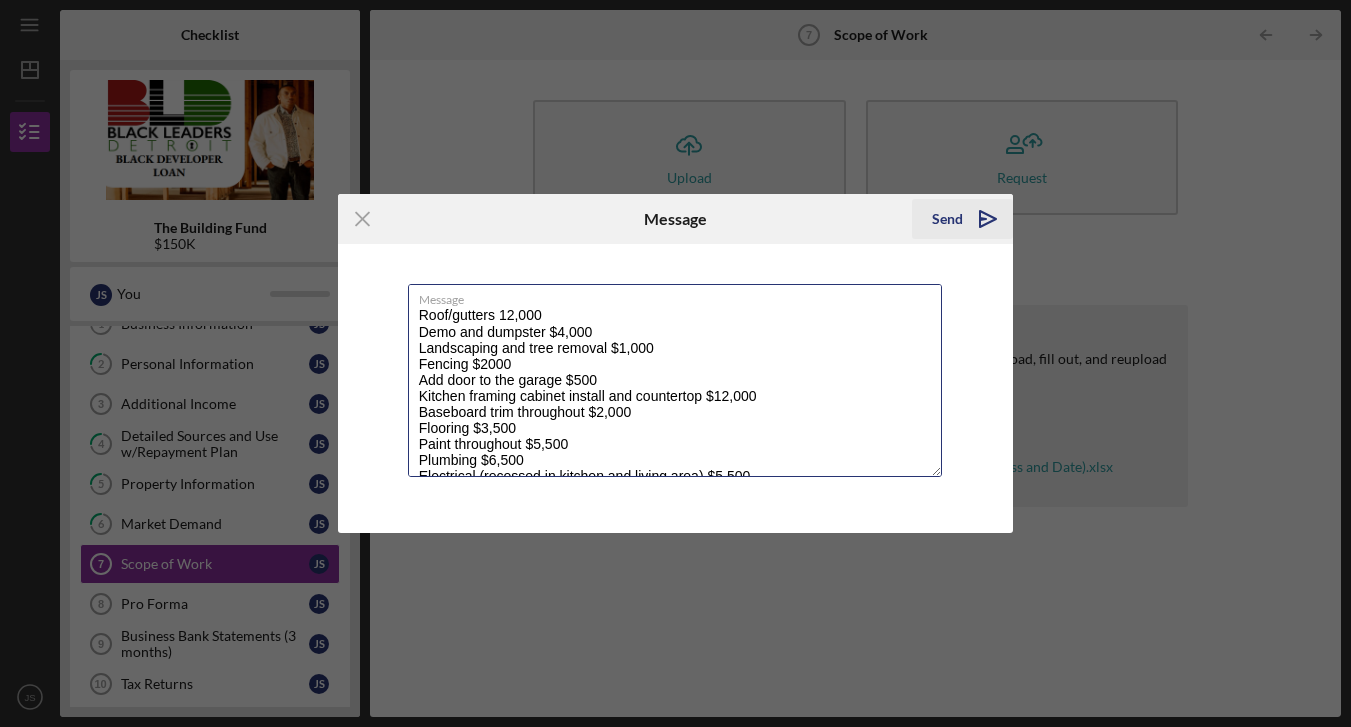 scroll, scrollTop: 112, scrollLeft: 0, axis: vertical 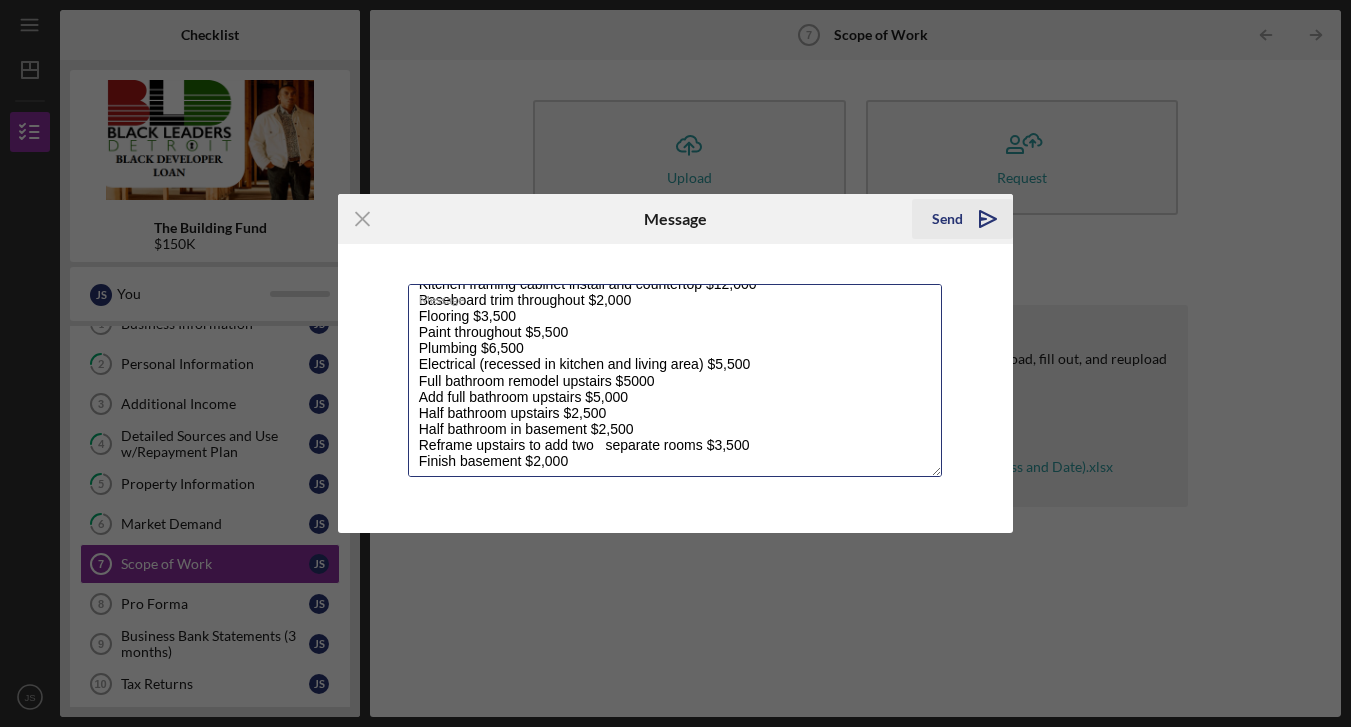 type on "Roof/gutters 12,000
Demo and dumpster $4,000
Landscaping and tree removal $1,000
Fencing $2000
Add door to the garage $500
Kitchen framing cabinet install and countertop $12,000
Baseboard trim throughout $2,000
Flooring $3,500
Paint throughout $5,500
Plumbing $6,500
Electrical (recessed in kitchen and living area) $5,500
Full bathroom remodel upstairs $5000
Add full bathroom upstairs $5,000
Half bathroom upstairs $2,500
Half bathroom in basement $2,500
Reframe upstairs to add two   separate rooms $3,500
Finish basement $2,000" 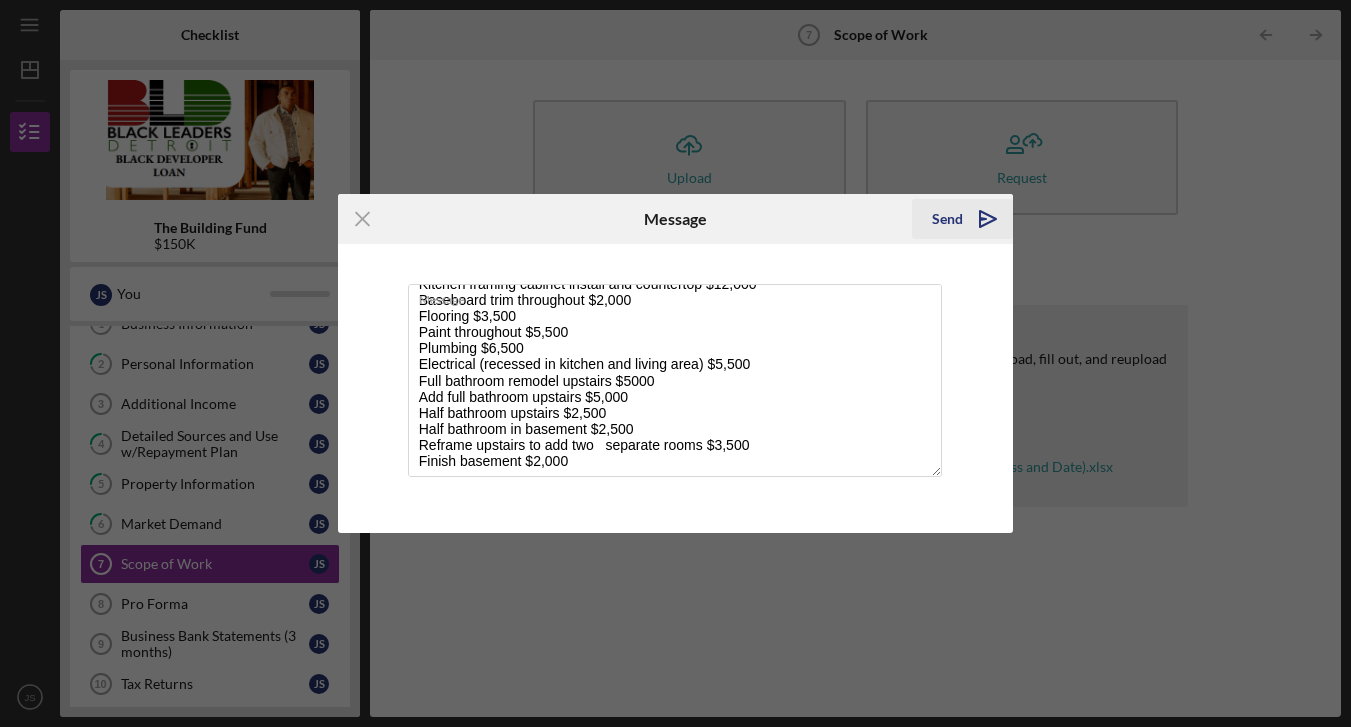 click on "Send" at bounding box center [947, 219] 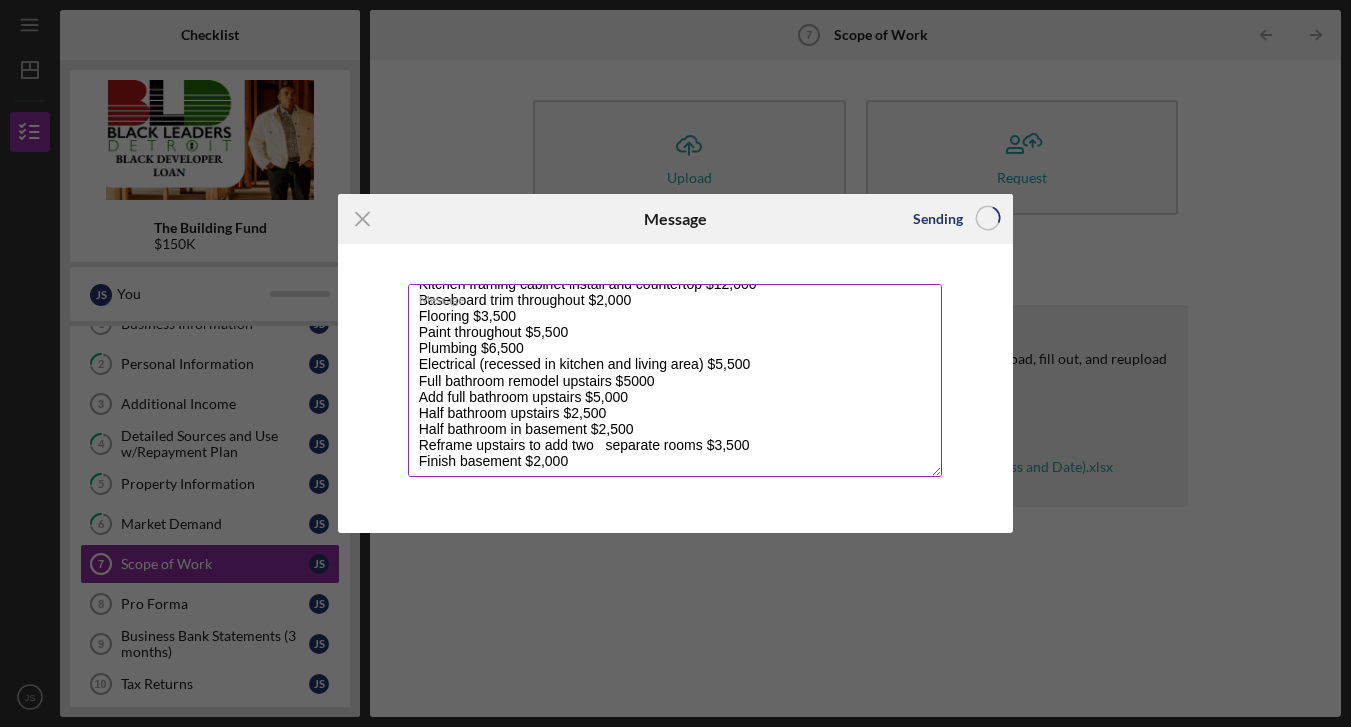 type 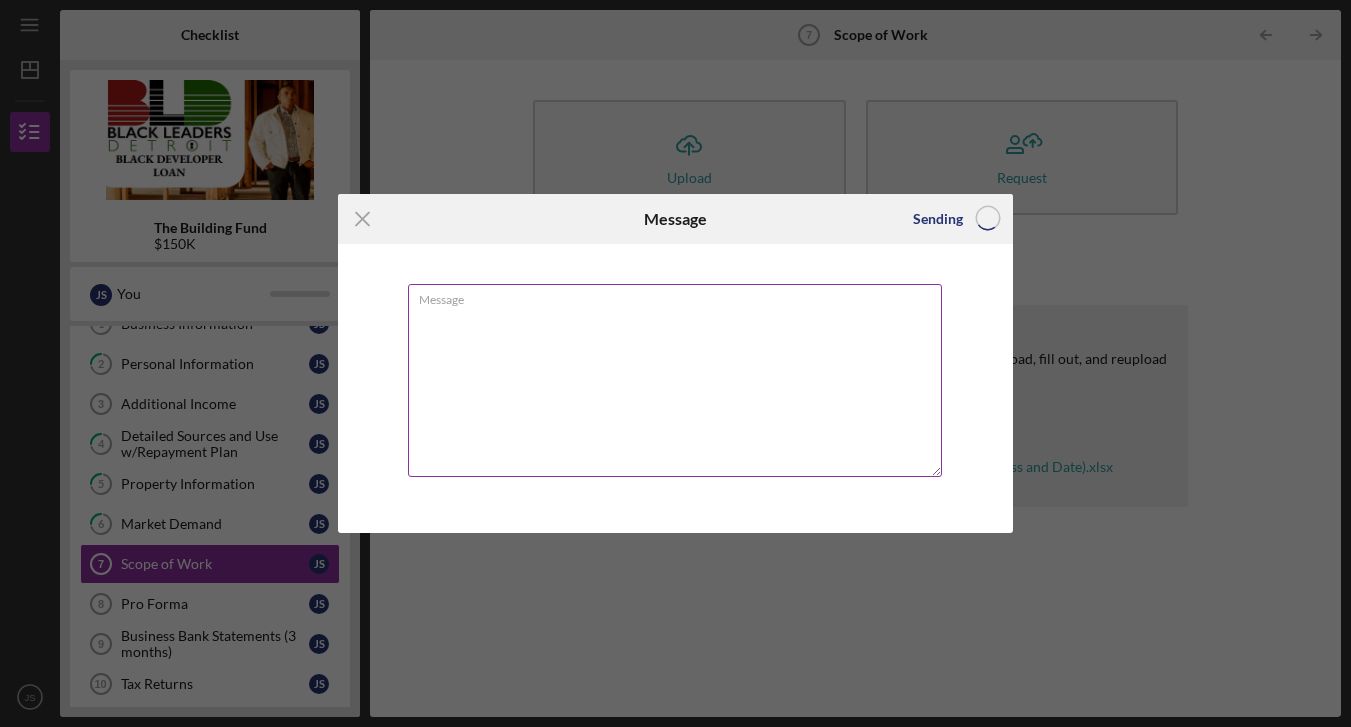 scroll, scrollTop: 0, scrollLeft: 0, axis: both 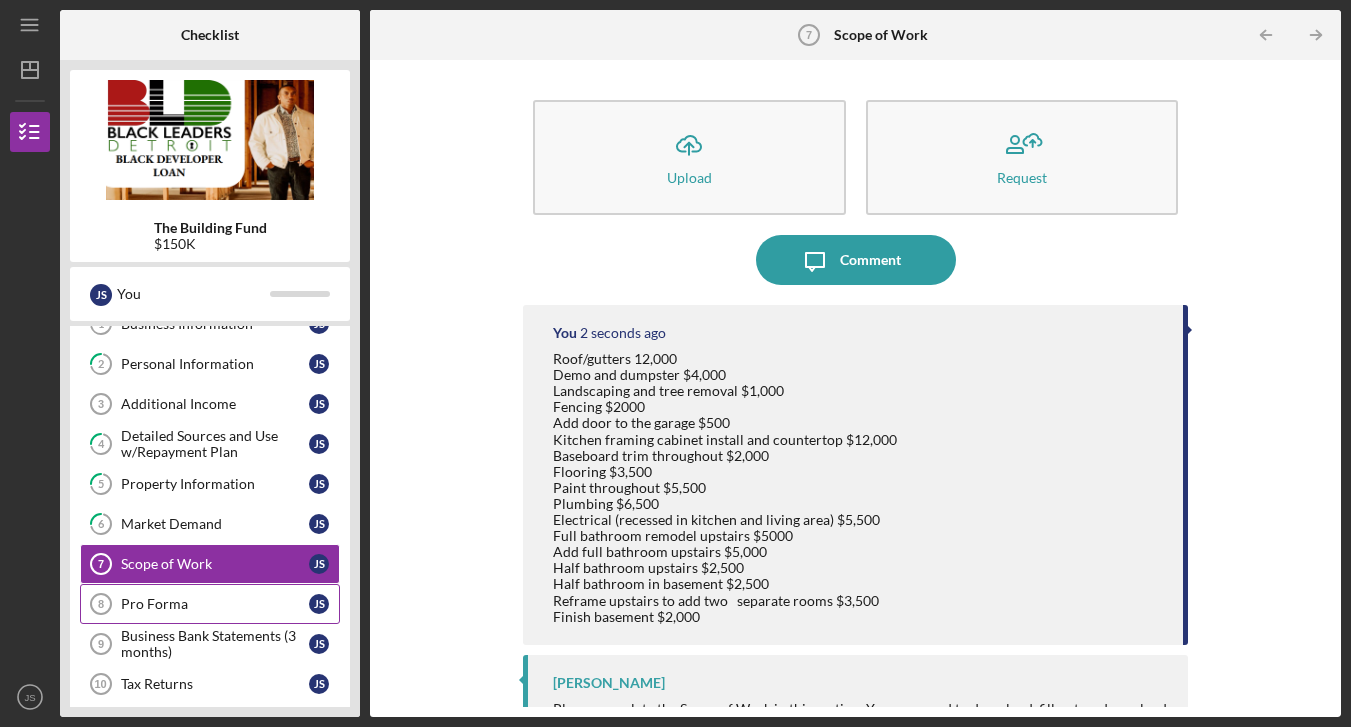 click on "Pro Forma" at bounding box center [215, 604] 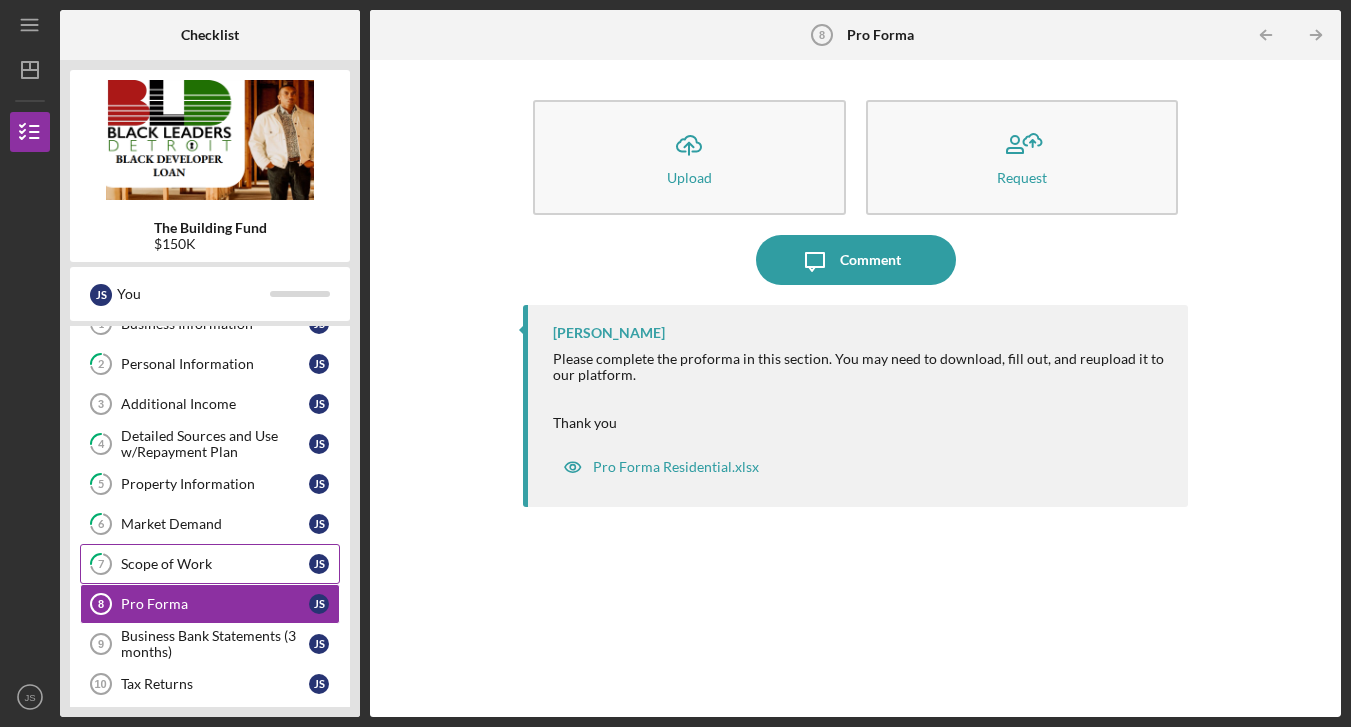 click on "7 Scope of Work J S" at bounding box center (210, 564) 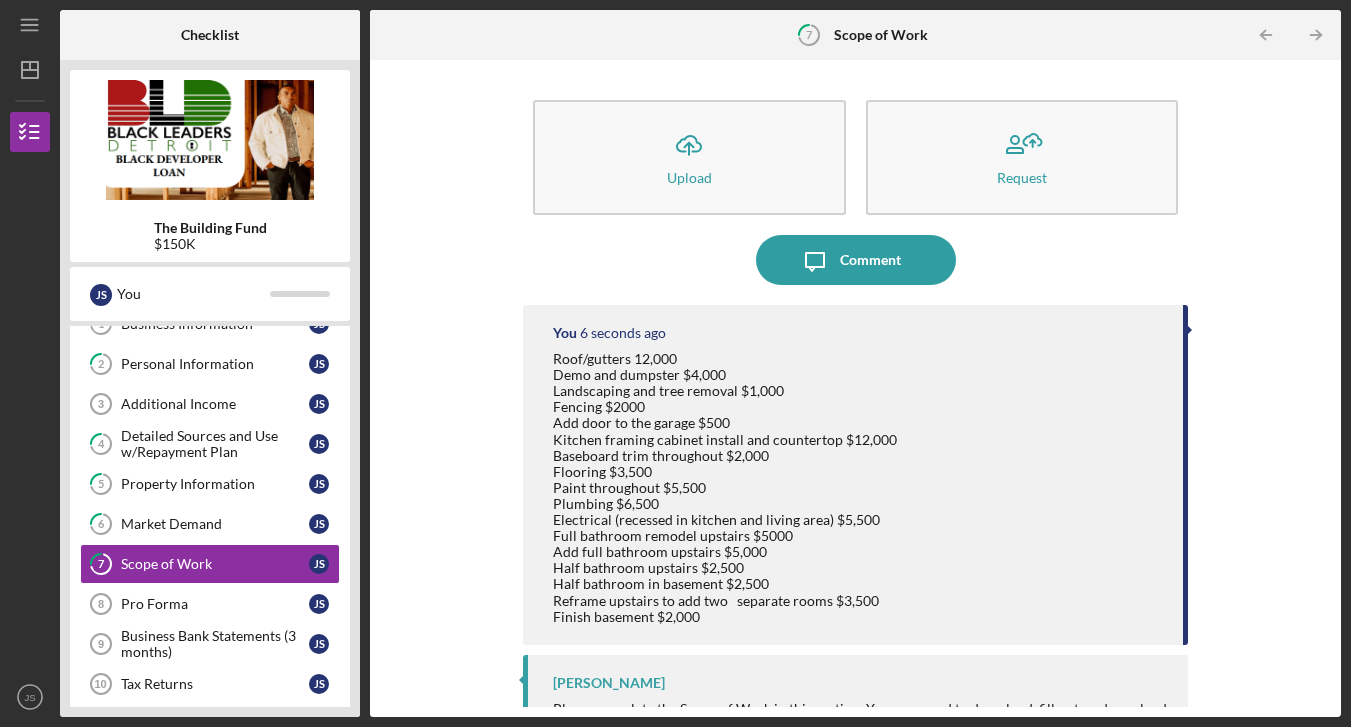 scroll, scrollTop: 147, scrollLeft: 0, axis: vertical 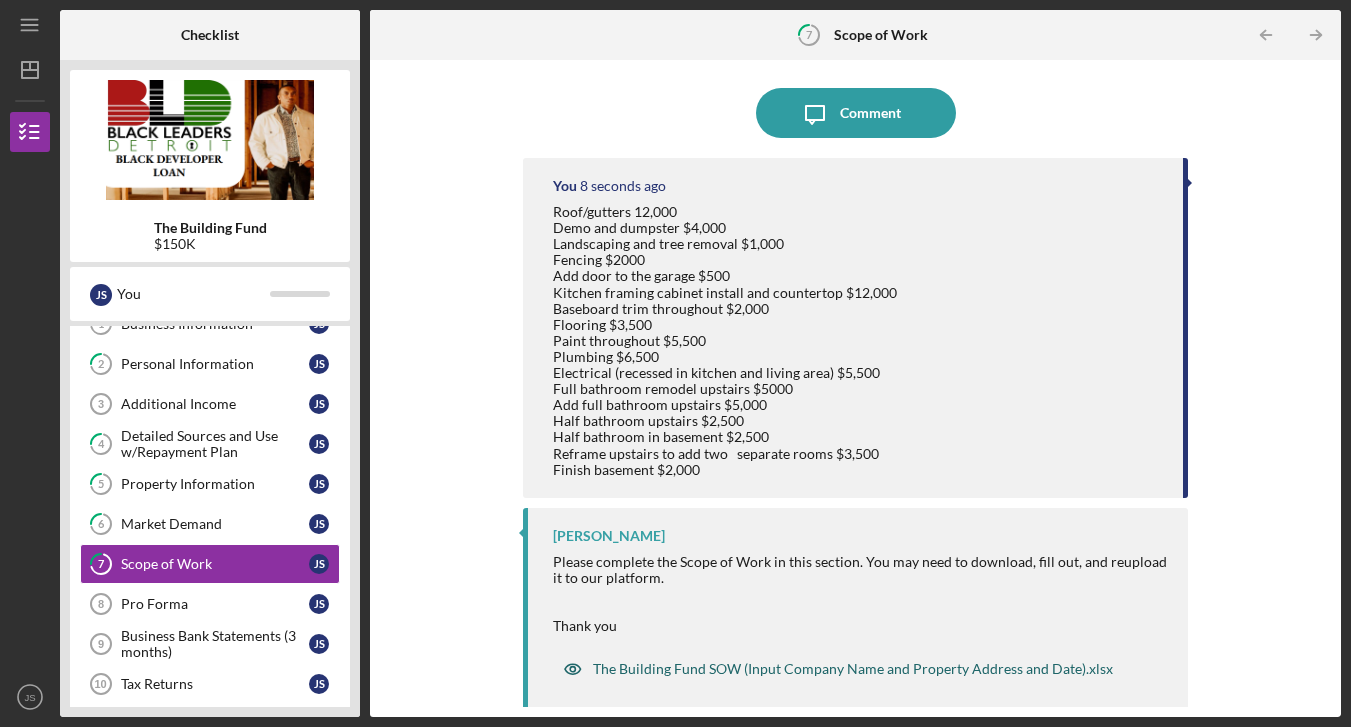 click on "The Building Fund SOW  (Input Company Name and Property Address and Date).xlsx" at bounding box center (853, 669) 